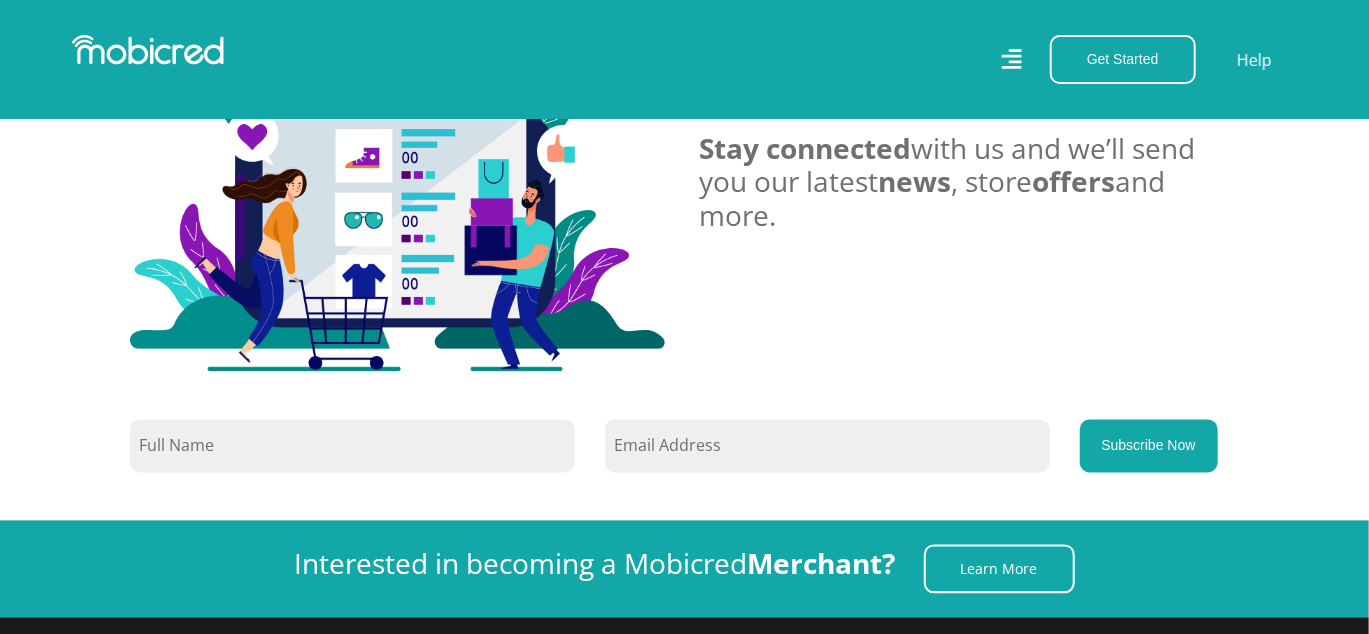 scroll, scrollTop: 1800, scrollLeft: 0, axis: vertical 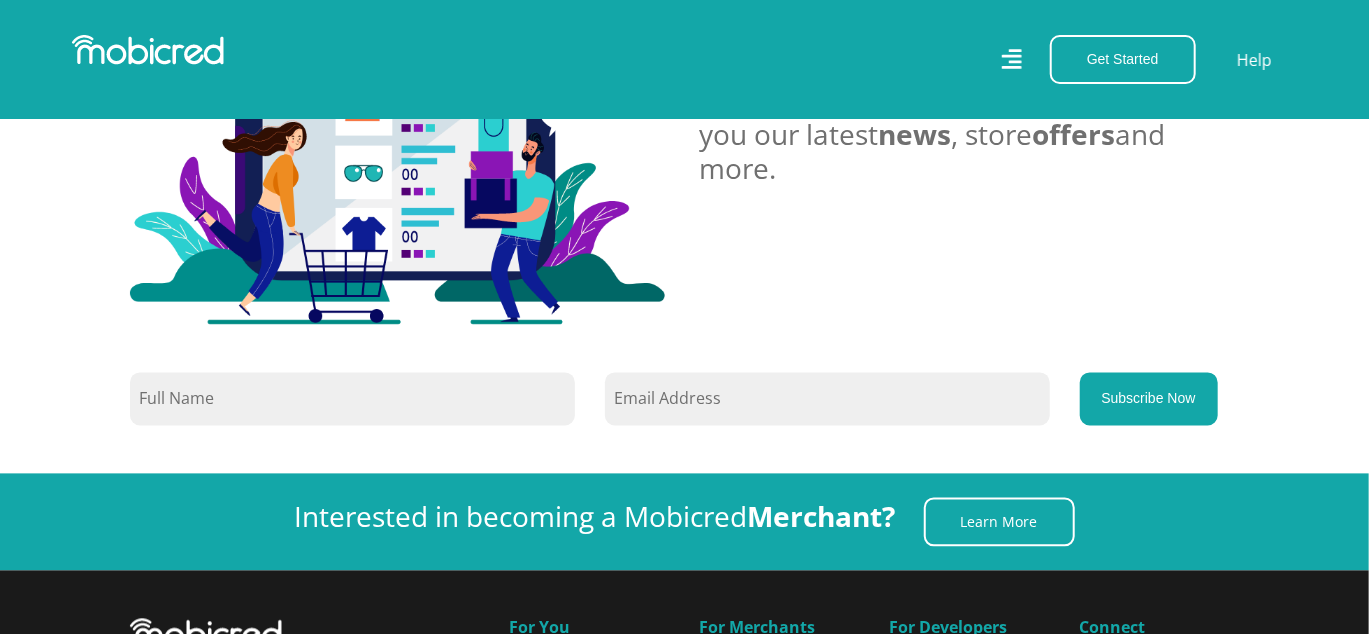 click at bounding box center [352, 399] 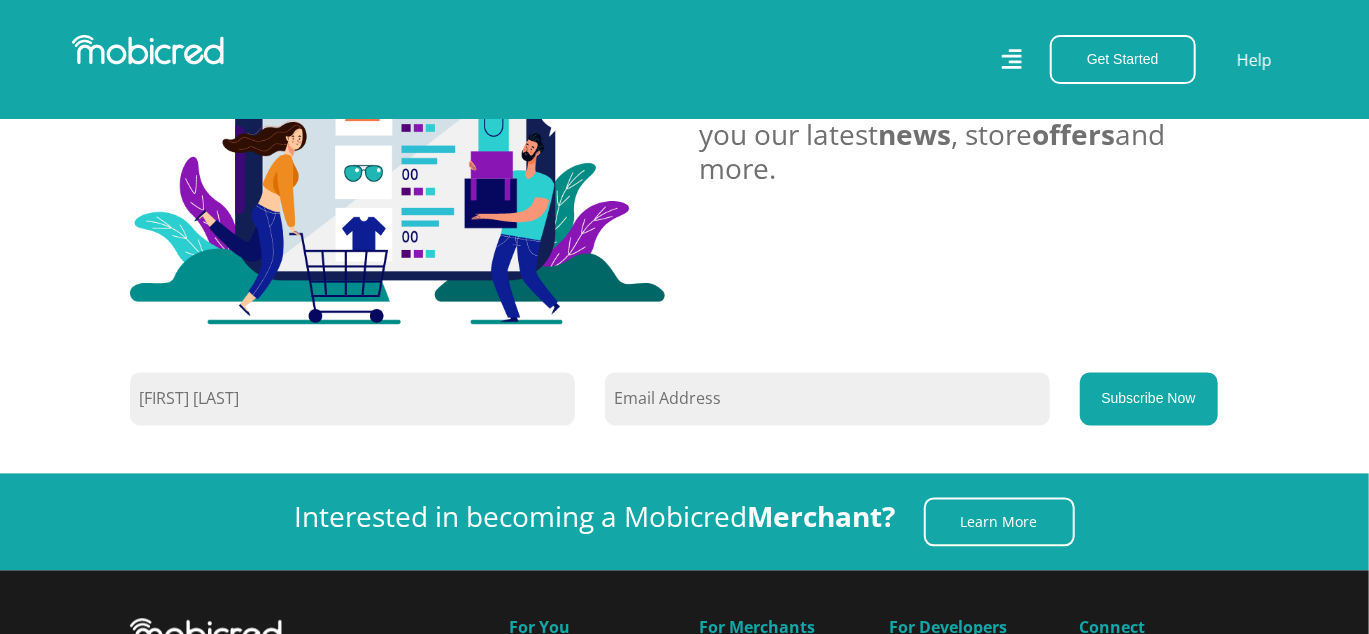 type on "Wendy Anderson" 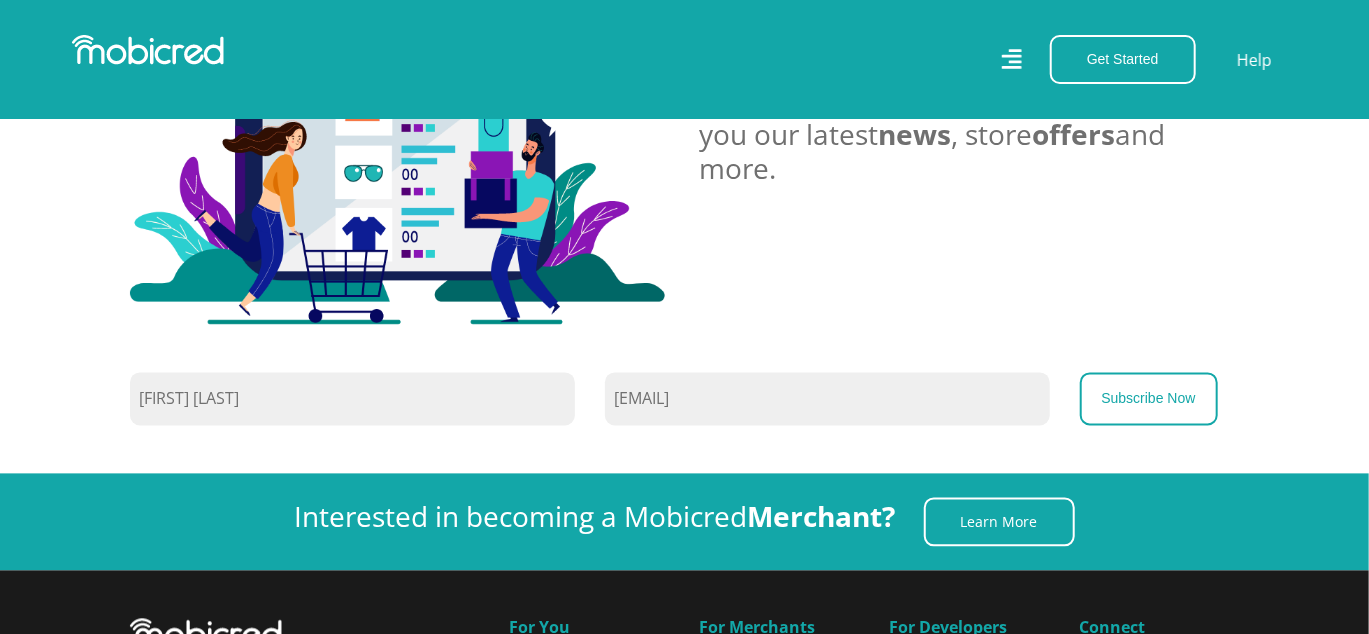 click on "Subscribe Now" at bounding box center [1149, 399] 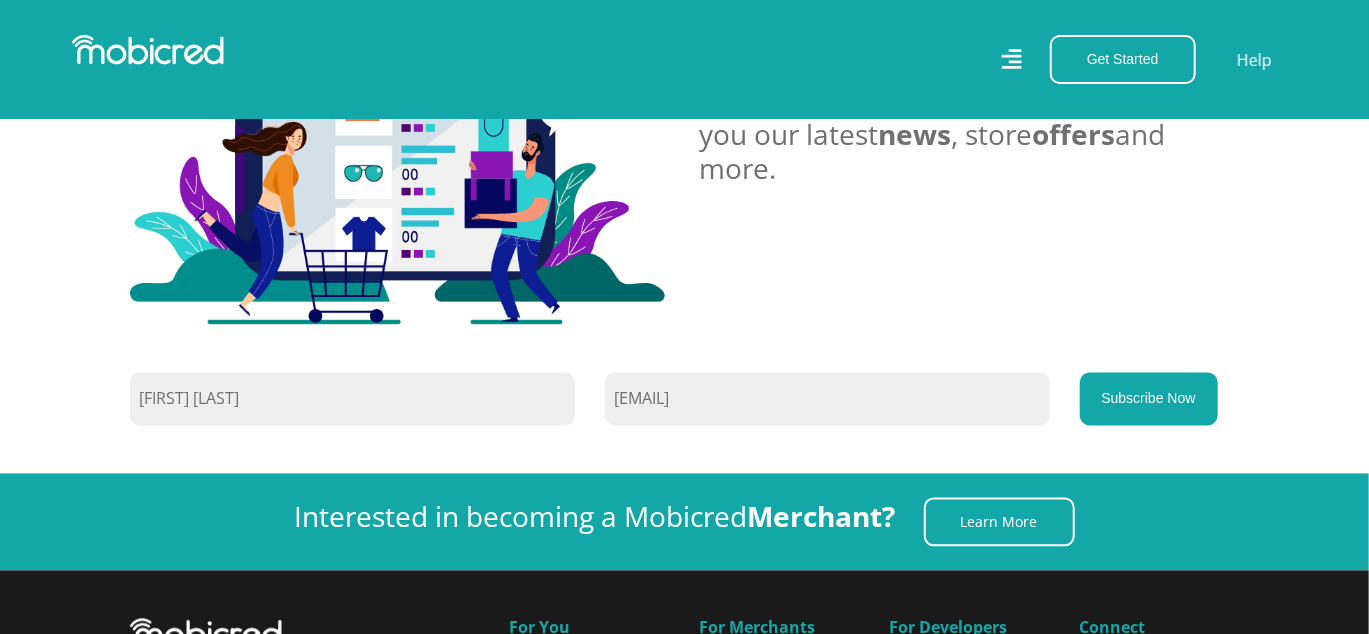 scroll, scrollTop: 0, scrollLeft: 0, axis: both 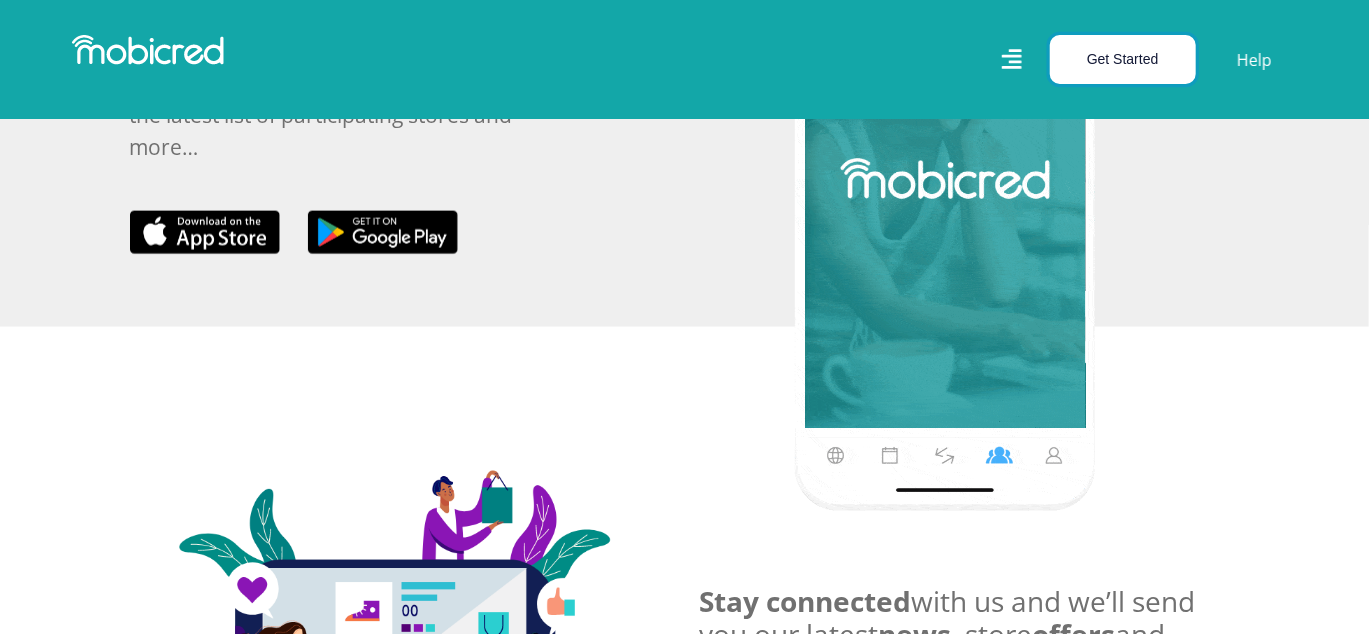 click on "Get Started" at bounding box center [1123, 59] 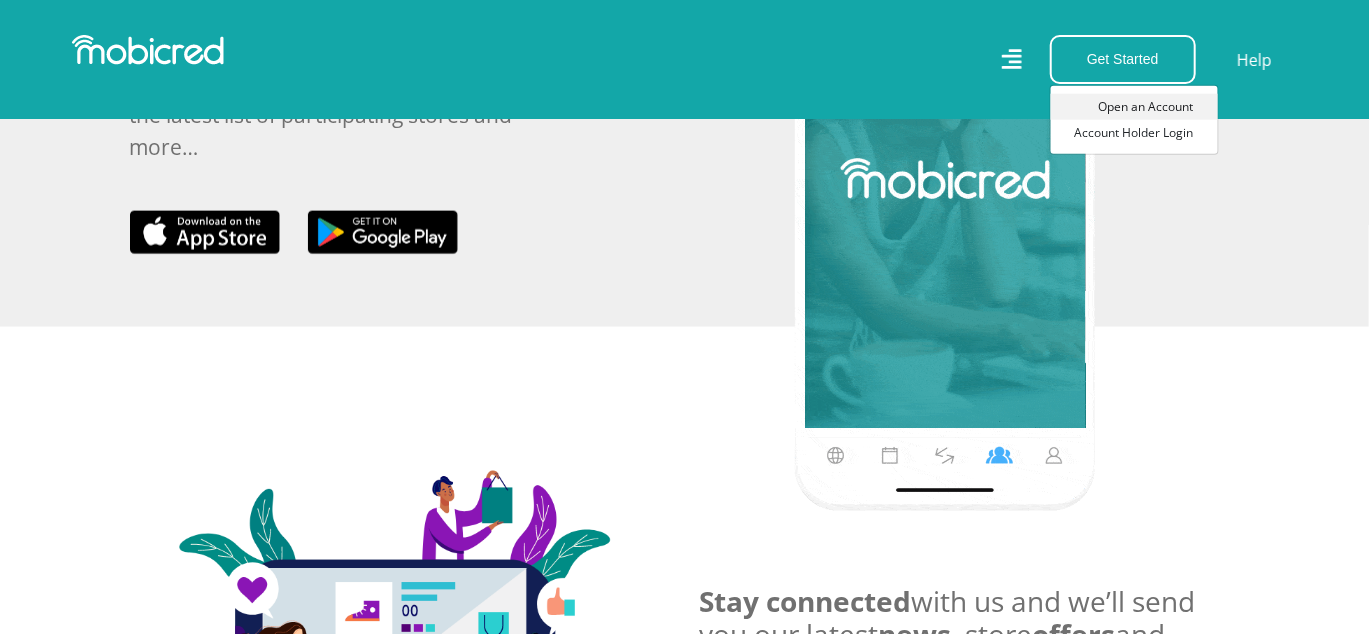 click on "Open an Account" at bounding box center (1134, 107) 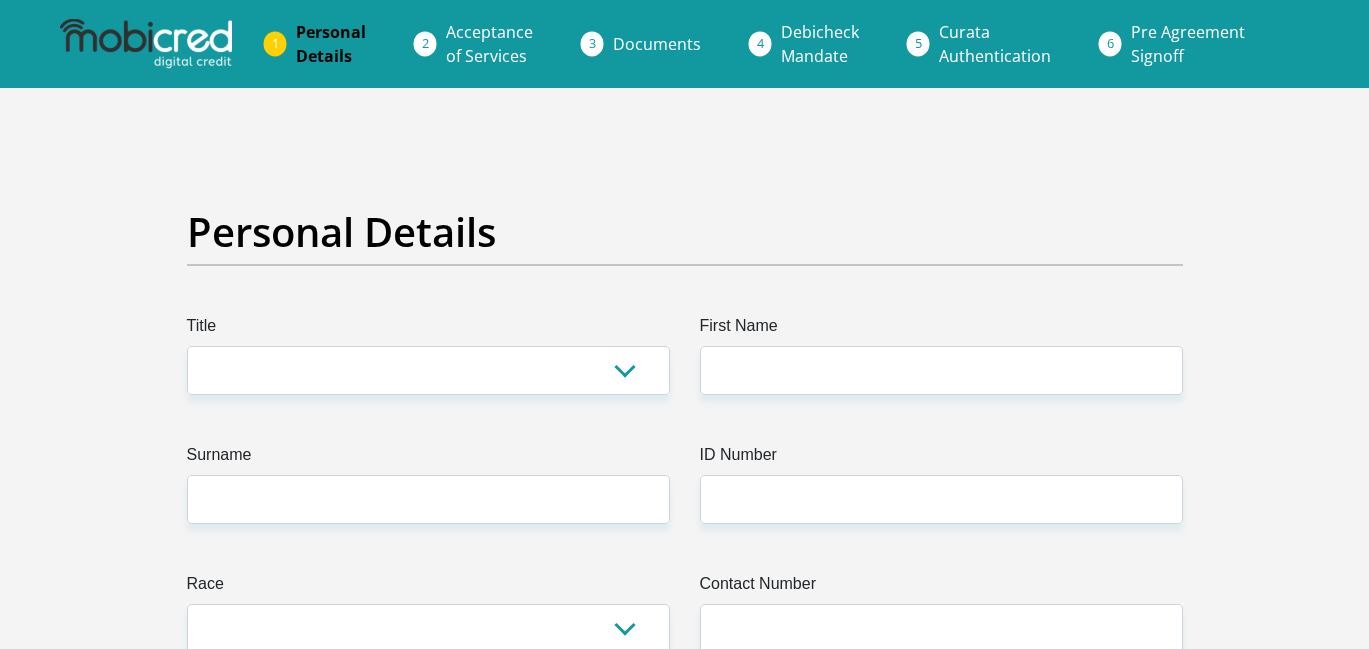scroll, scrollTop: 0, scrollLeft: 0, axis: both 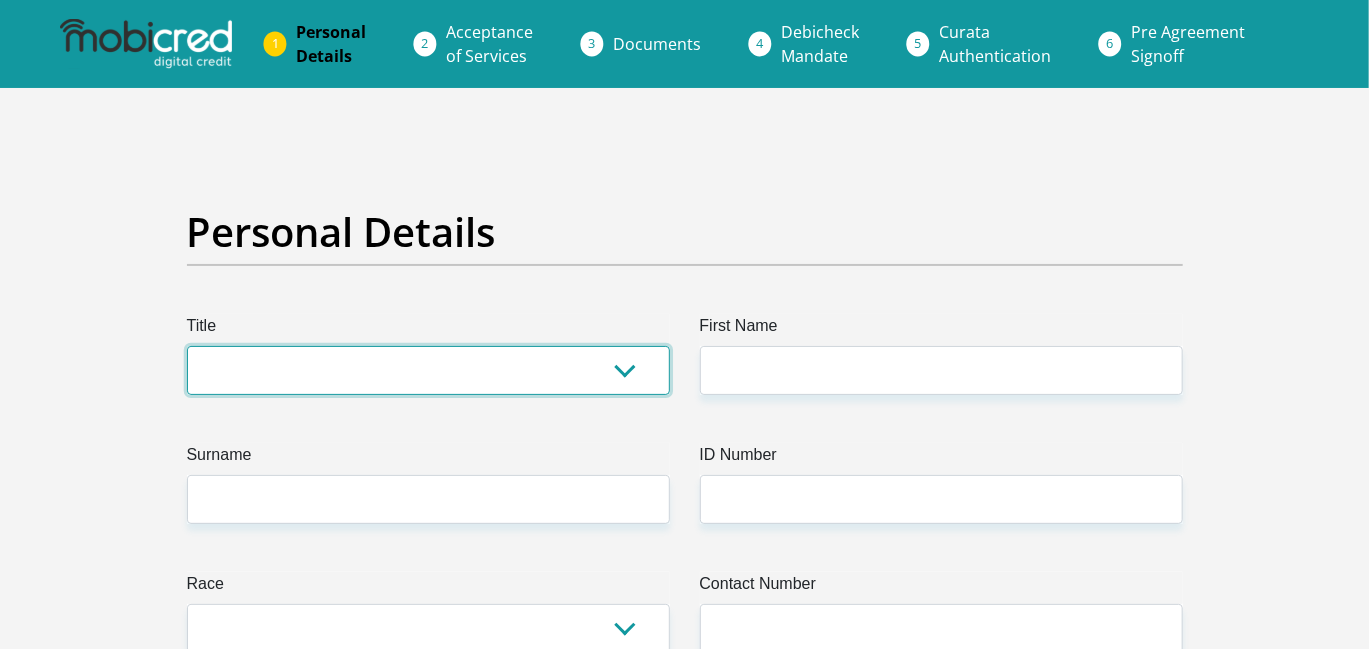 drag, startPoint x: 0, startPoint y: 0, endPoint x: 536, endPoint y: 388, distance: 661.69476 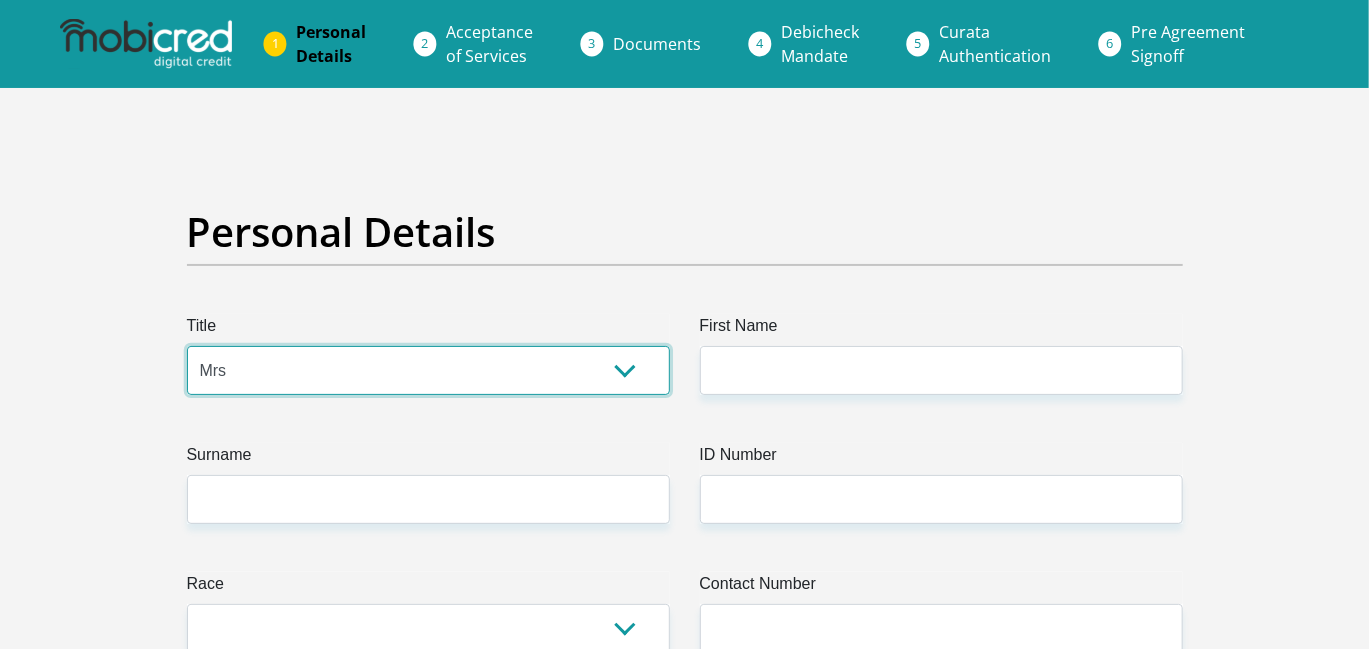 click on "Mr
Ms
Mrs
Dr
Other" at bounding box center (428, 370) 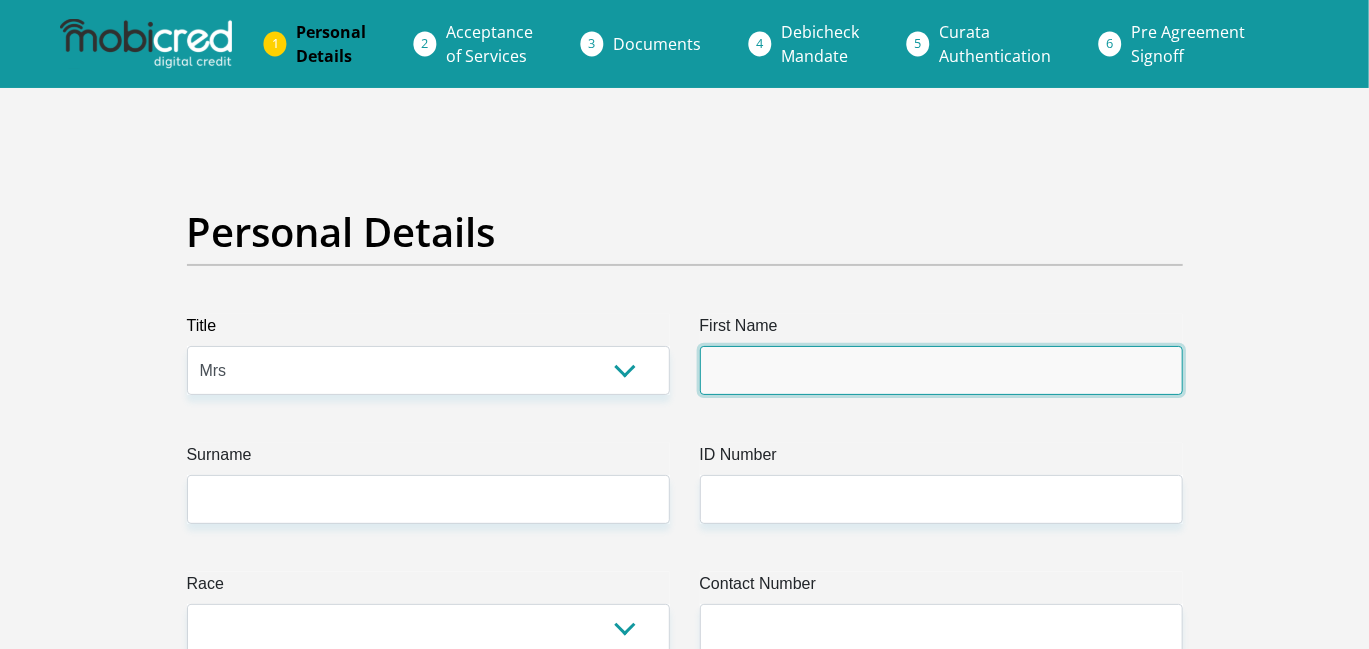 click on "First Name" at bounding box center [941, 370] 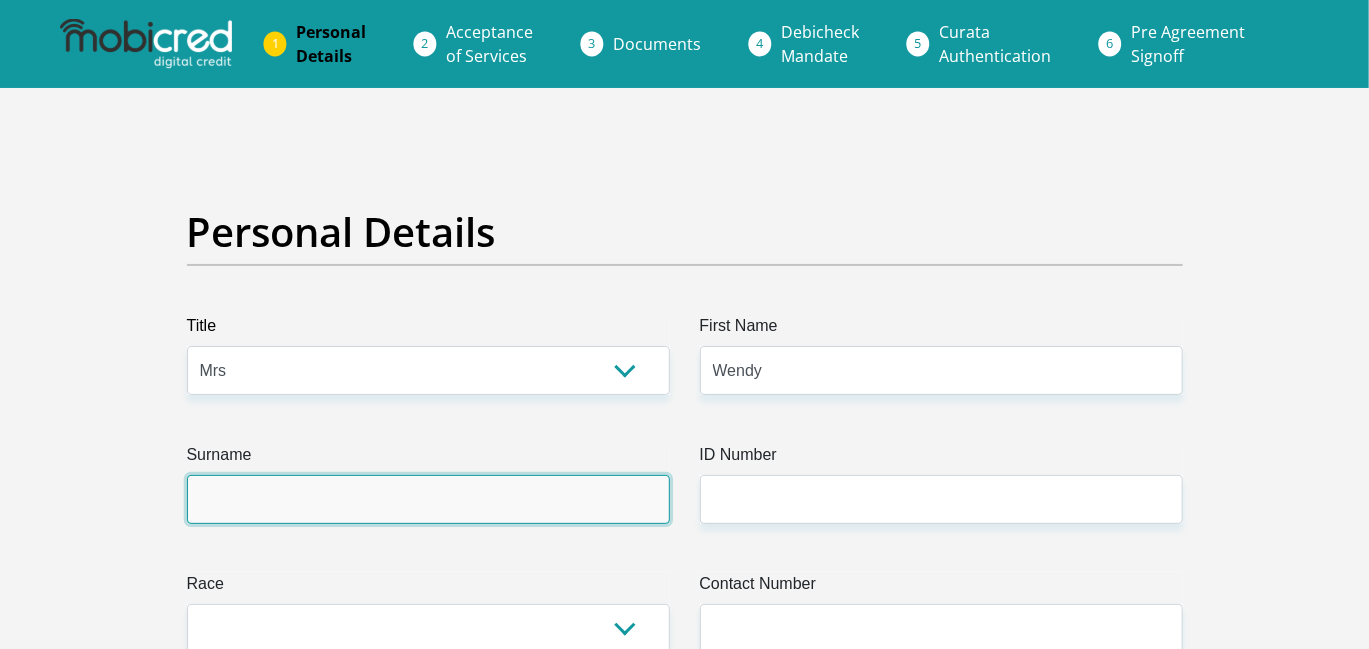 type on "[LAST]" 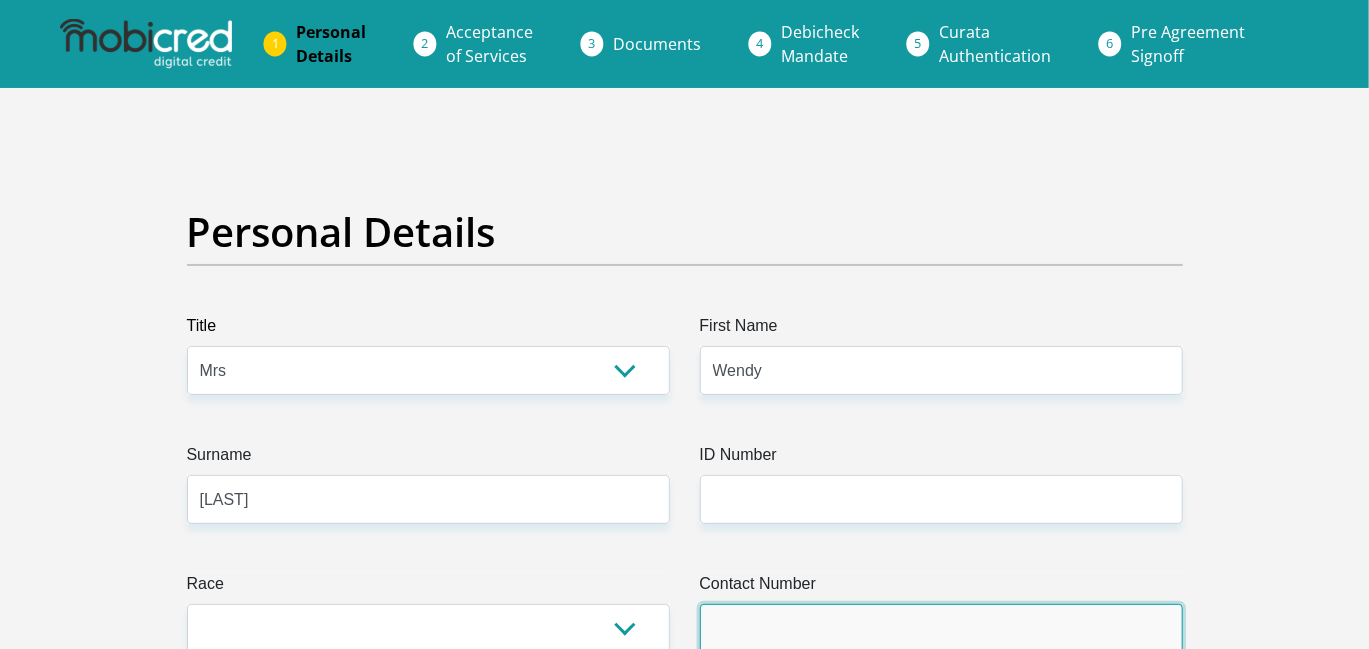 type on "[PHONE]" 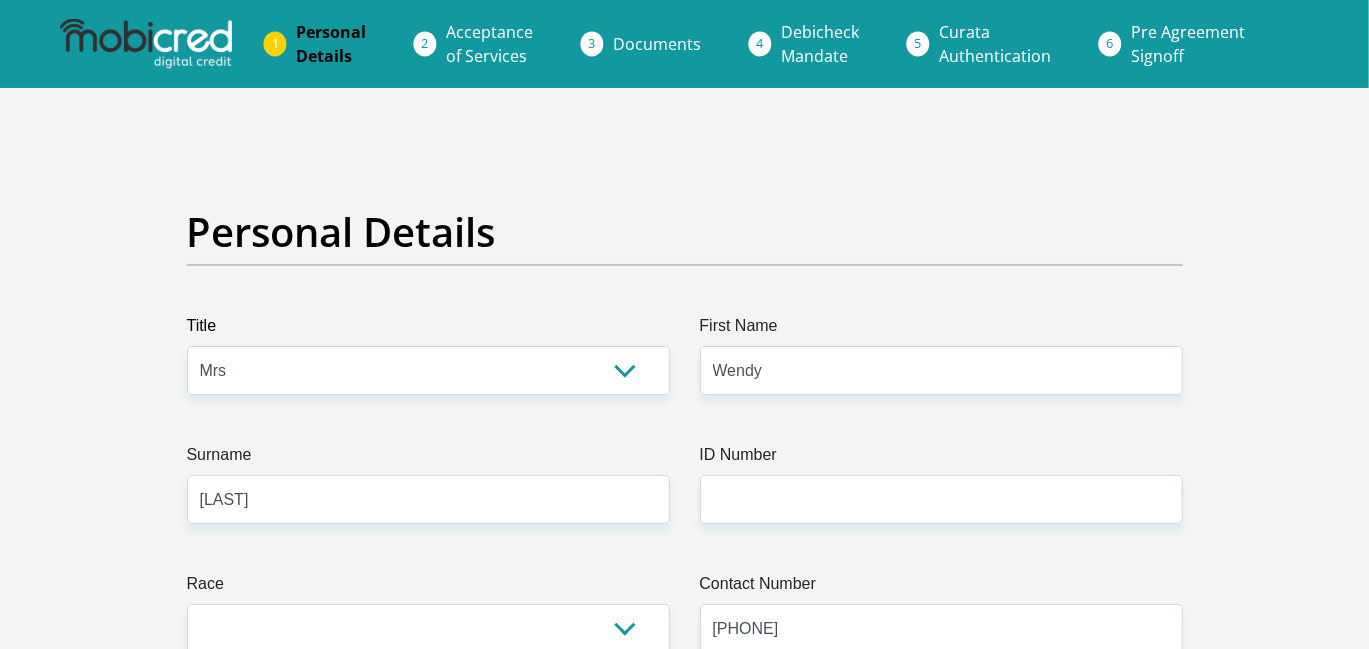 select on "ZAF" 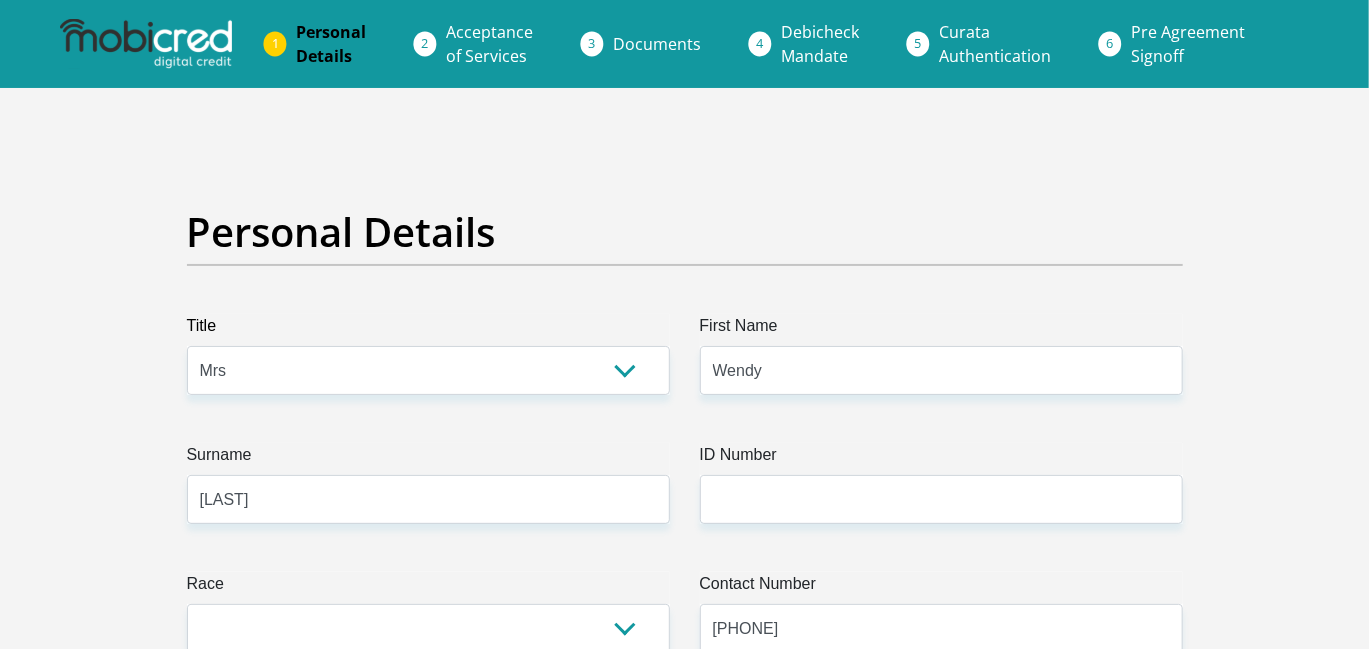 select on "ZAF" 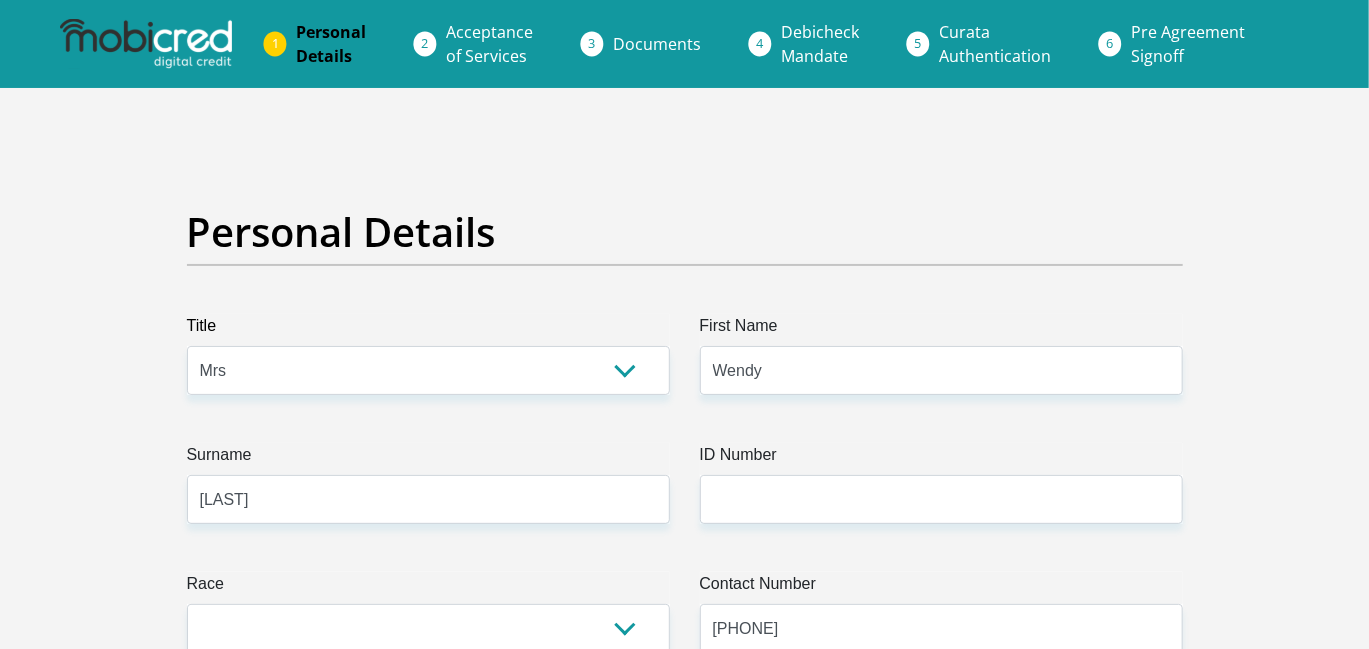 type on "[NUMBER] [STREET]" 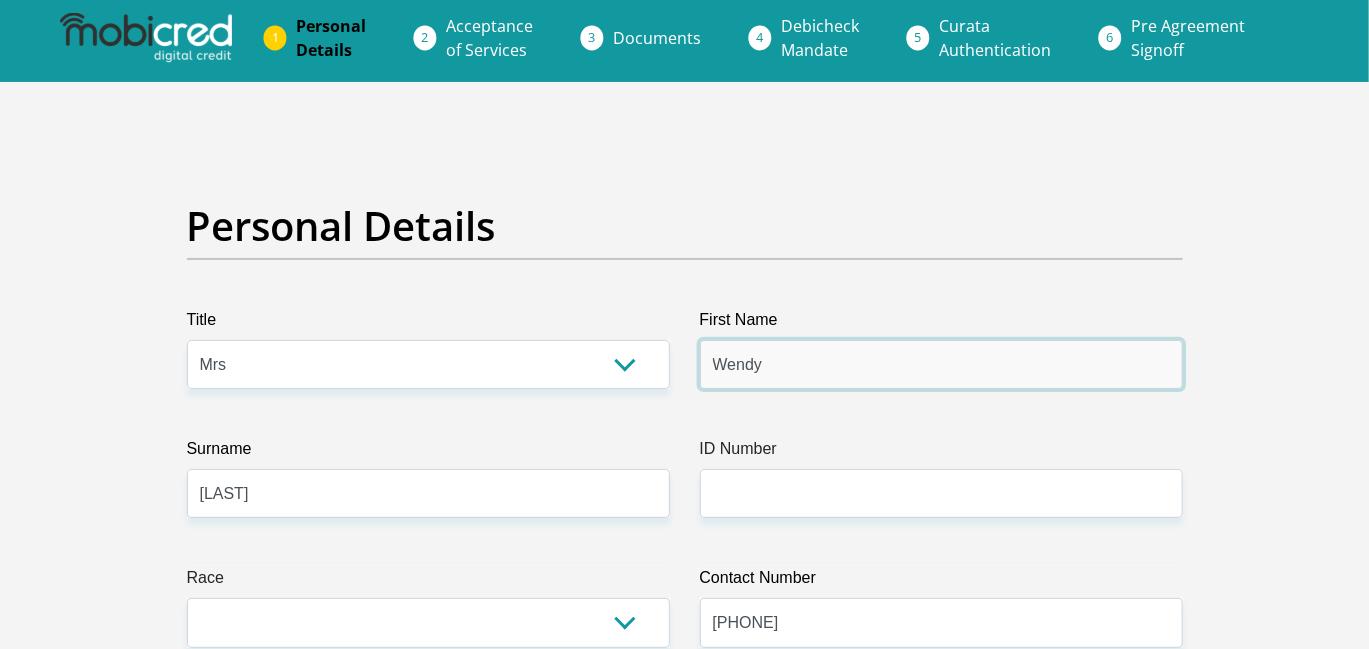 scroll, scrollTop: 200, scrollLeft: 0, axis: vertical 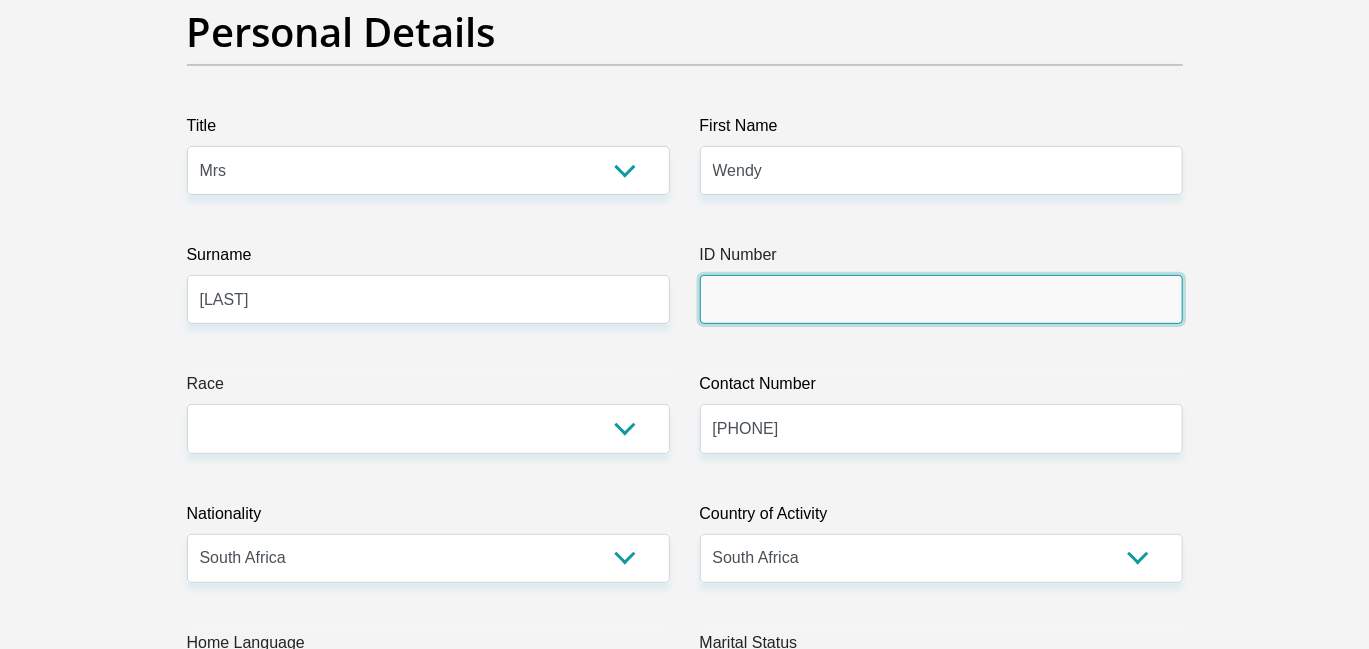 click on "ID Number" at bounding box center (941, 299) 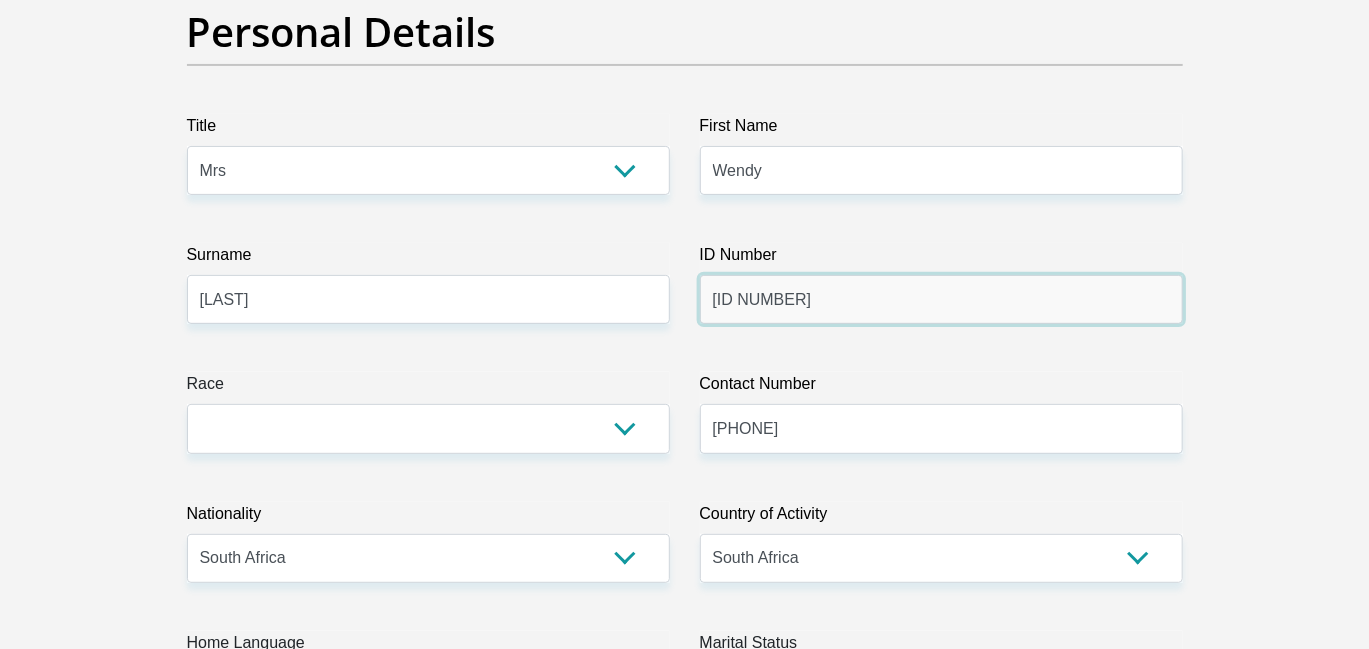 type on "7510230044084" 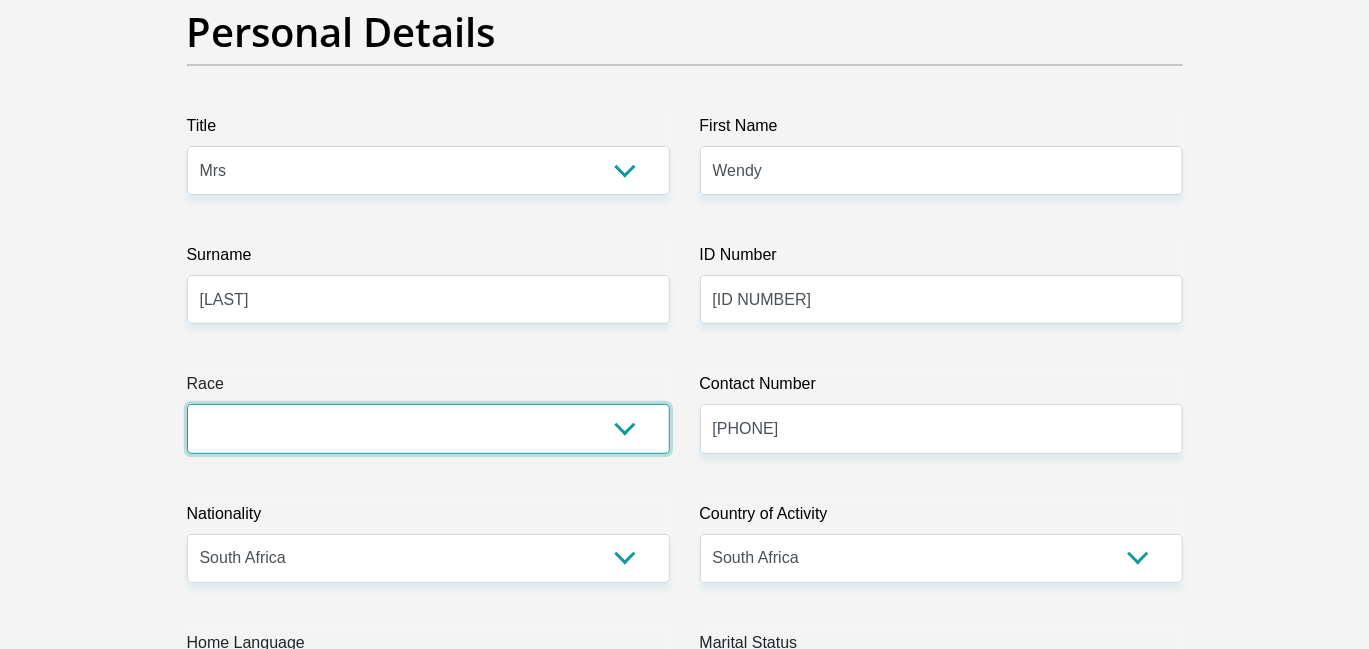 click on "Black
Coloured
Indian
White
Other" at bounding box center [428, 428] 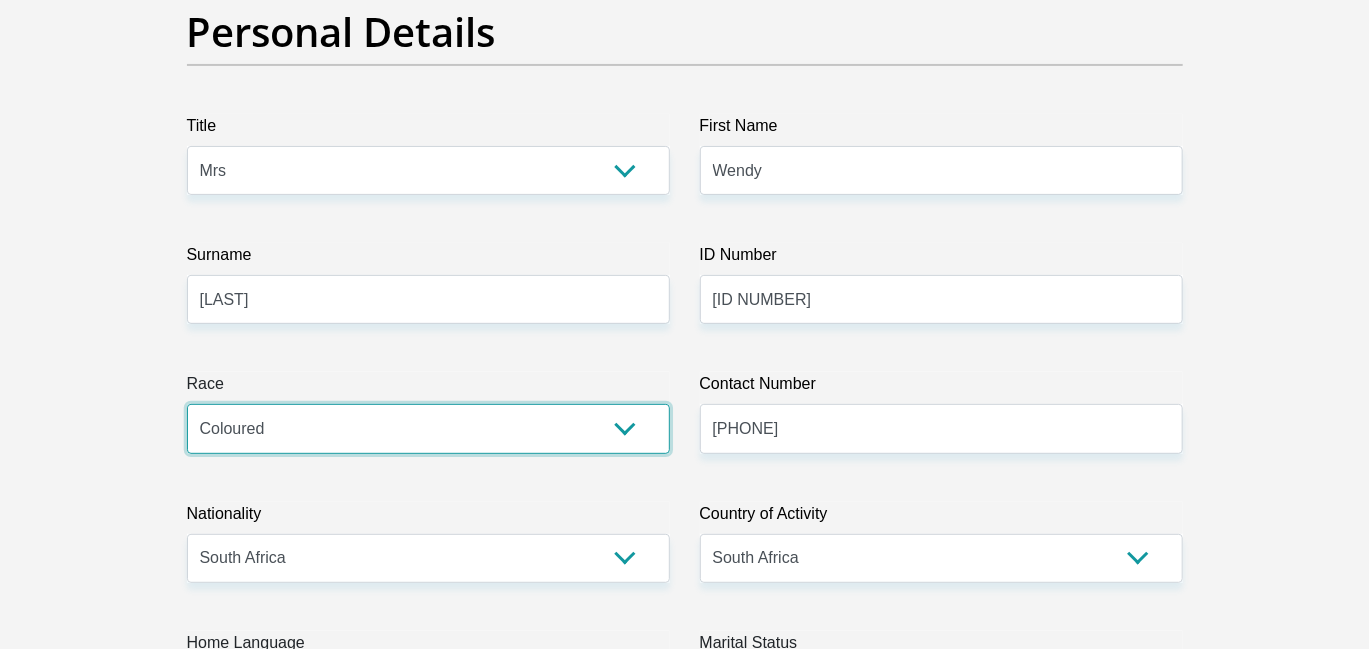 click on "Black
Coloured
Indian
White
Other" at bounding box center [428, 428] 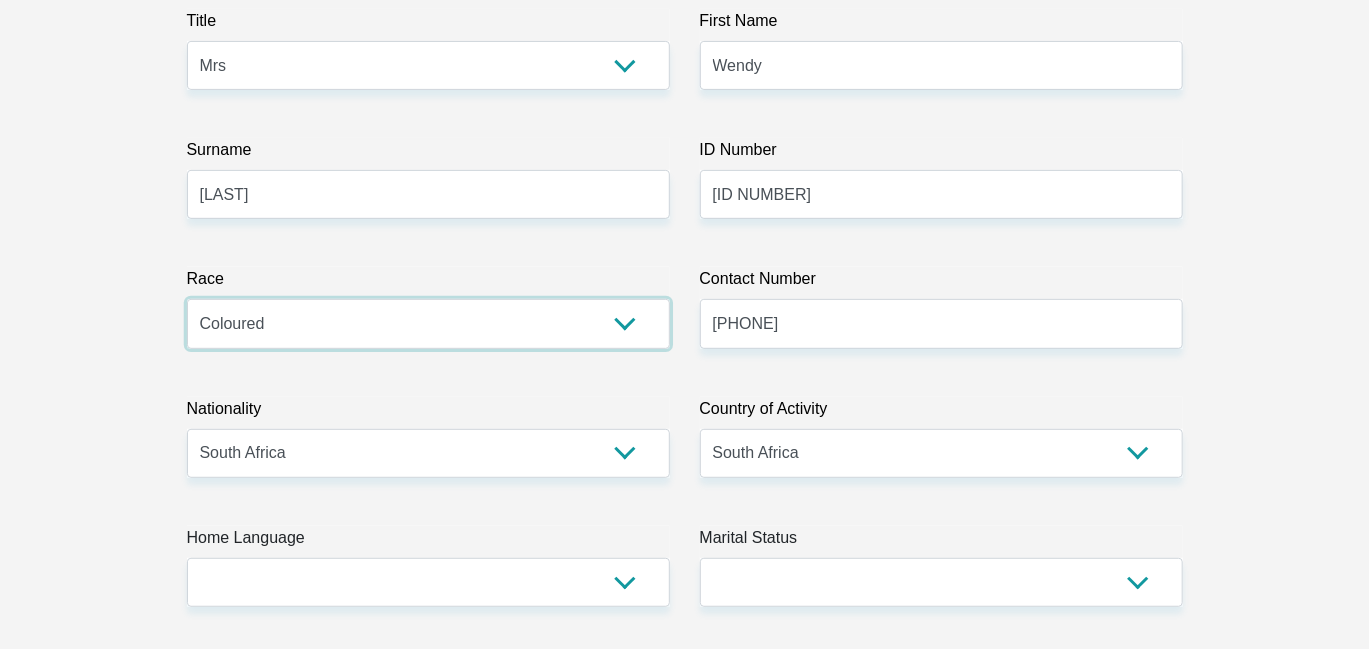 scroll, scrollTop: 400, scrollLeft: 0, axis: vertical 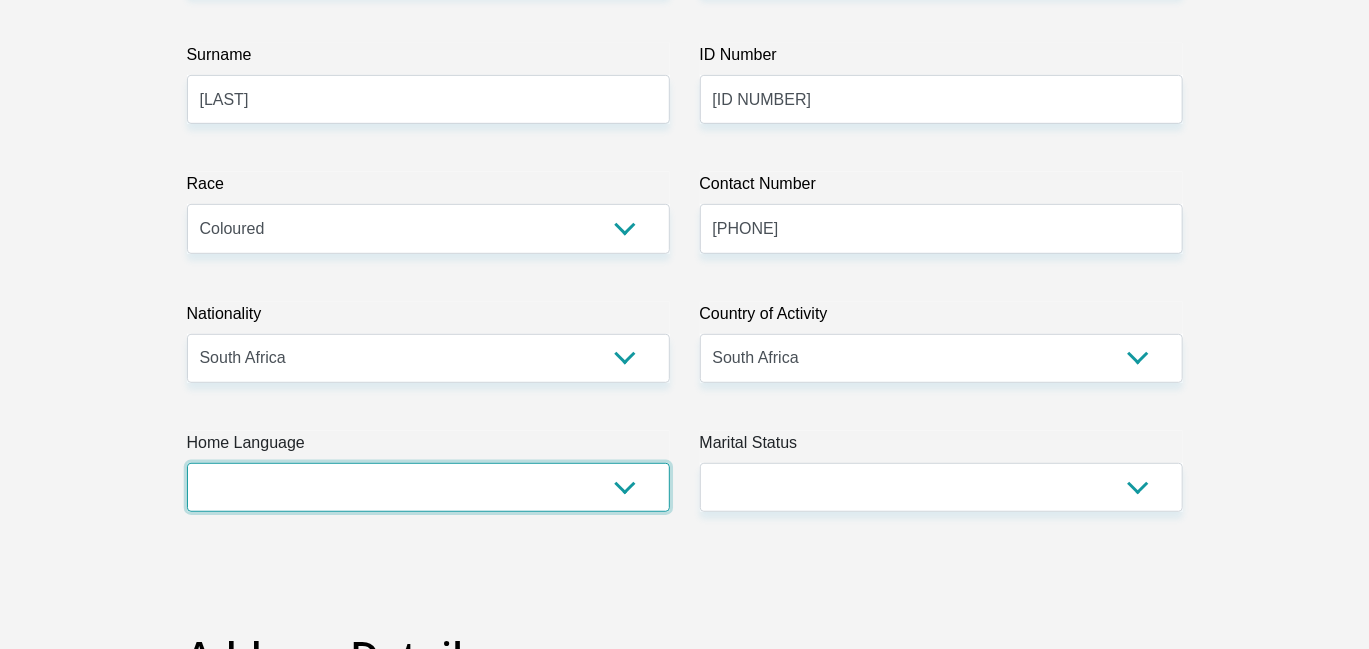 click on "Afrikaans
English
Sepedi
South Ndebele
Southern Sotho
Swati
Tsonga
Tswana
Venda
Xhosa
Zulu
Other" at bounding box center (428, 487) 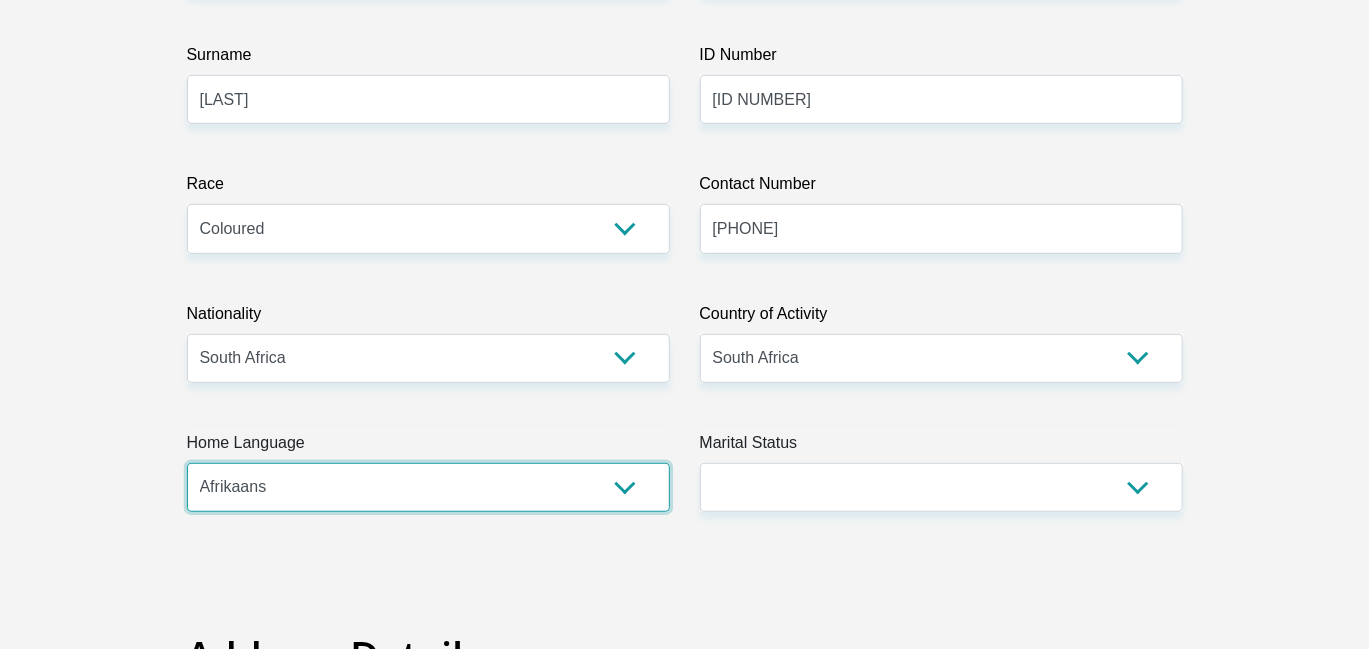 click on "Afrikaans
English
Sepedi
South Ndebele
Southern Sotho
Swati
Tsonga
Tswana
Venda
Xhosa
Zulu
Other" at bounding box center [428, 487] 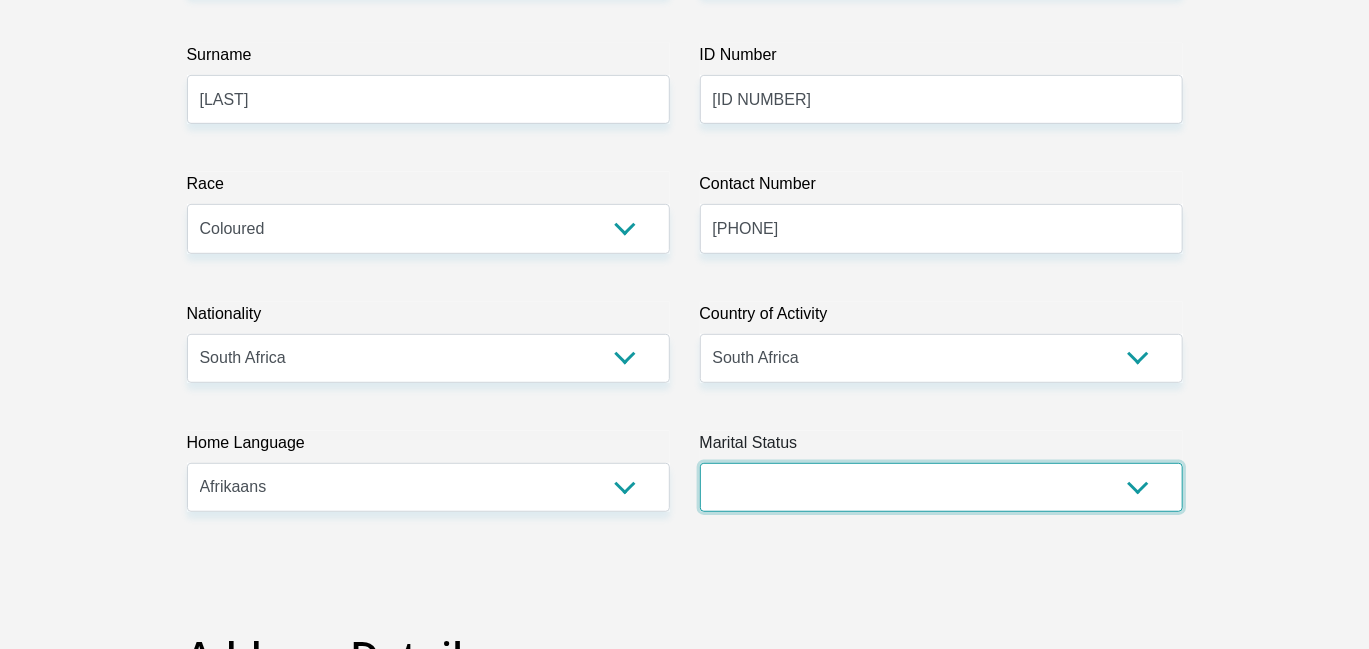 click on "Married ANC
Single
Divorced
Widowed
Married COP or Customary Law" at bounding box center (941, 487) 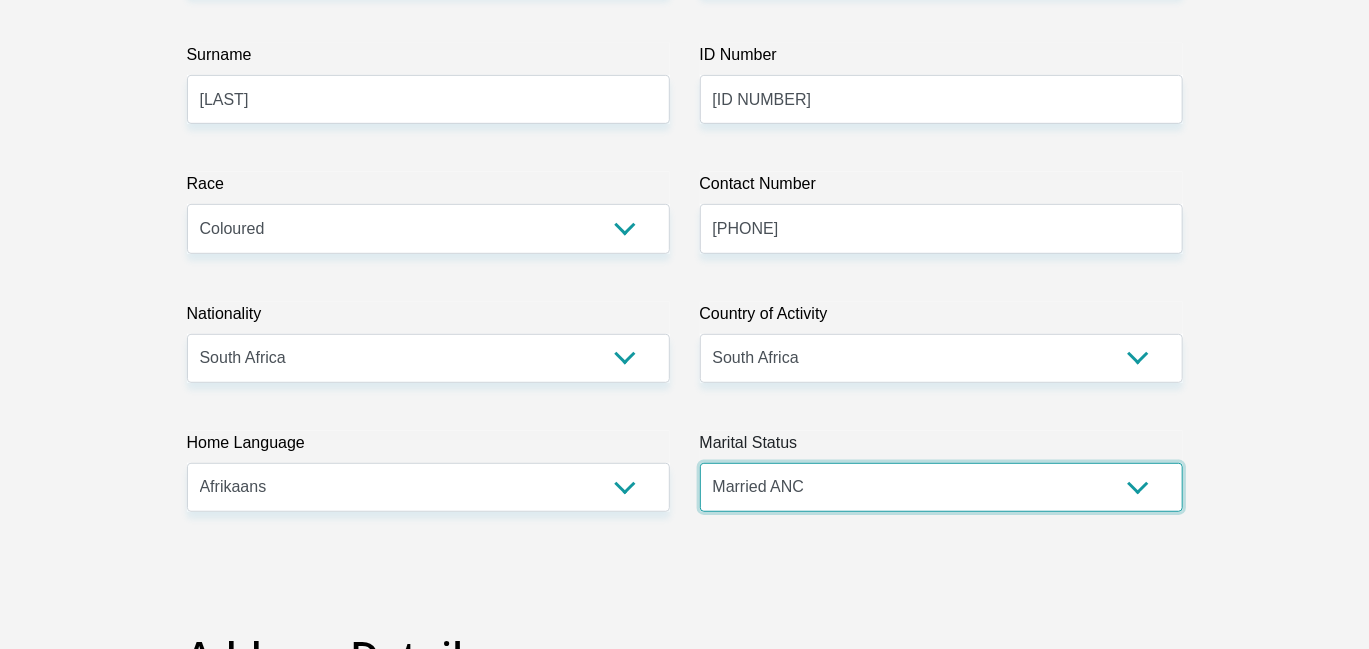 click on "Married ANC
Single
Divorced
Widowed
Married COP or Customary Law" at bounding box center (941, 487) 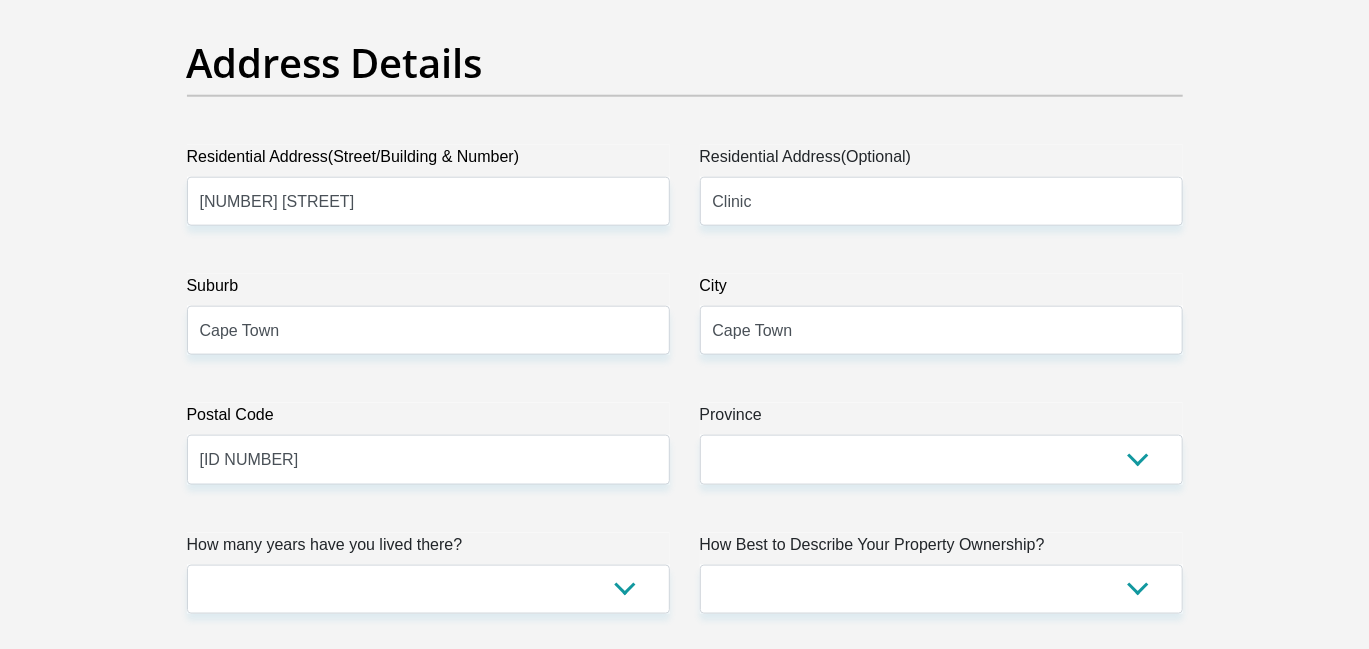 scroll, scrollTop: 1000, scrollLeft: 0, axis: vertical 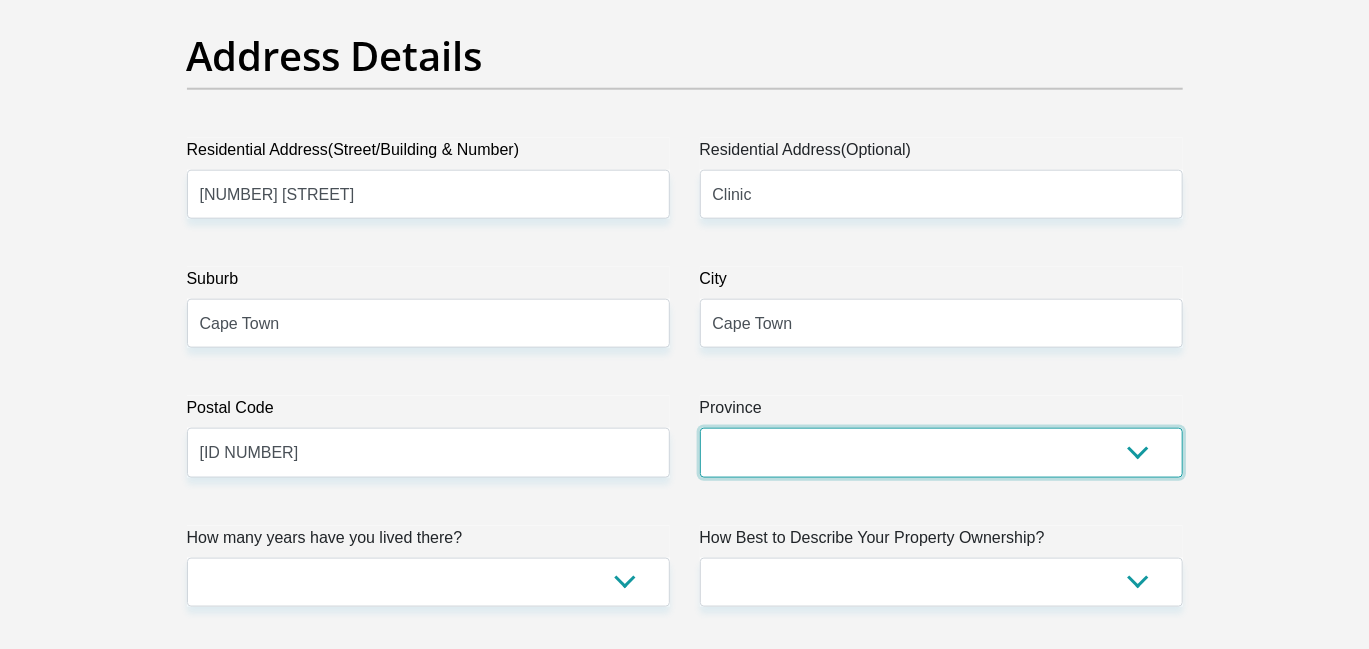 click on "Eastern Cape
Free State
Gauteng
KwaZulu-Natal
Limpopo
Mpumalanga
Northern Cape
North West
Western Cape" at bounding box center (941, 452) 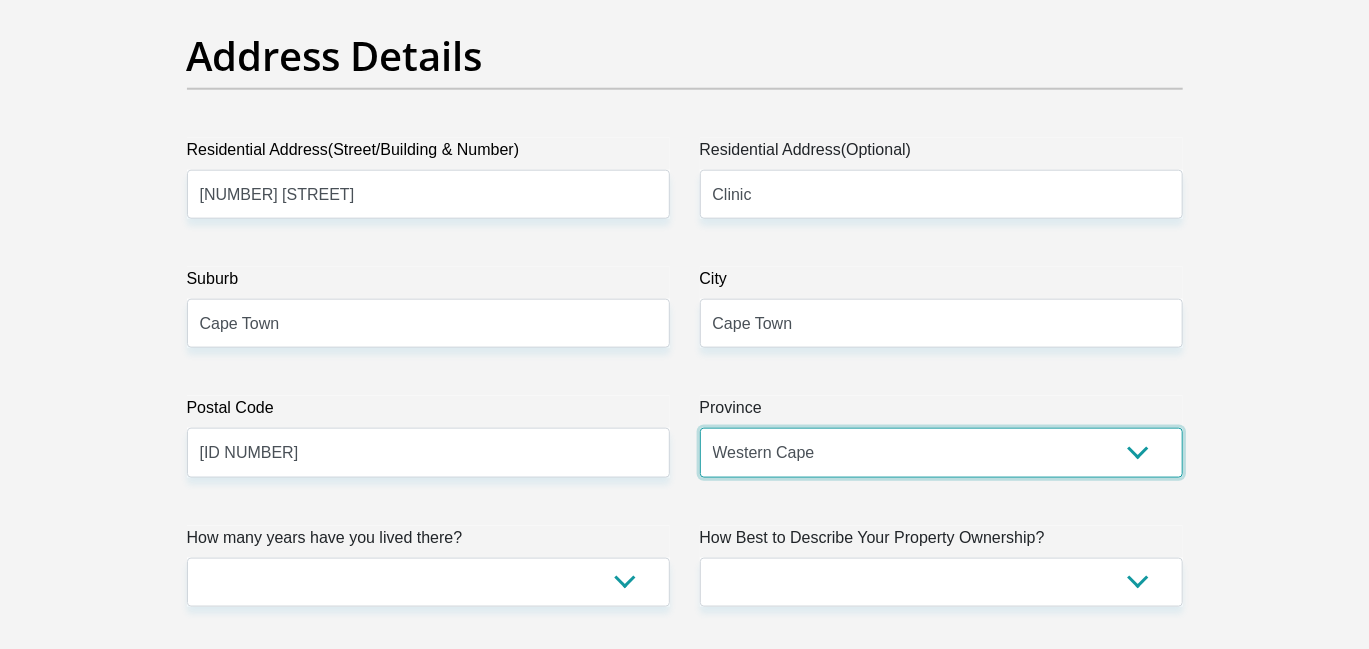 click on "Eastern Cape
Free State
Gauteng
KwaZulu-Natal
Limpopo
Mpumalanga
Northern Cape
North West
Western Cape" at bounding box center [941, 452] 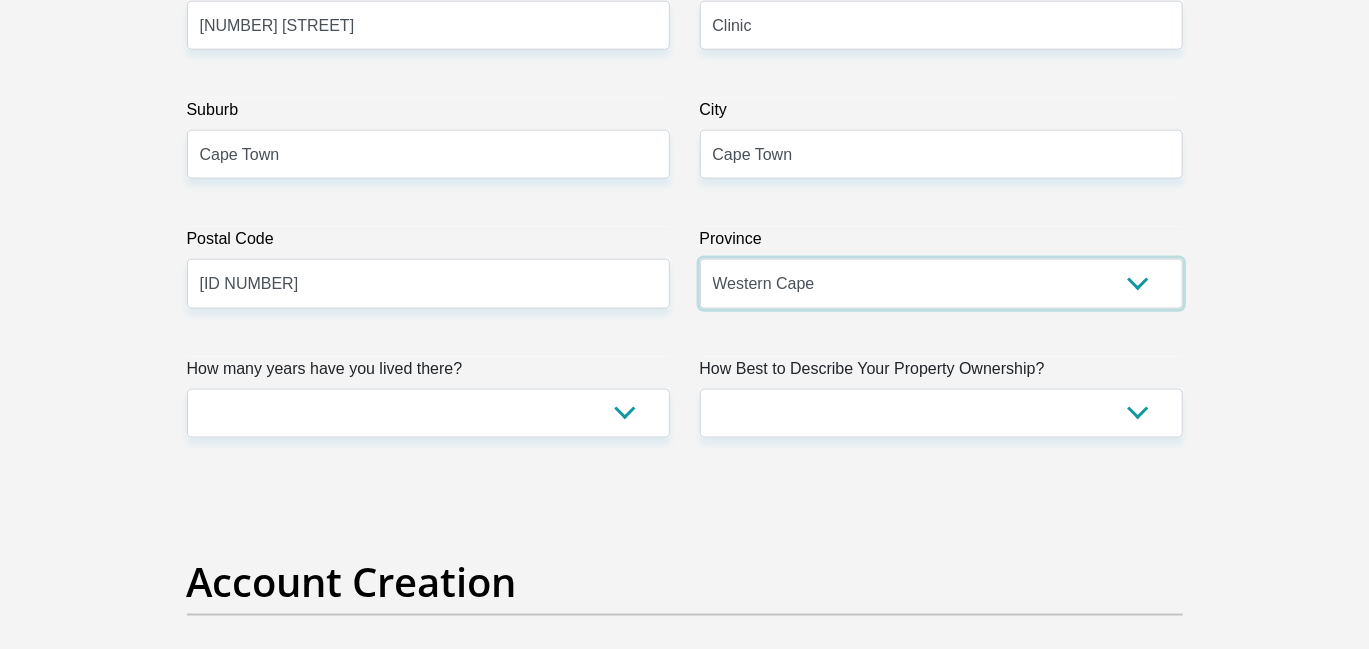 scroll, scrollTop: 1200, scrollLeft: 0, axis: vertical 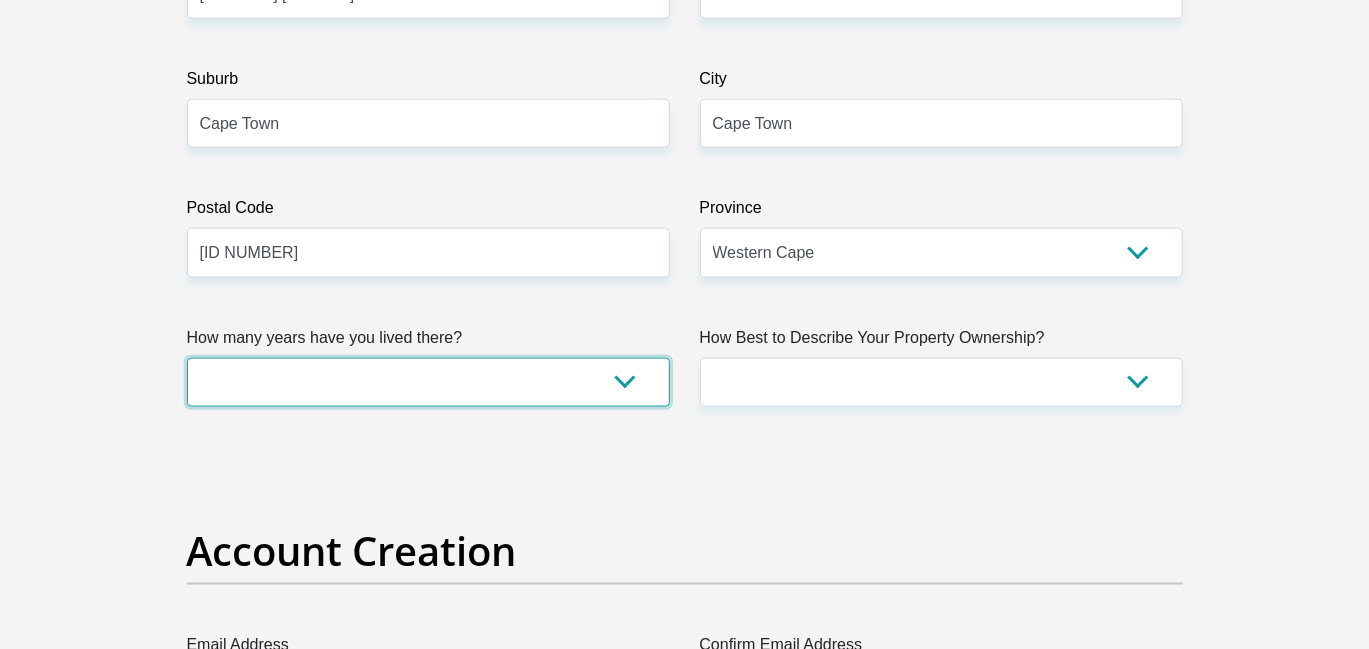 click on "less than 1 year
1-3 years
3-5 years
5+ years" at bounding box center [428, 382] 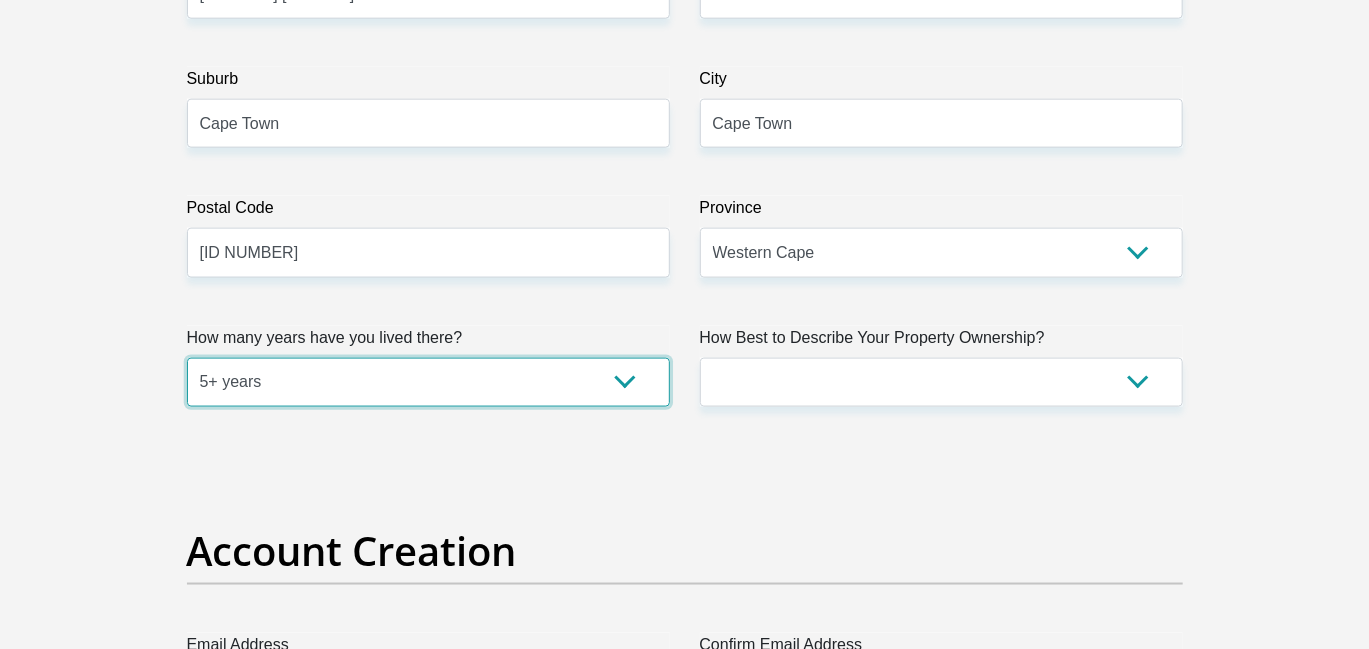 click on "less than 1 year
1-3 years
3-5 years
5+ years" at bounding box center [428, 382] 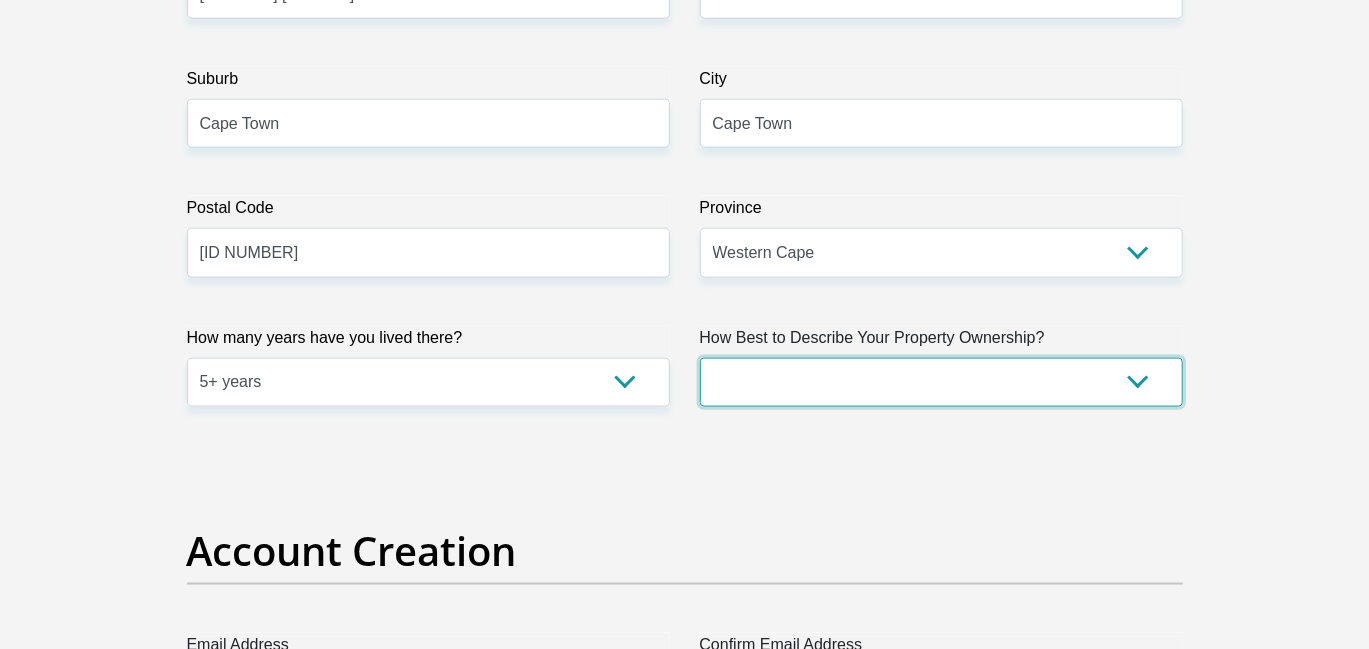 click on "Owned
Rented
Family Owned
Company Dwelling" at bounding box center (941, 382) 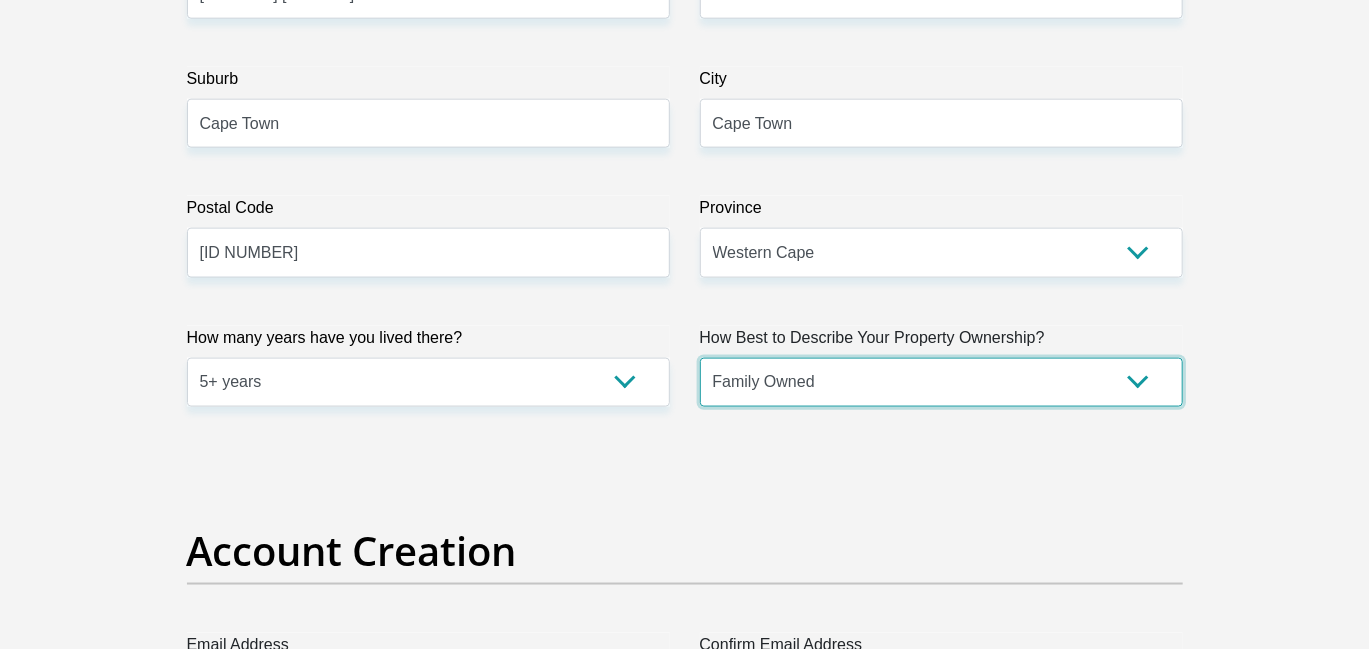 click on "Owned
Rented
Family Owned
Company Dwelling" at bounding box center [941, 382] 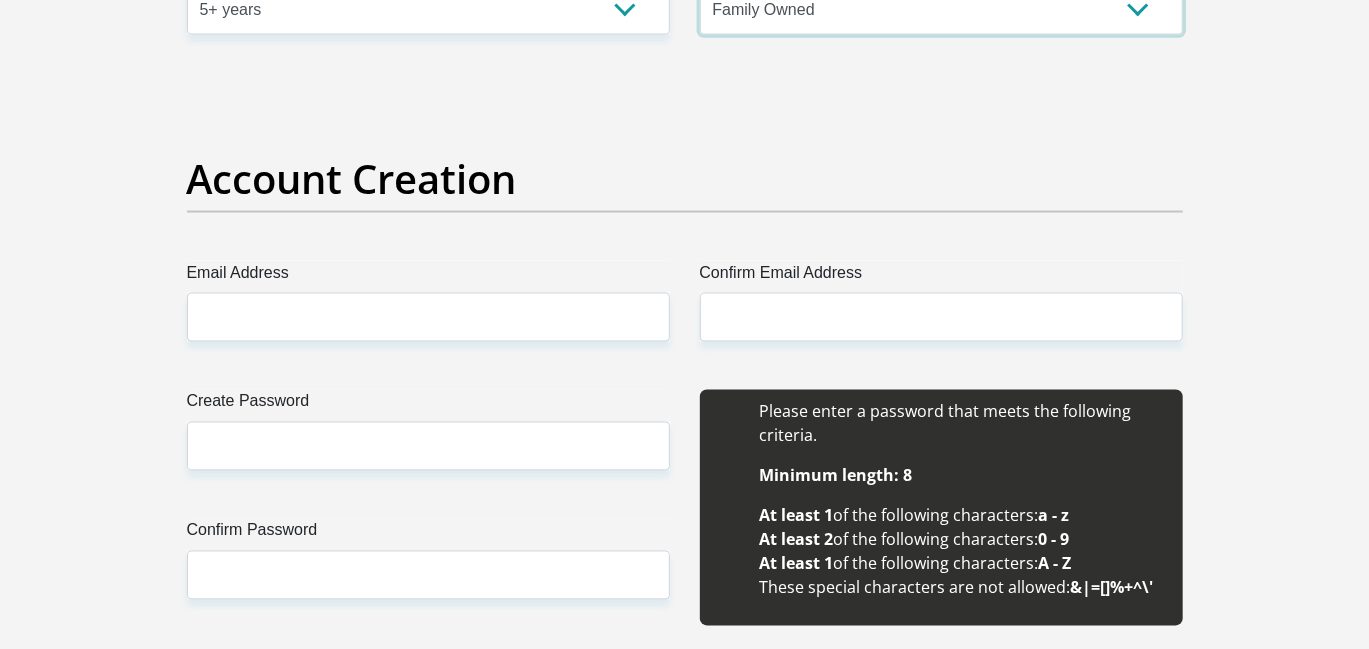 scroll, scrollTop: 1600, scrollLeft: 0, axis: vertical 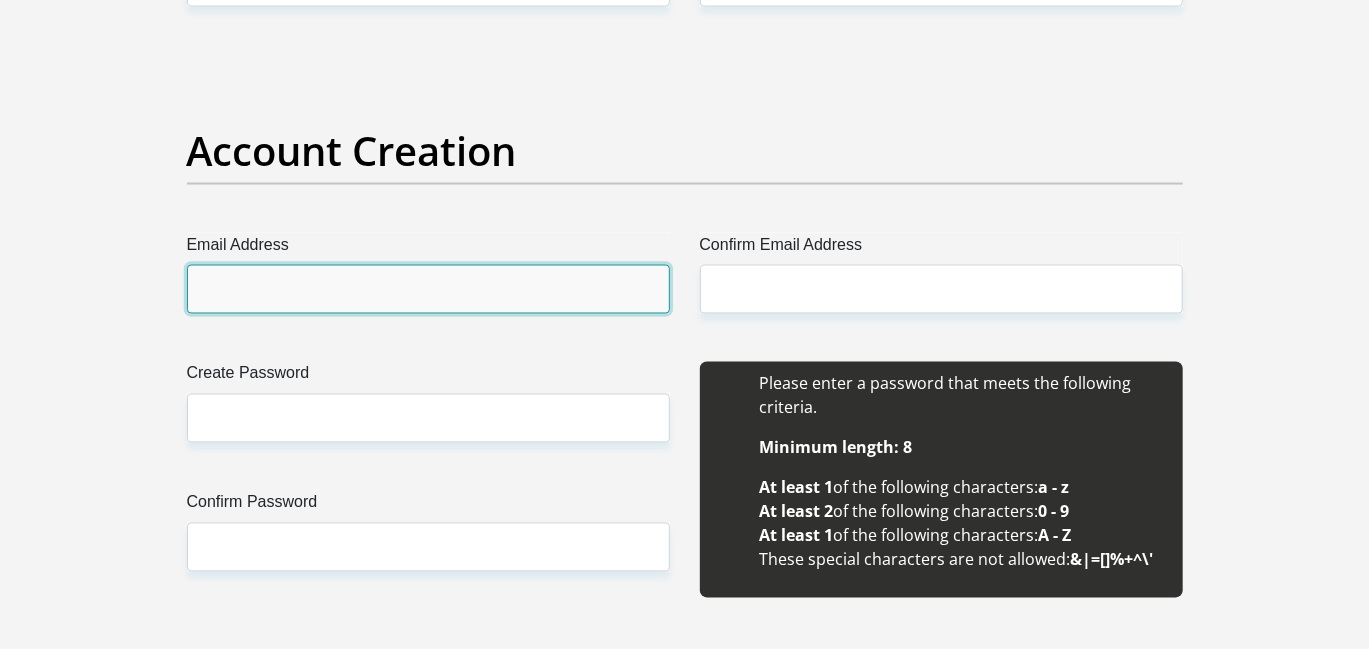 click on "Email Address" at bounding box center [428, 289] 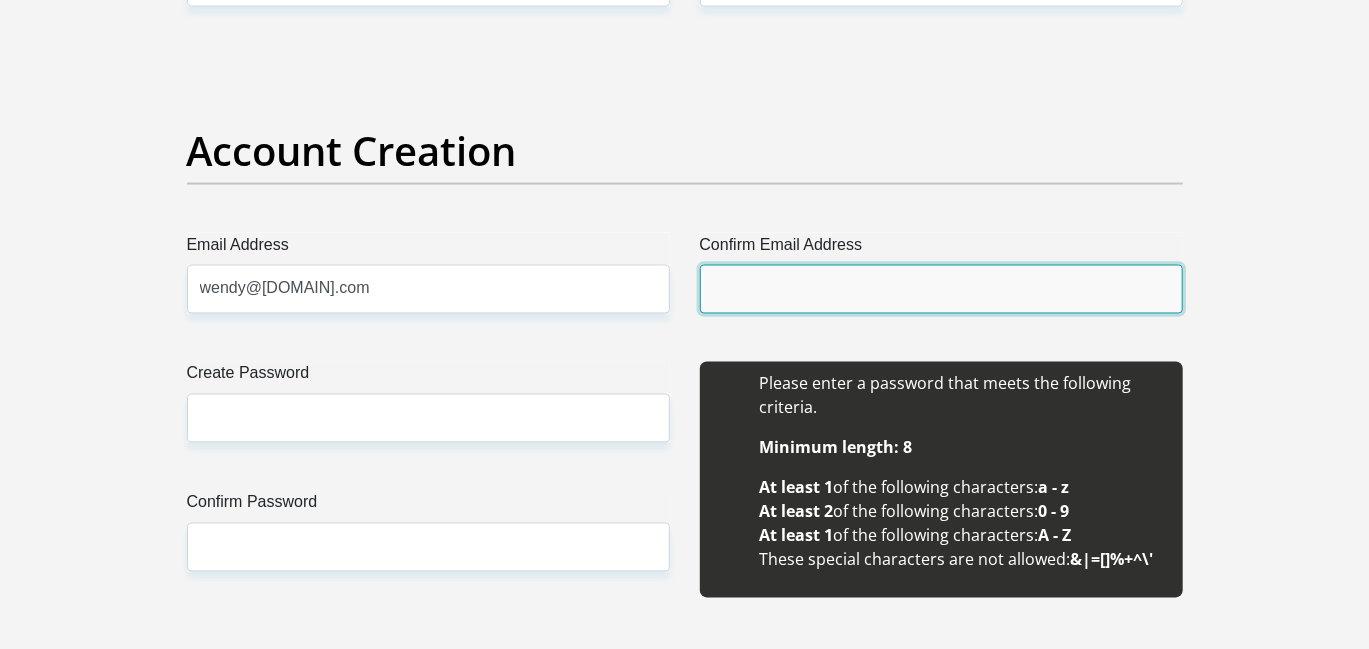 type on "wendy@tijgerclinic.co.za" 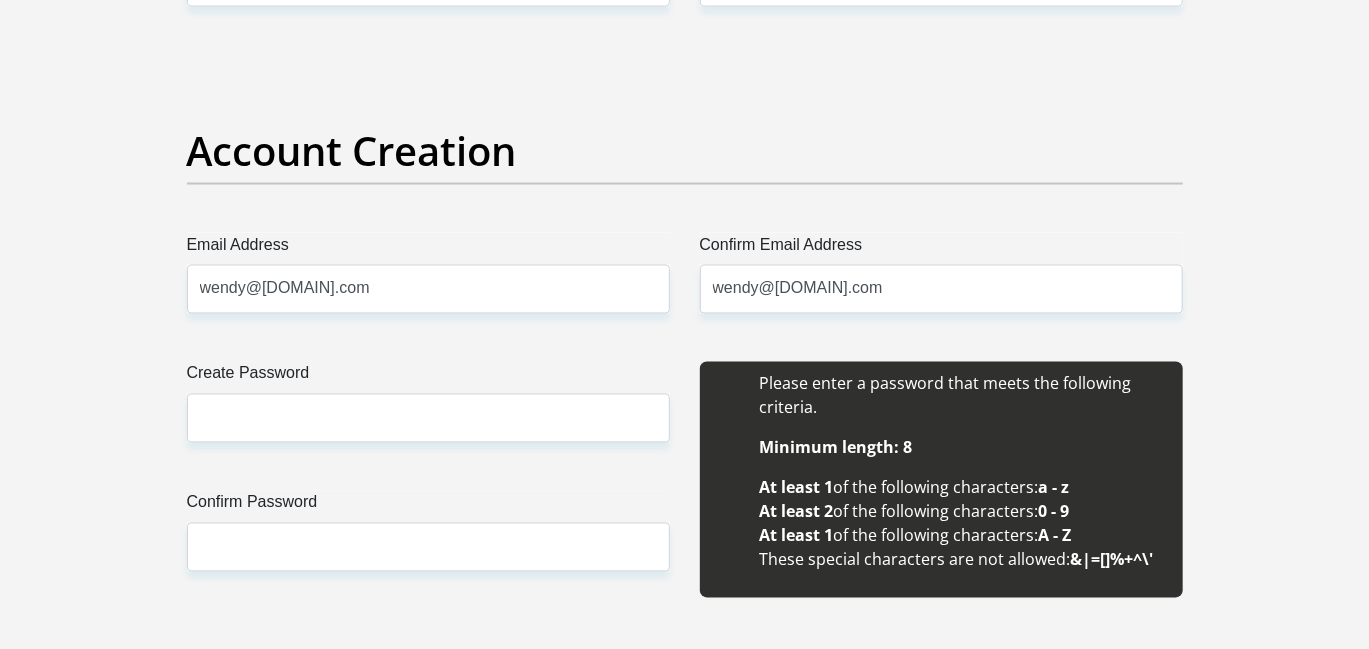 type 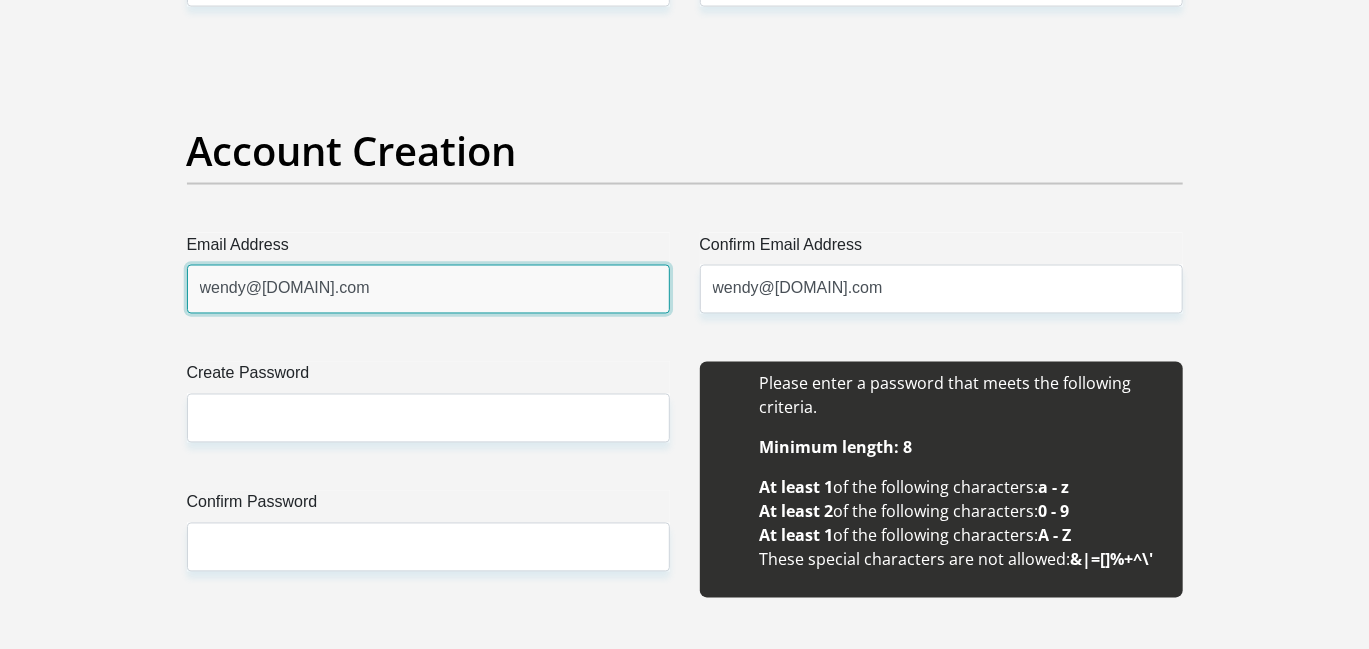type 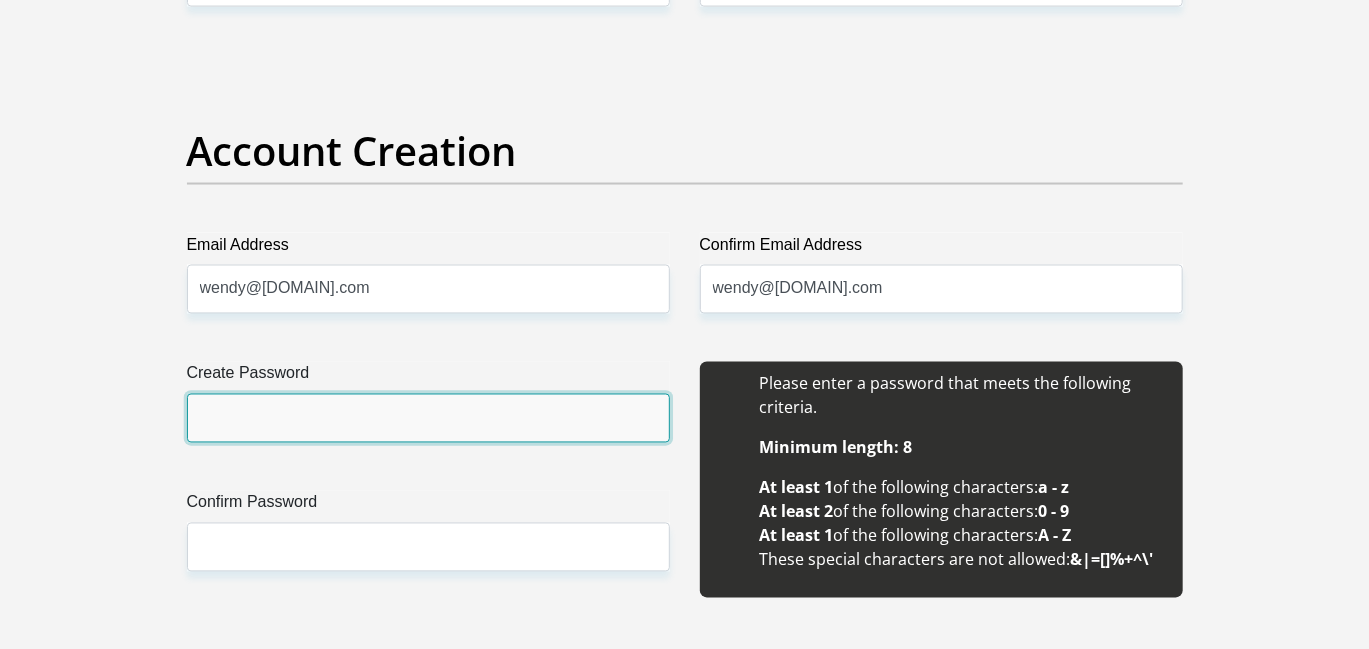 click on "Create Password" at bounding box center (428, 418) 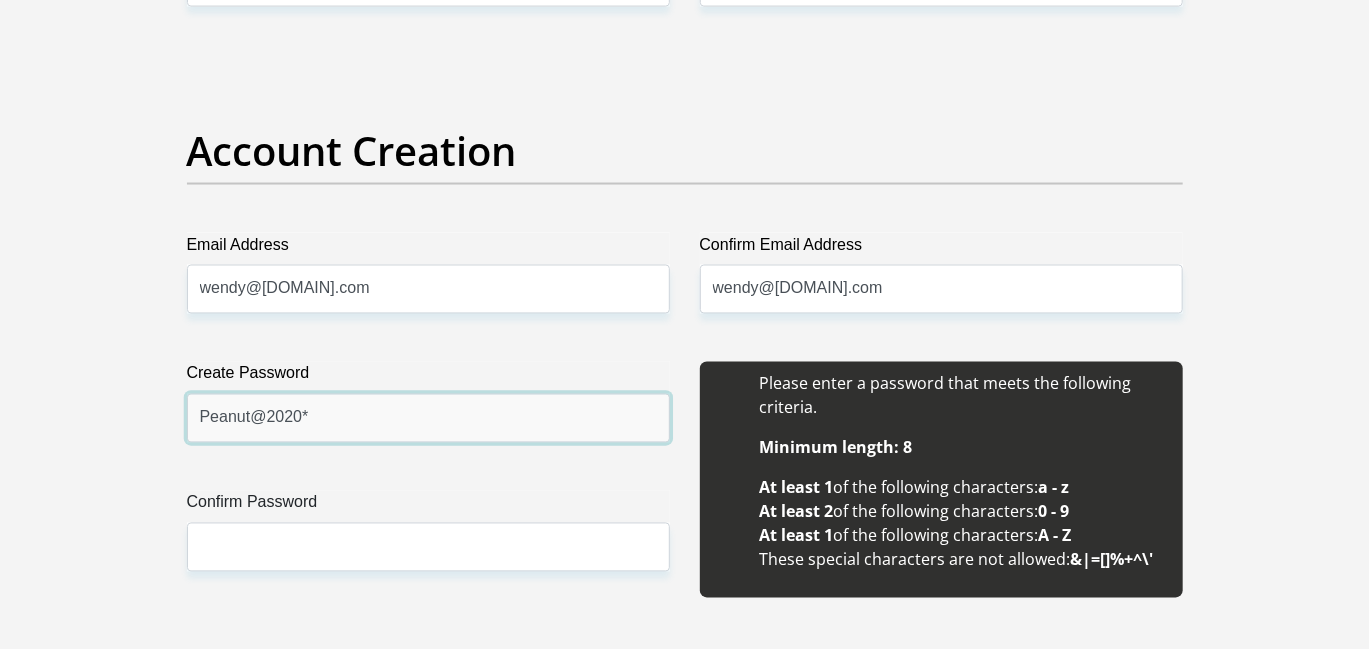 type on "Peanut@2020*" 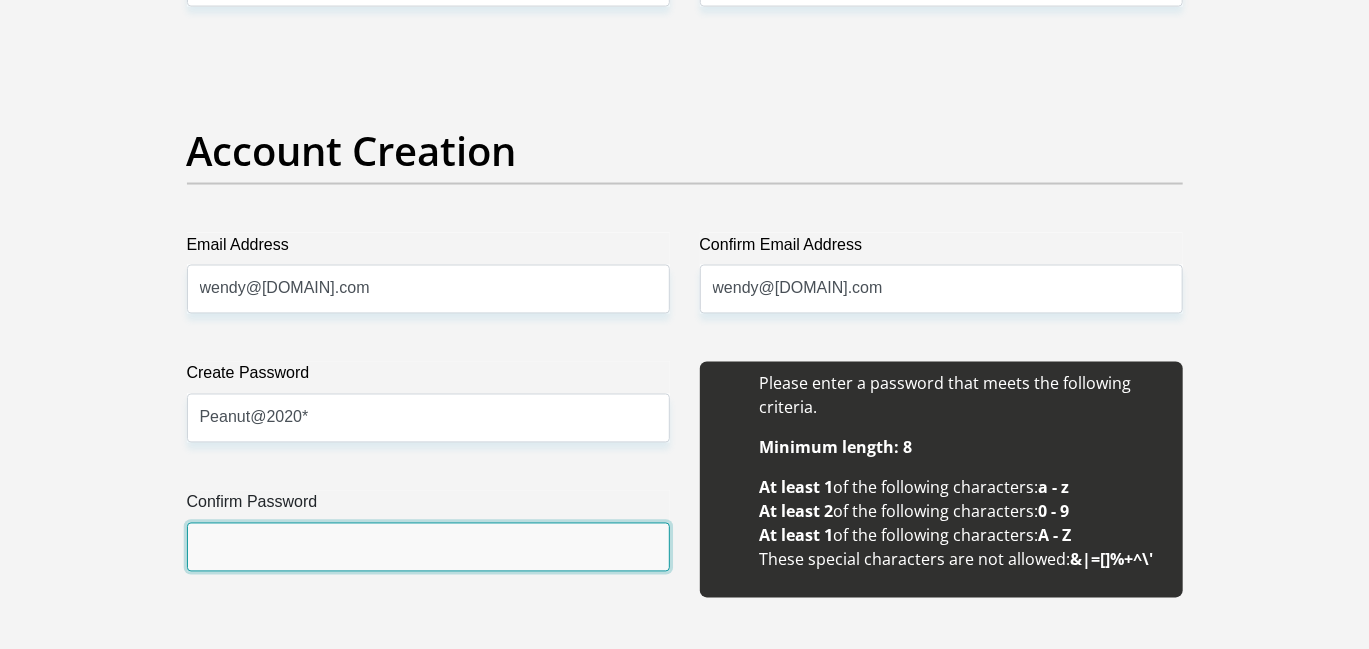 click on "Confirm Password" at bounding box center [428, 547] 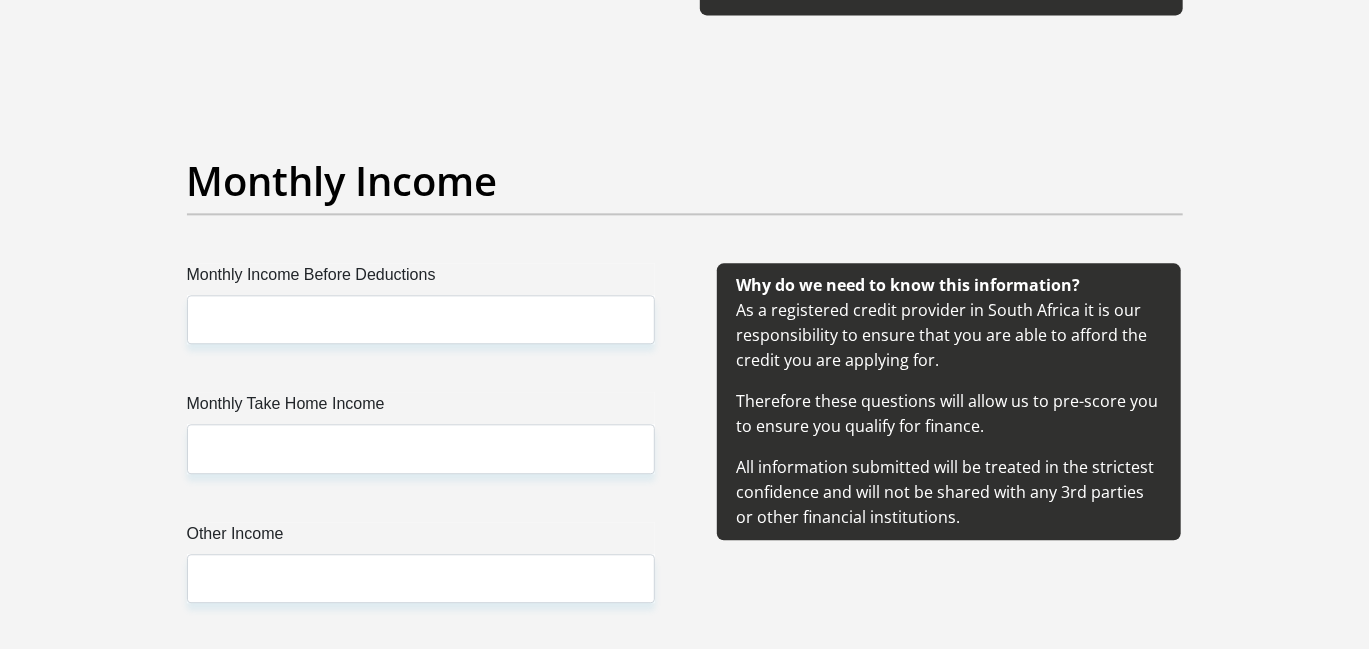 scroll, scrollTop: 2299, scrollLeft: 0, axis: vertical 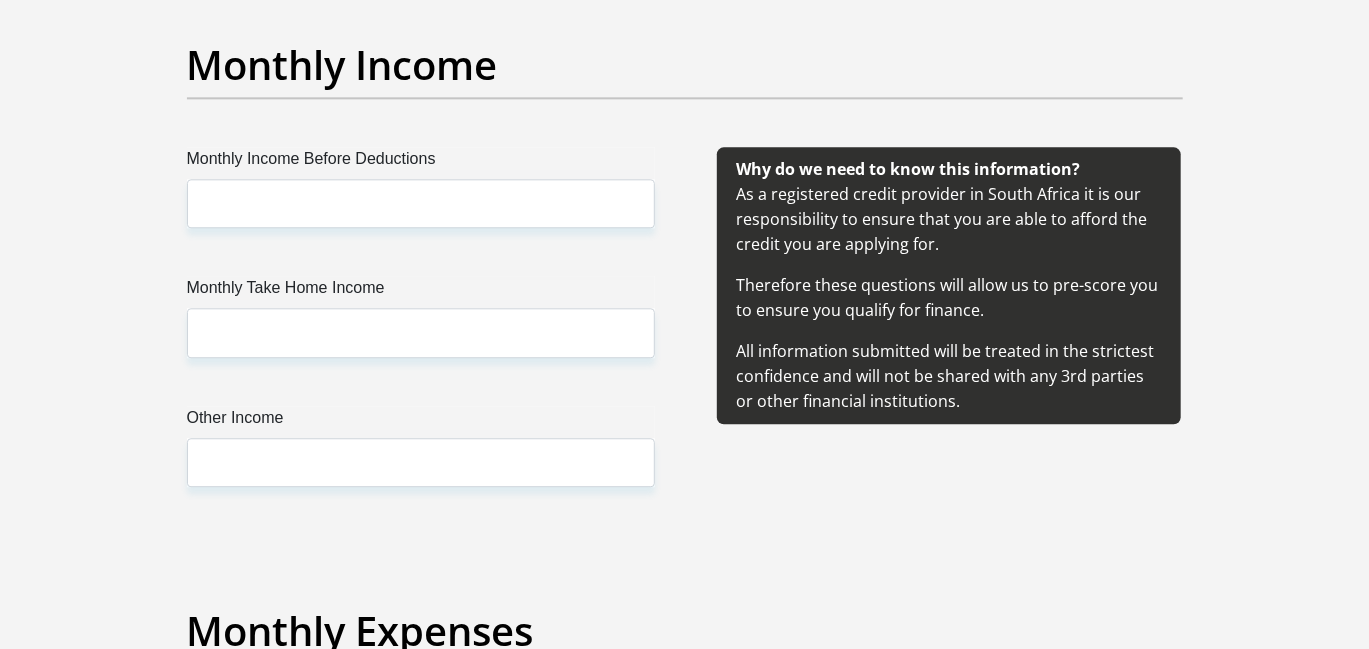 type on "Peanut@2020*" 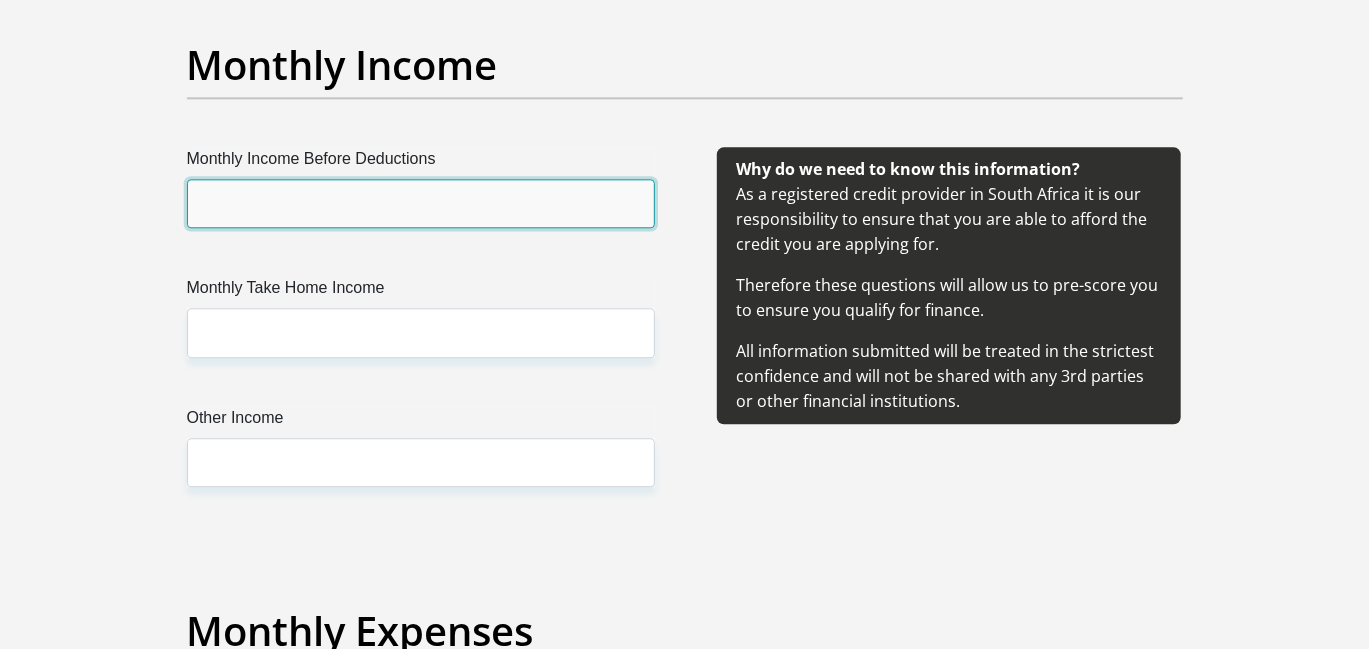 click on "Monthly Income Before Deductions" at bounding box center [421, 203] 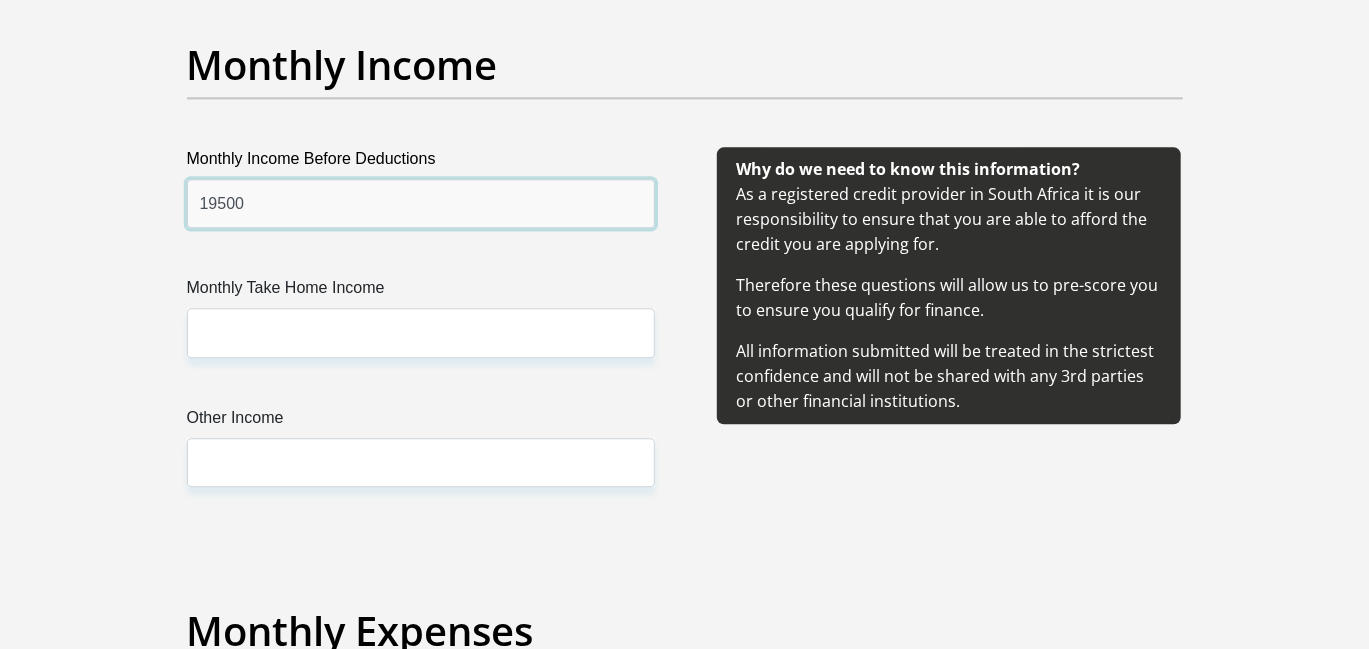 type on "19500" 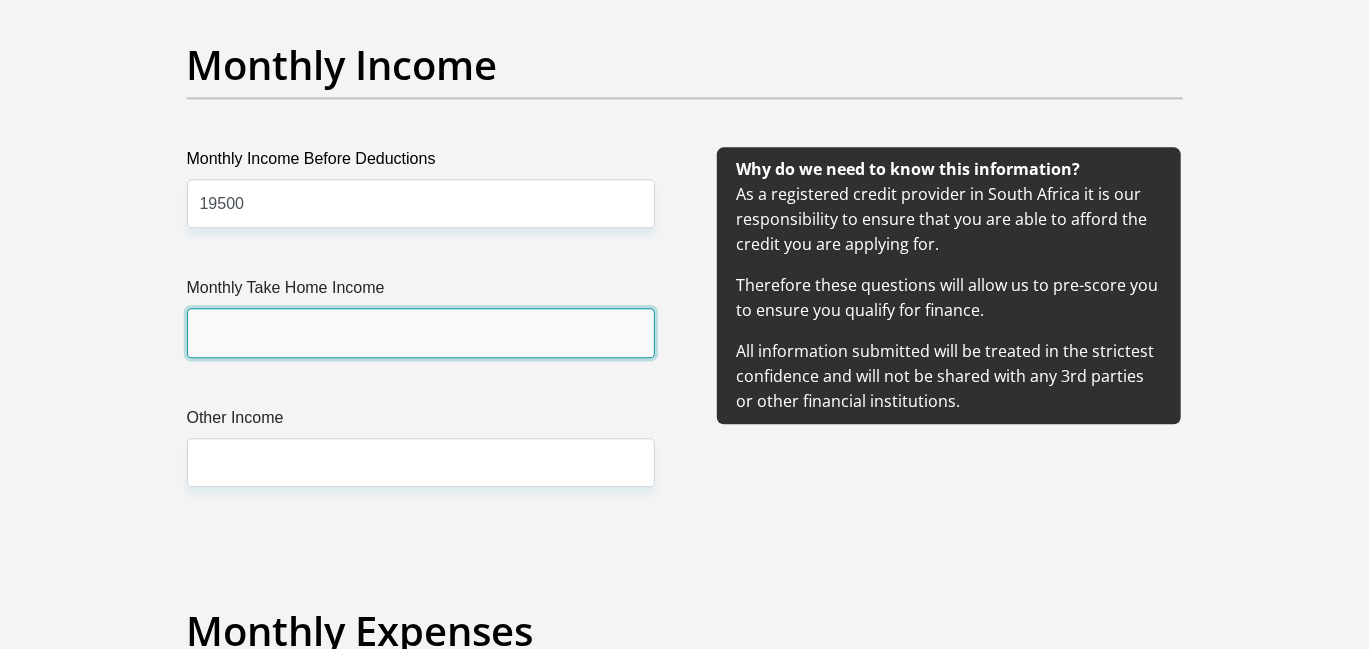 click on "Monthly Take Home Income" at bounding box center [421, 332] 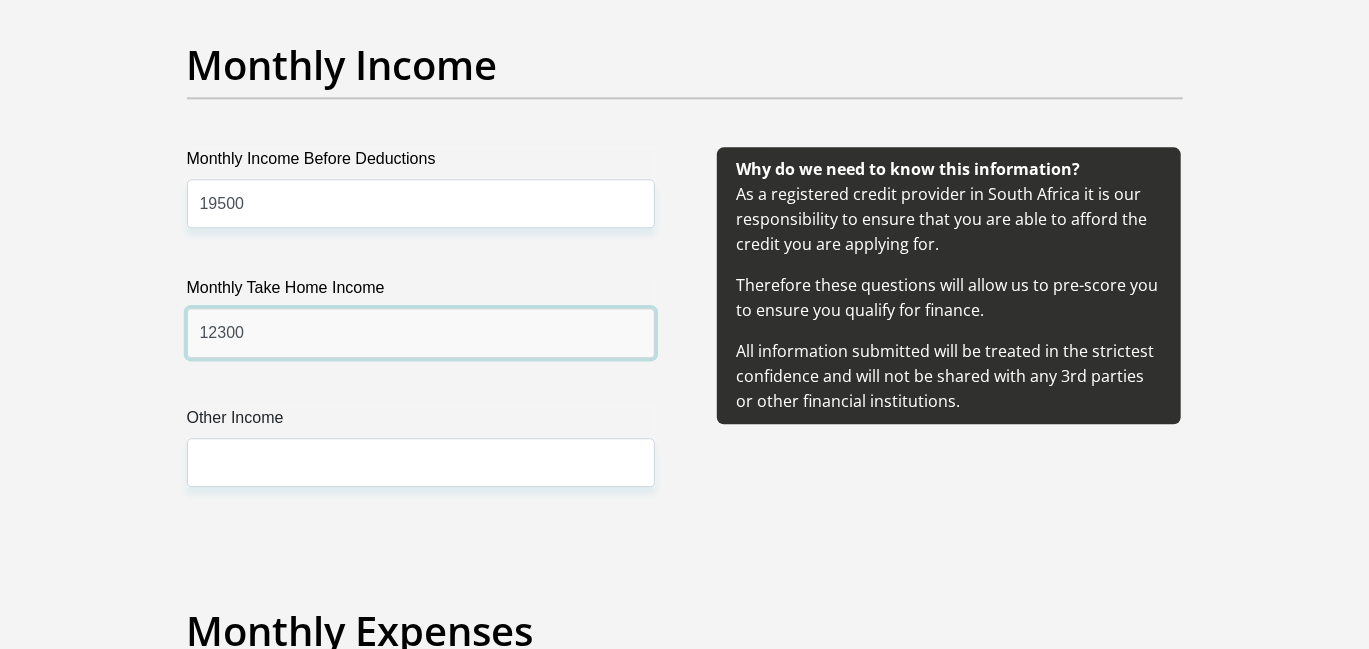 type on "12300" 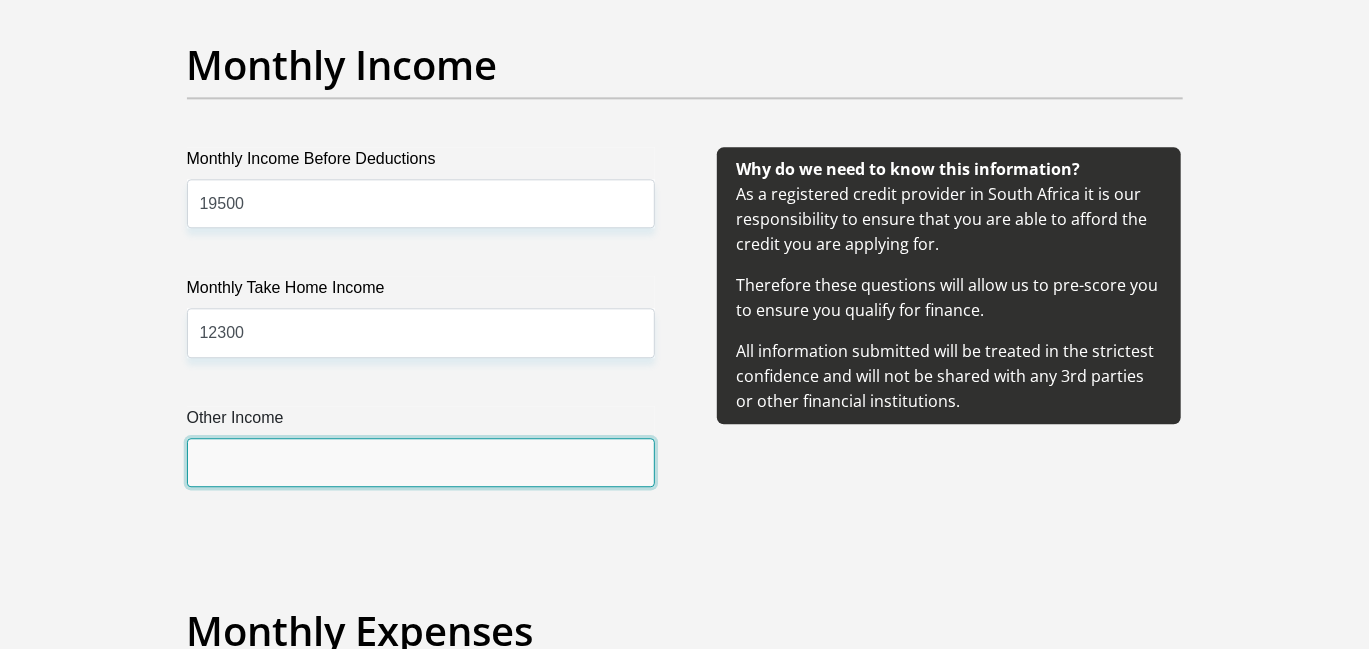 click on "Other Income" at bounding box center (421, 462) 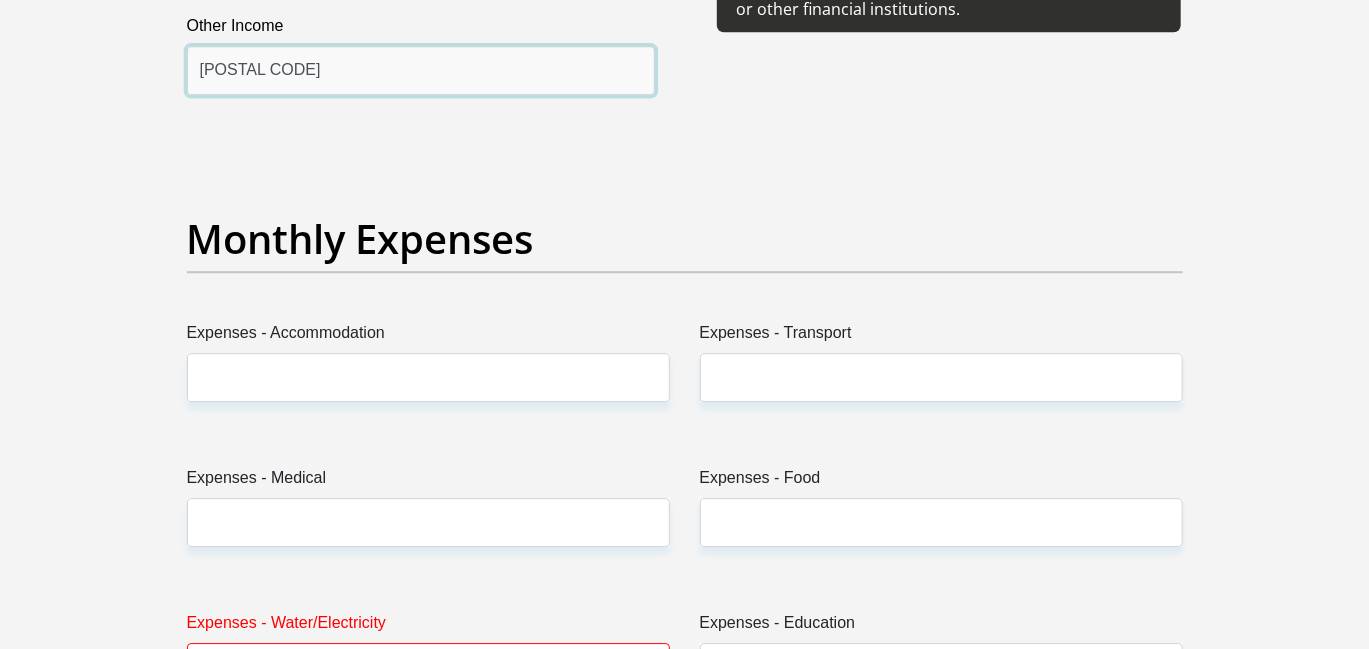 scroll, scrollTop: 2699, scrollLeft: 0, axis: vertical 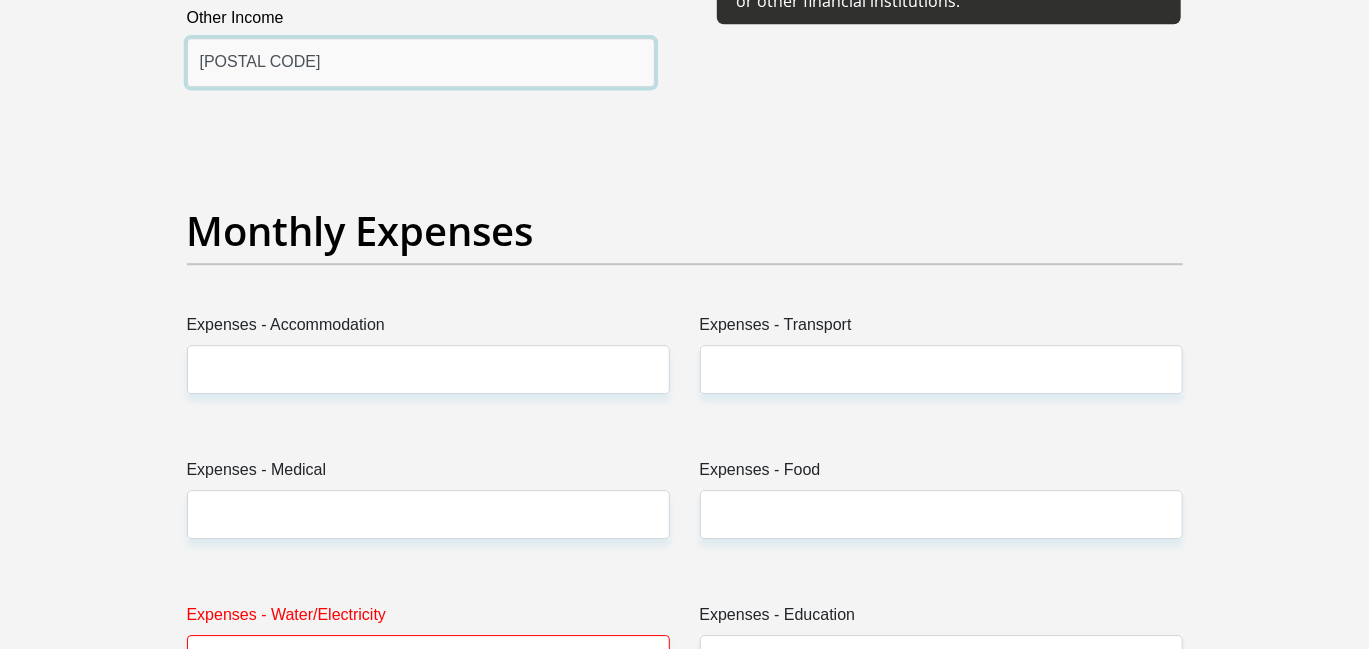 type on "14300" 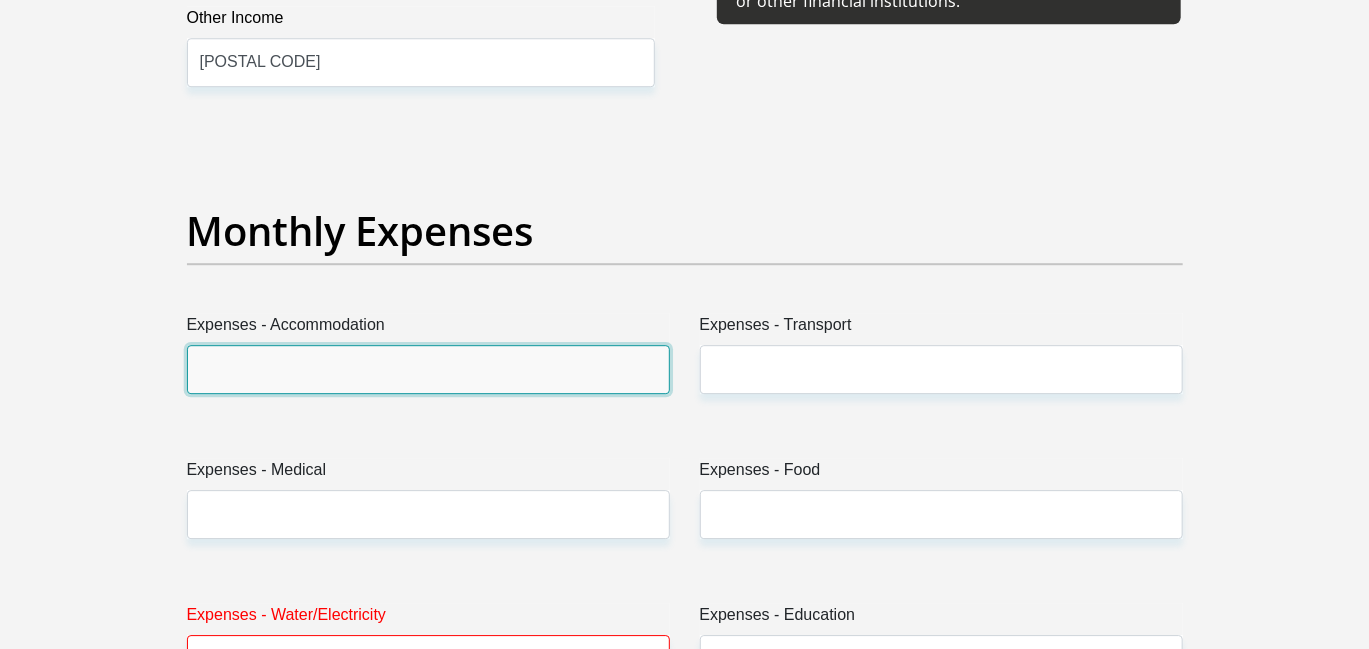 click on "Expenses - Accommodation" at bounding box center [428, 369] 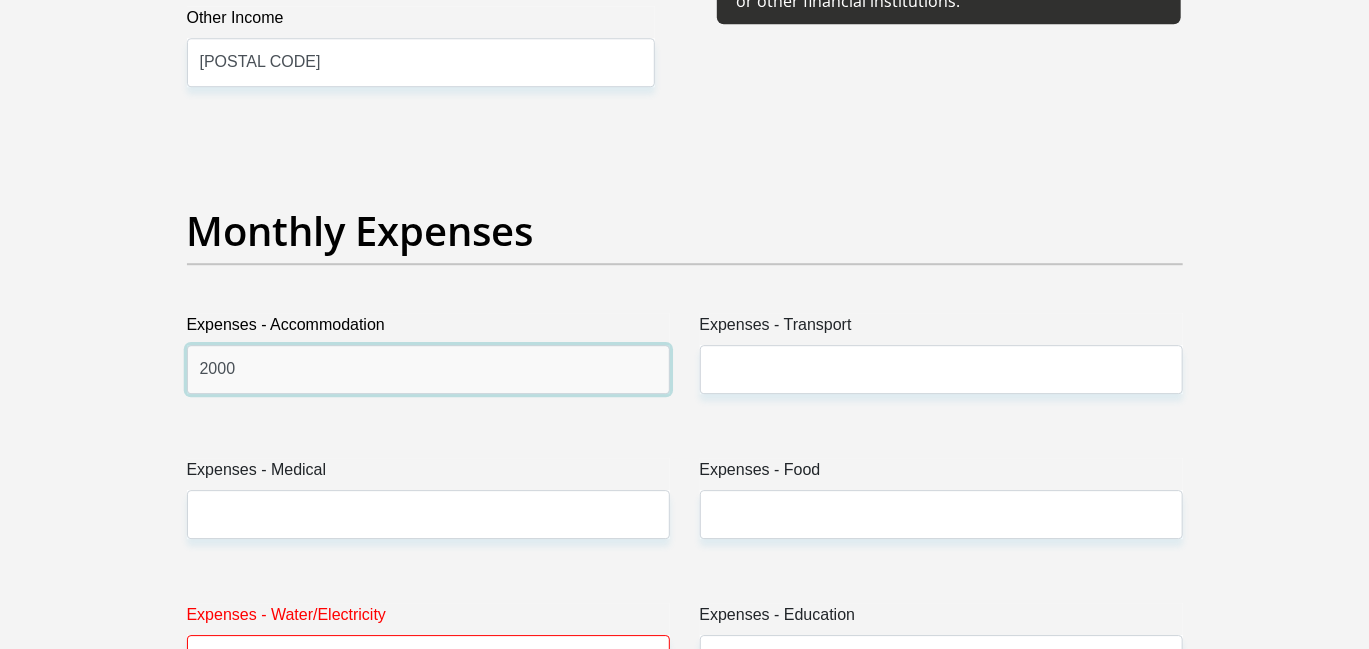 type on "2000" 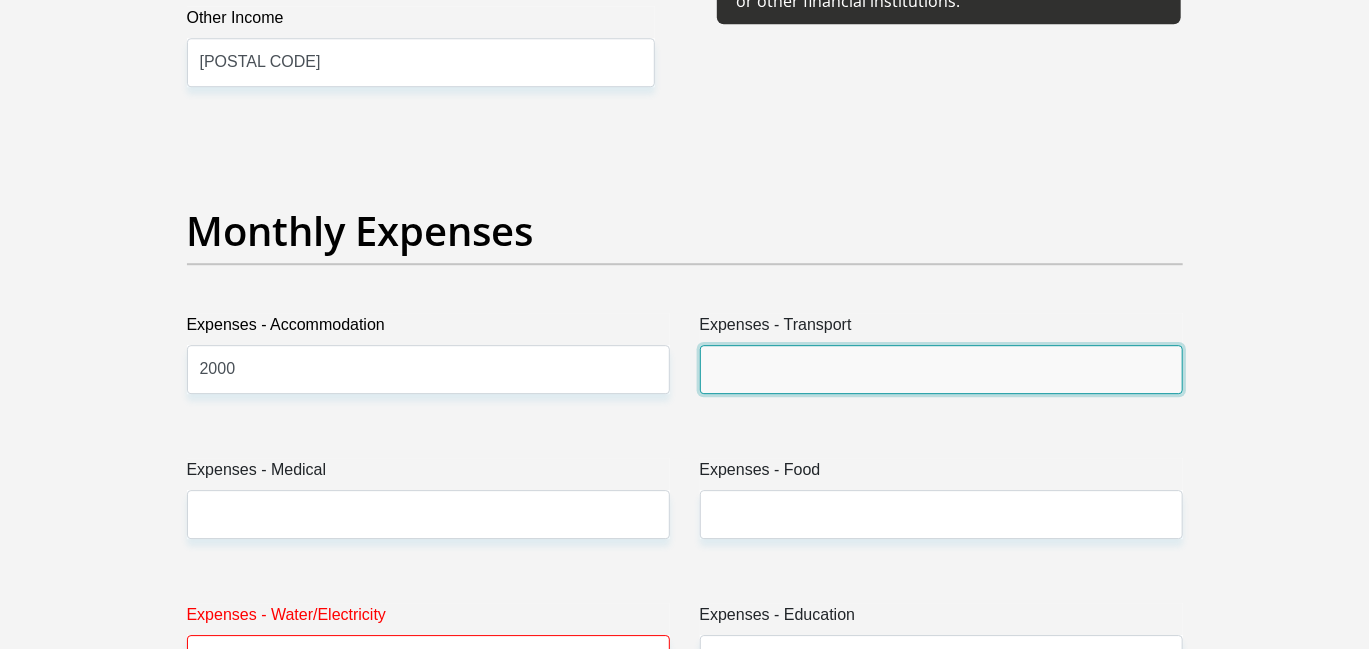 click on "Expenses - Transport" at bounding box center [941, 369] 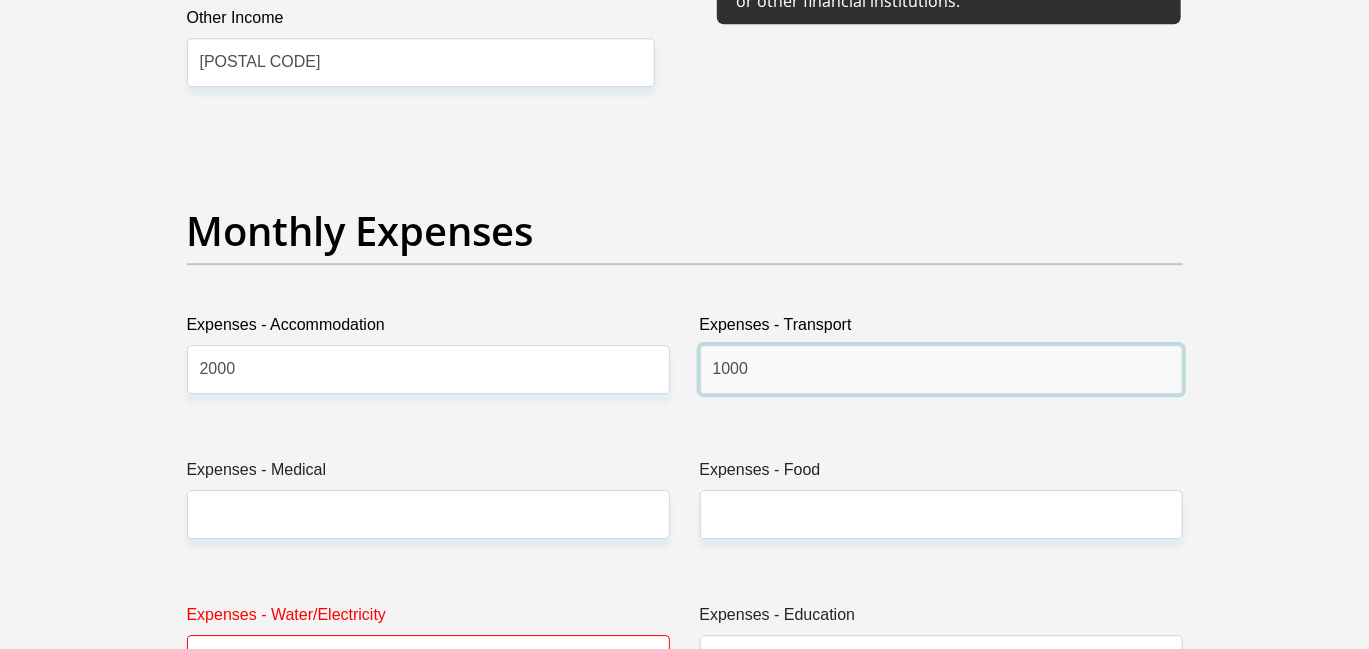 type on "1000" 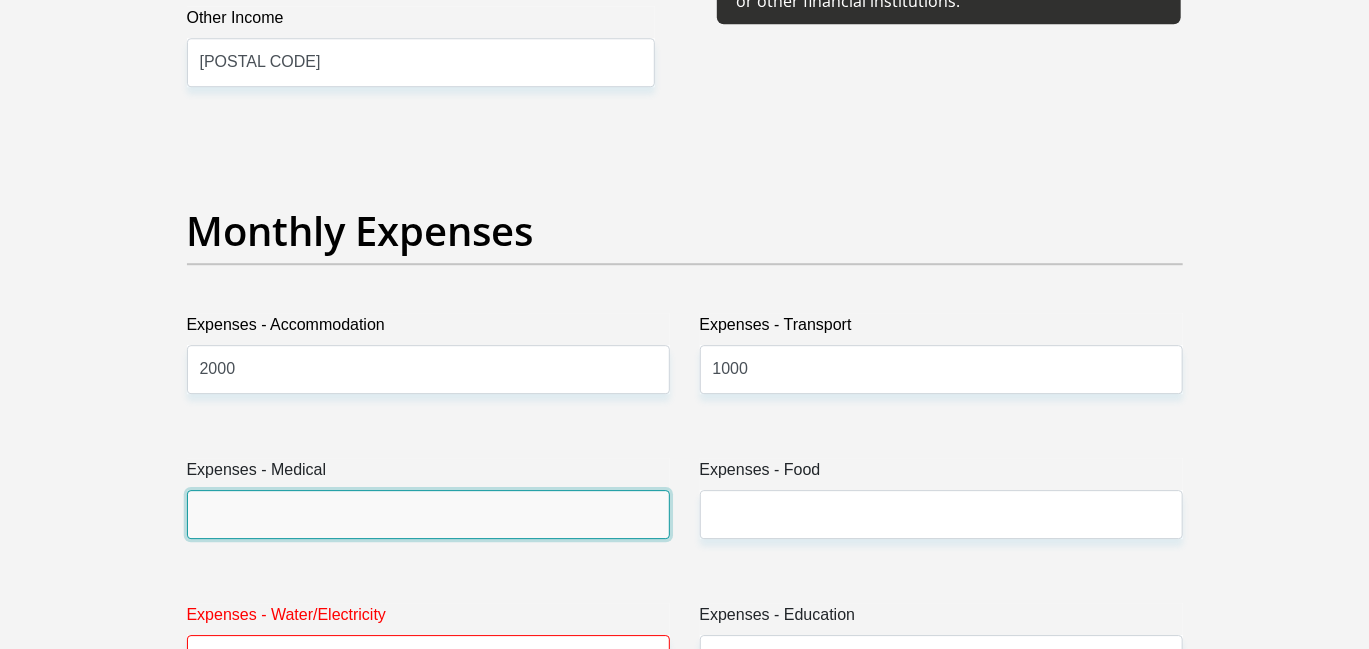click on "Expenses - Medical" at bounding box center (428, 514) 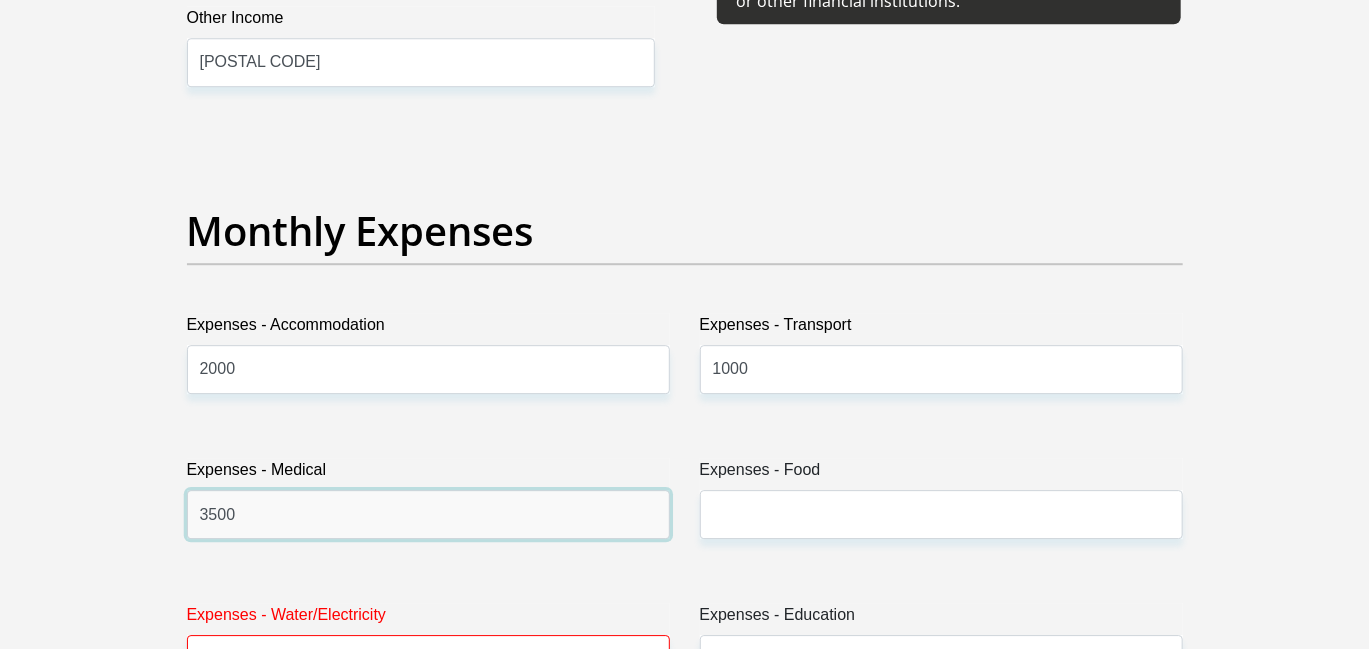 type on "3500" 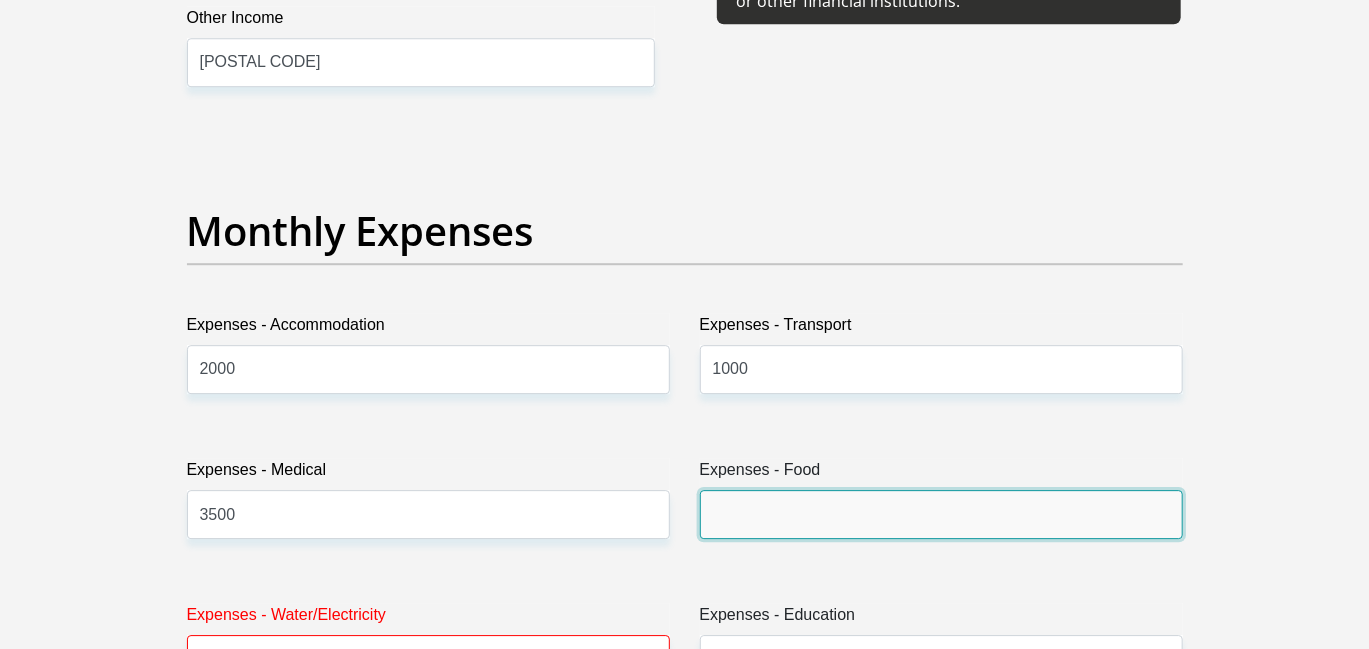 click on "Expenses - Food" at bounding box center [941, 514] 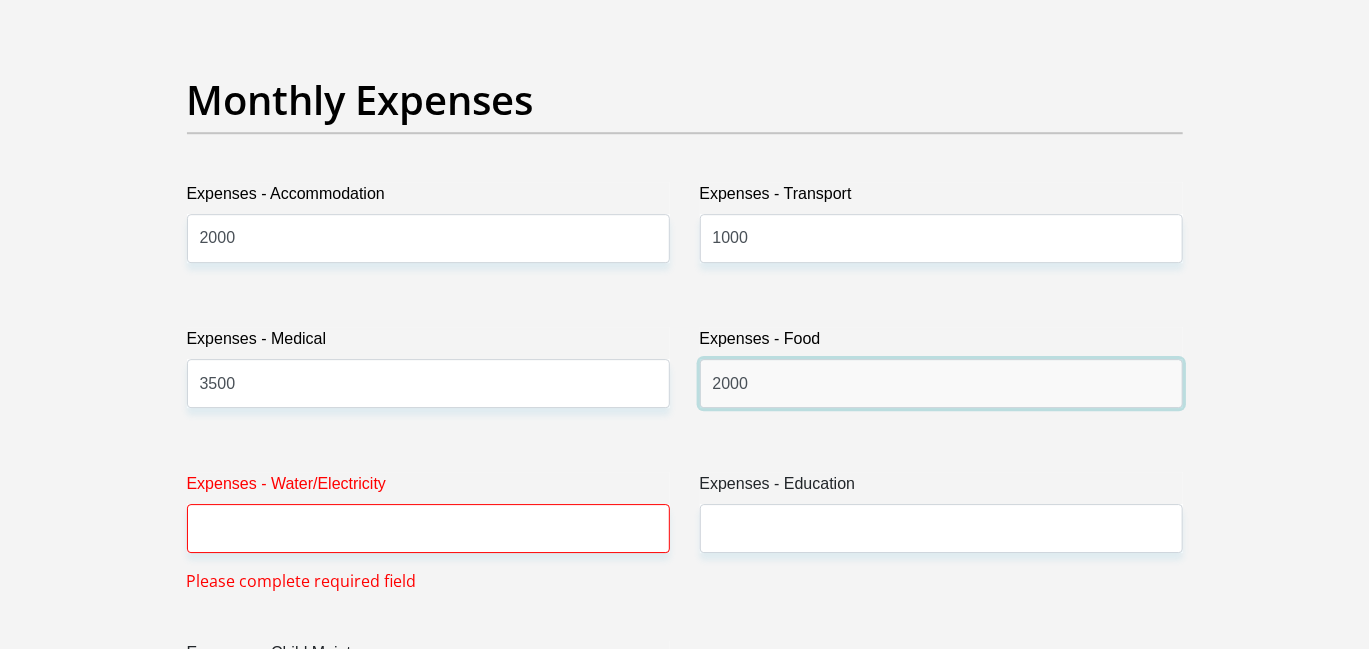 scroll, scrollTop: 3000, scrollLeft: 0, axis: vertical 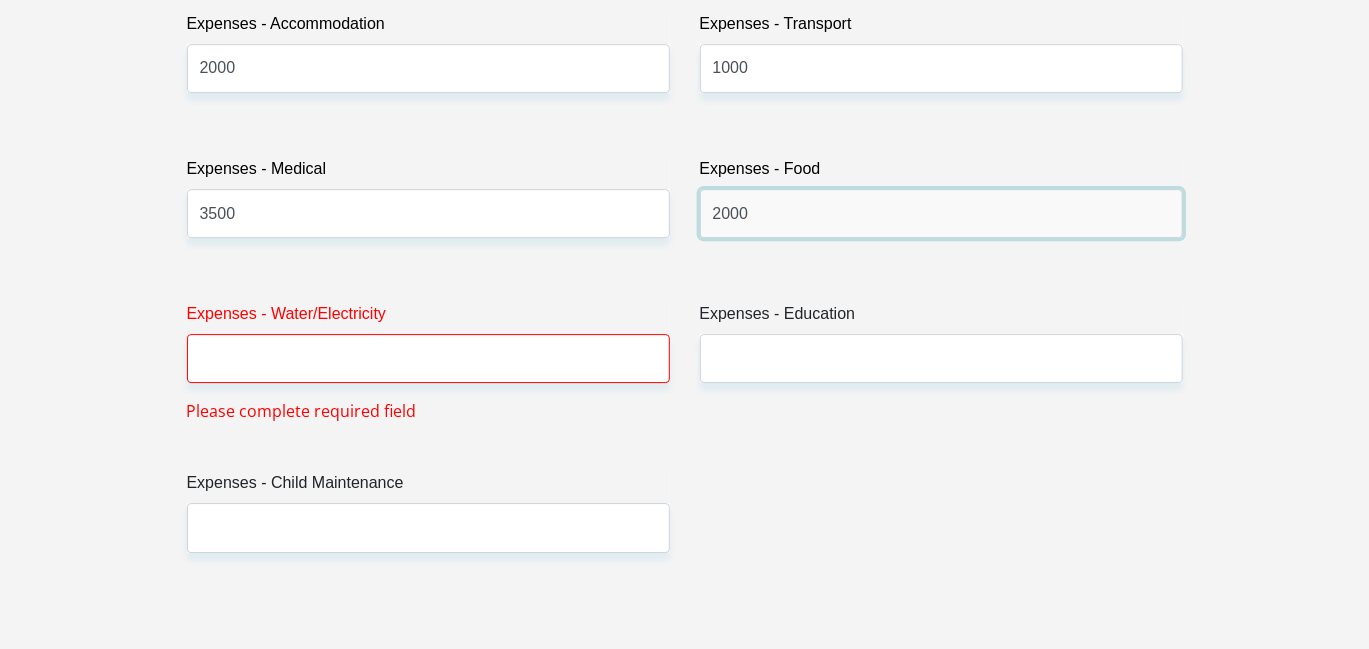 type on "2000" 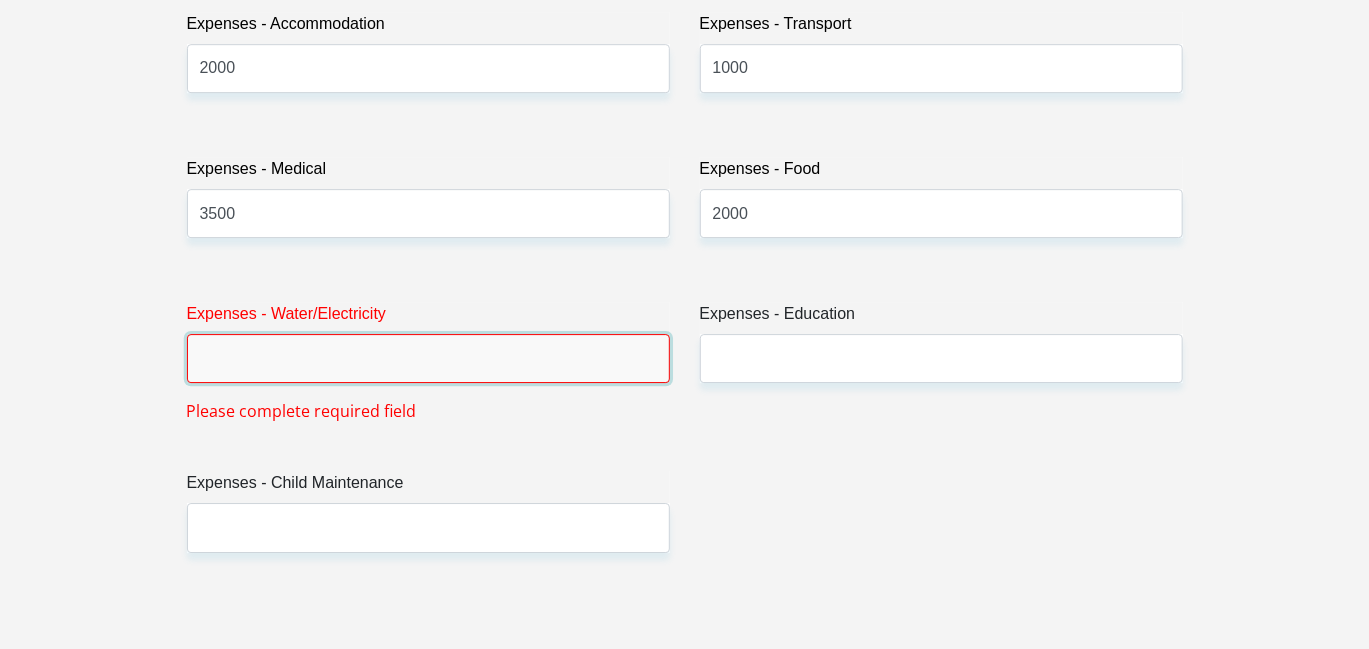 click on "Expenses - Water/Electricity" at bounding box center [428, 358] 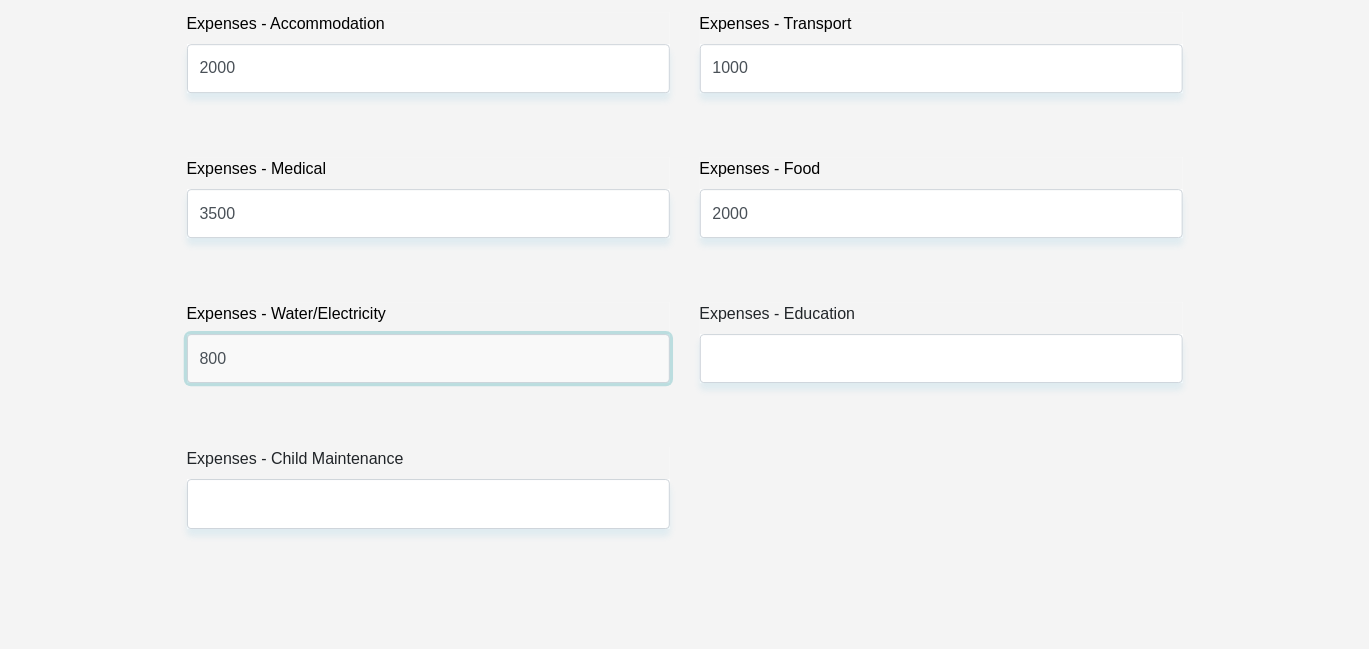 type on "800" 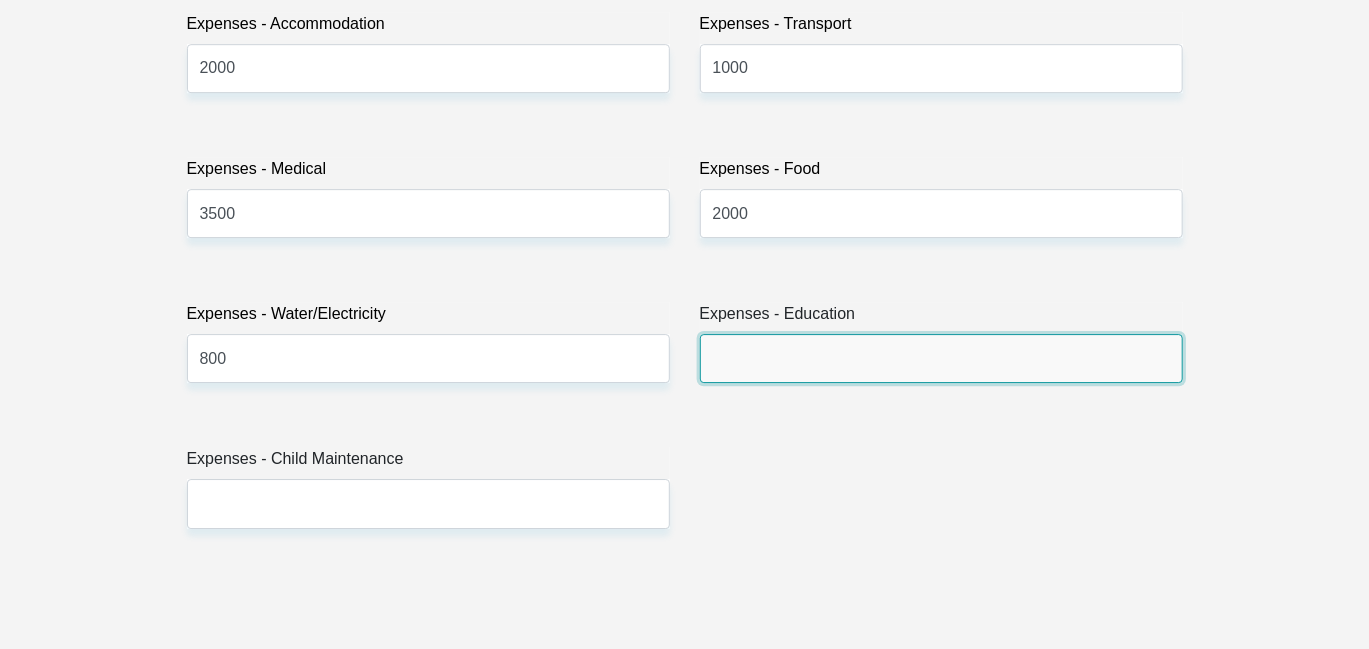 click on "Expenses - Education" at bounding box center (941, 358) 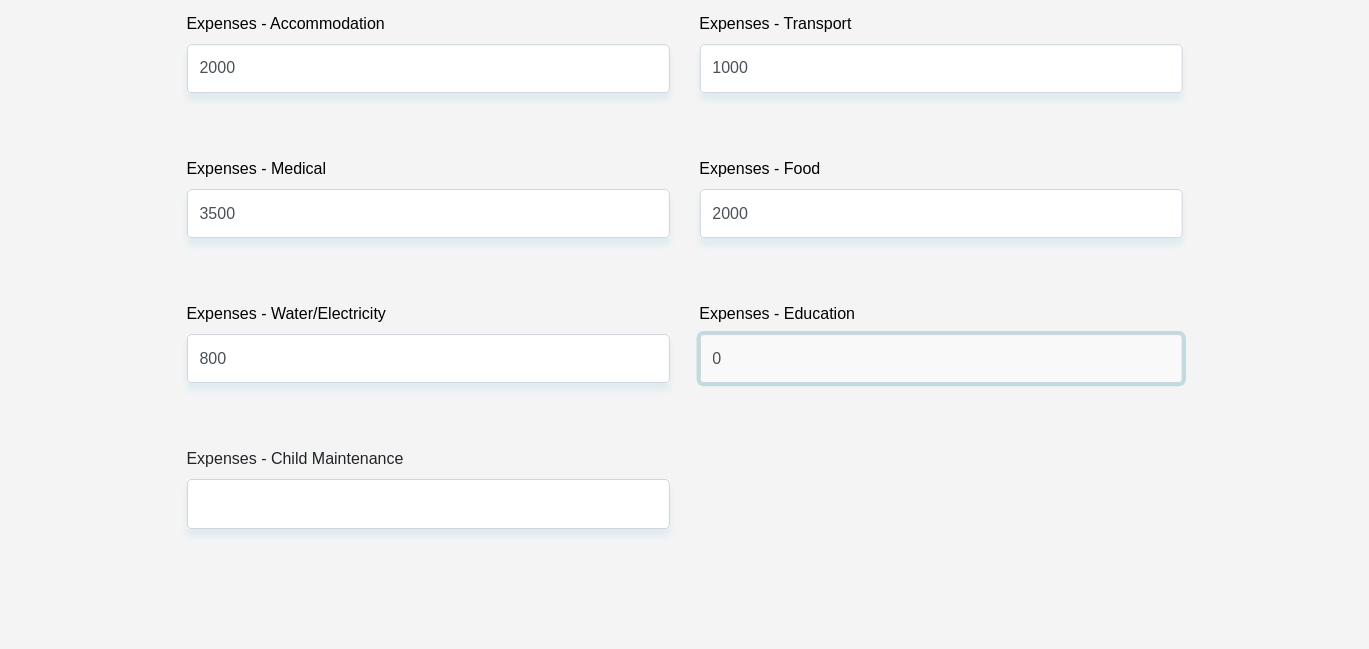 type on "0" 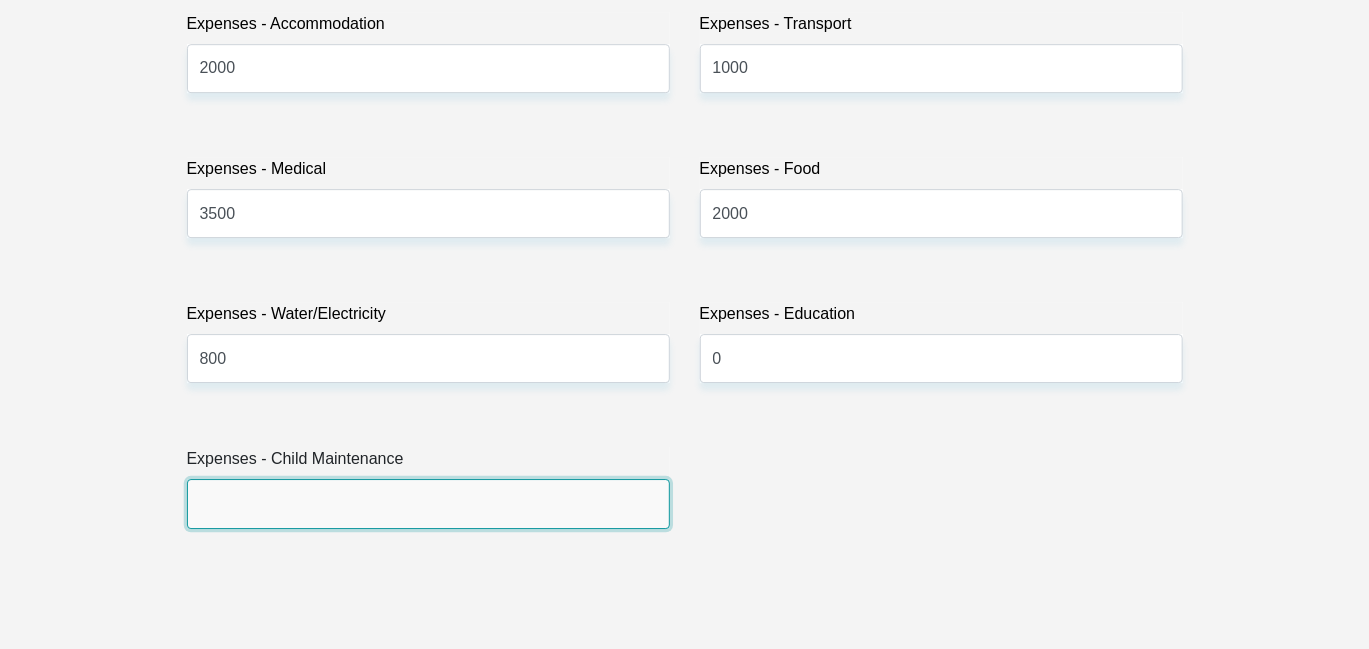 click on "Expenses - Child Maintenance" at bounding box center [428, 503] 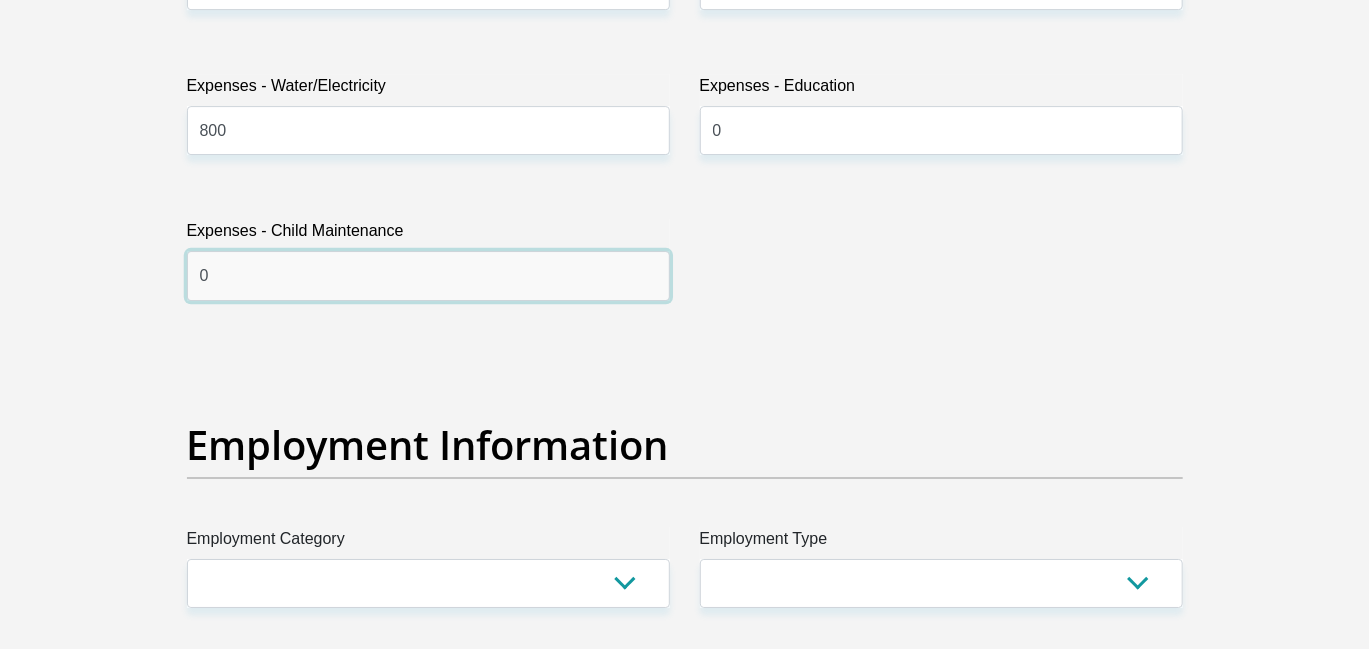 scroll, scrollTop: 3400, scrollLeft: 0, axis: vertical 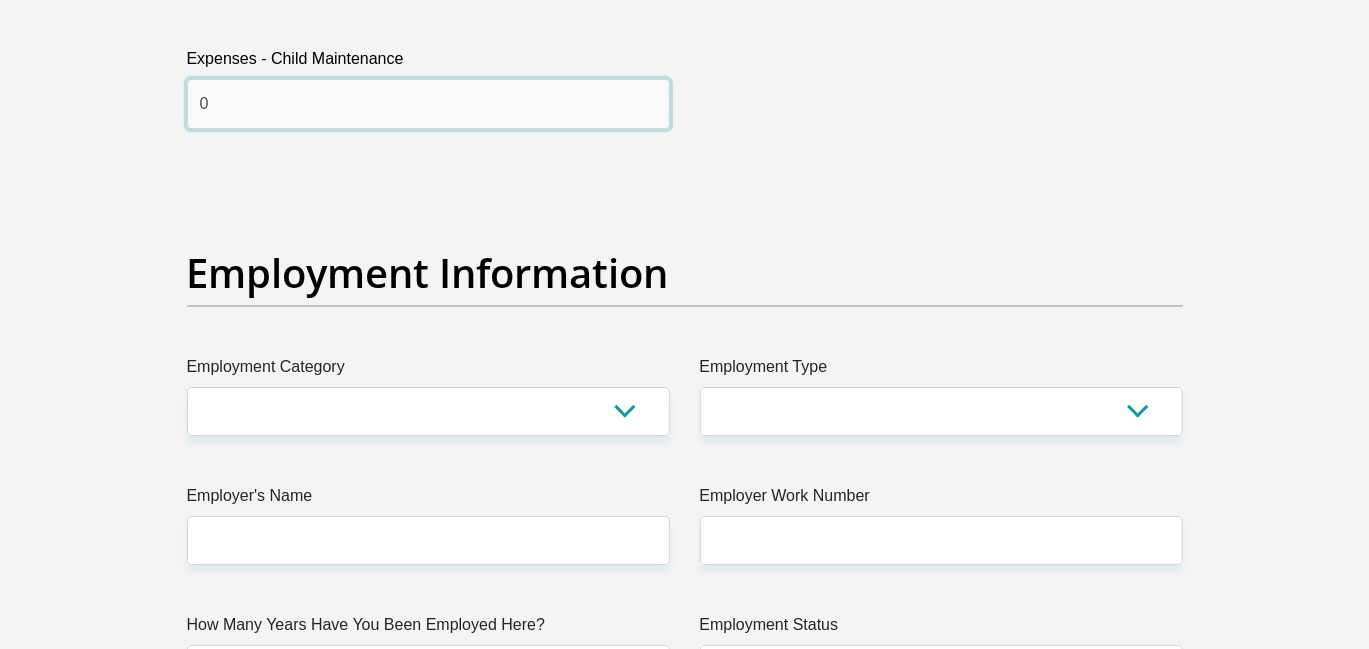type on "0" 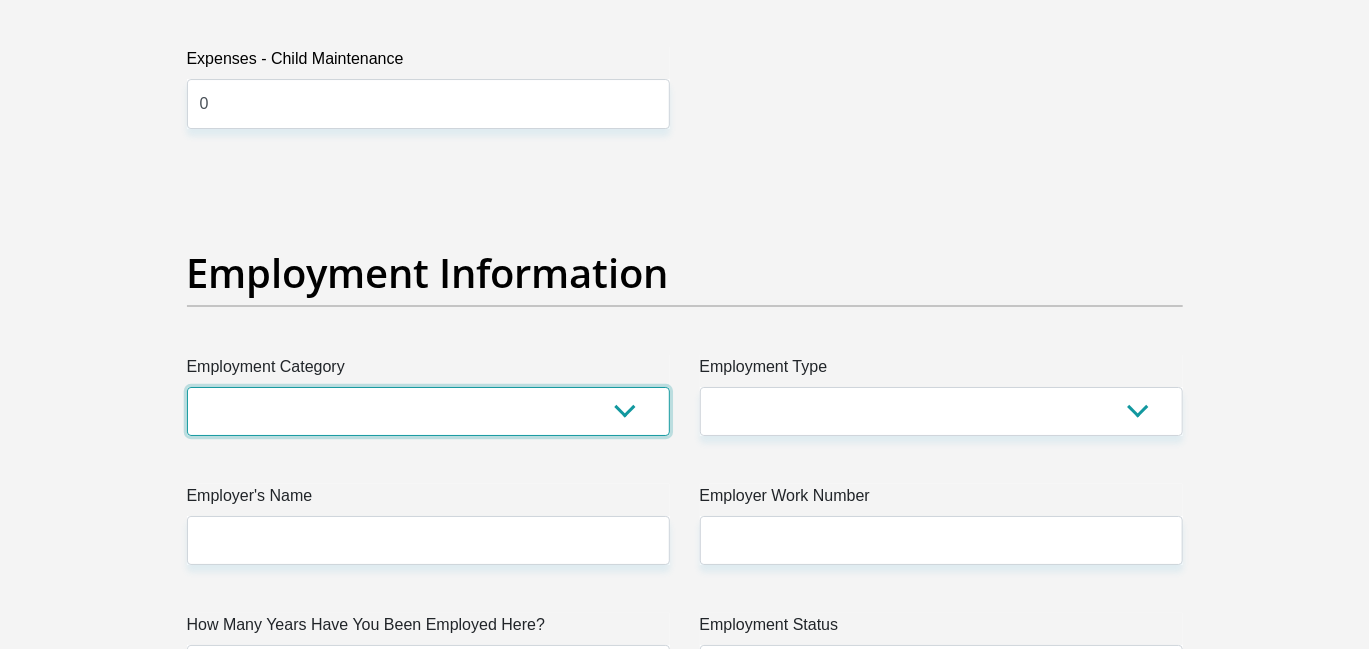 click on "AGRICULTURE
ALCOHOL & TOBACCO
CONSTRUCTION MATERIALS
METALLURGY
EQUIPMENT FOR RENEWABLE ENERGY
SPECIALIZED CONTRACTORS
CAR
GAMING (INCL. INTERNET
OTHER WHOLESALE
UNLICENSED PHARMACEUTICALS
CURRENCY EXCHANGE HOUSES
OTHER FINANCIAL INSTITUTIONS & INSURANCE
REAL ESTATE AGENTS
OIL & GAS
OTHER MATERIALS (E.G. IRON ORE)
PRECIOUS STONES & PRECIOUS METALS
POLITICAL ORGANIZATIONS
RELIGIOUS ORGANIZATIONS(NOT SECTS)
ACTI. HAVING BUSINESS DEAL WITH PUBLIC ADMINISTRATION
LAUNDROMATS" at bounding box center (428, 411) 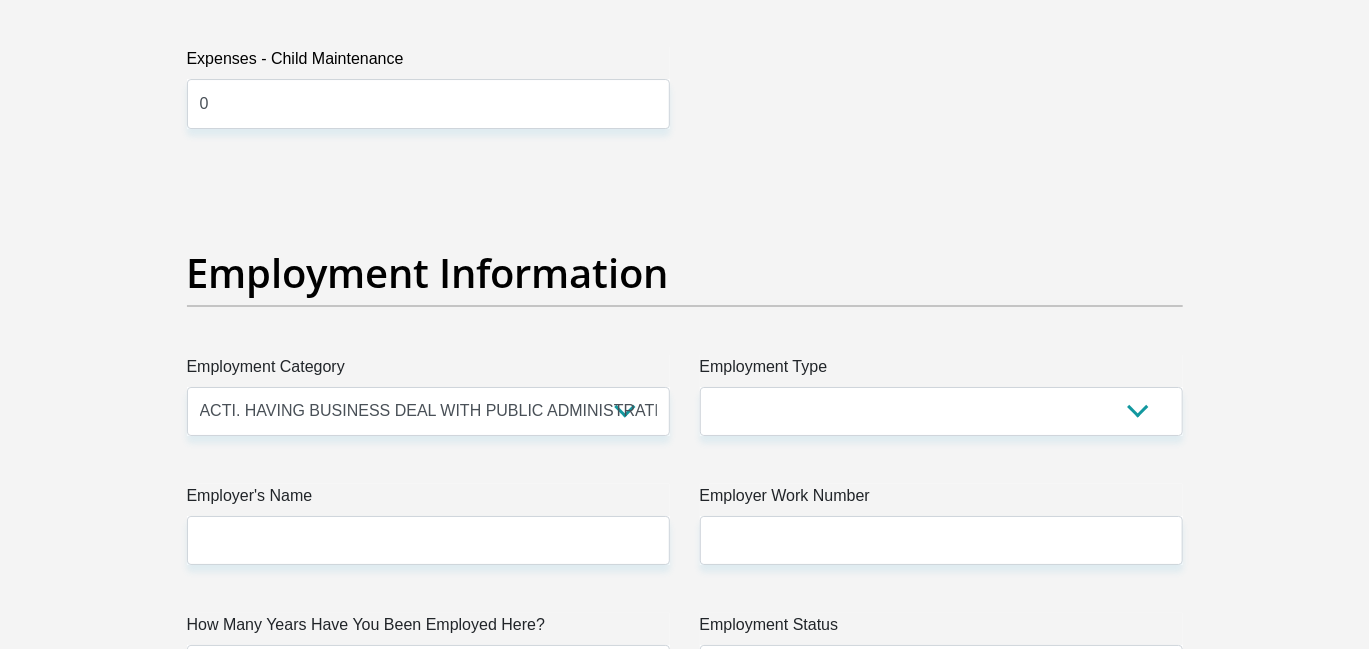 click on "Title
Mr
Ms
Mrs
Dr
Other
First Name
Wendy
Surname
Anderson
ID Number
7510230044084
Please input valid ID number
Race
Black
Coloured
Indian
White
Other
Contact Number
0814395307
Please input valid contact number
Nationality
South Africa
Afghanistan
Aland Islands  Albania  Algeria" at bounding box center [685, 167] 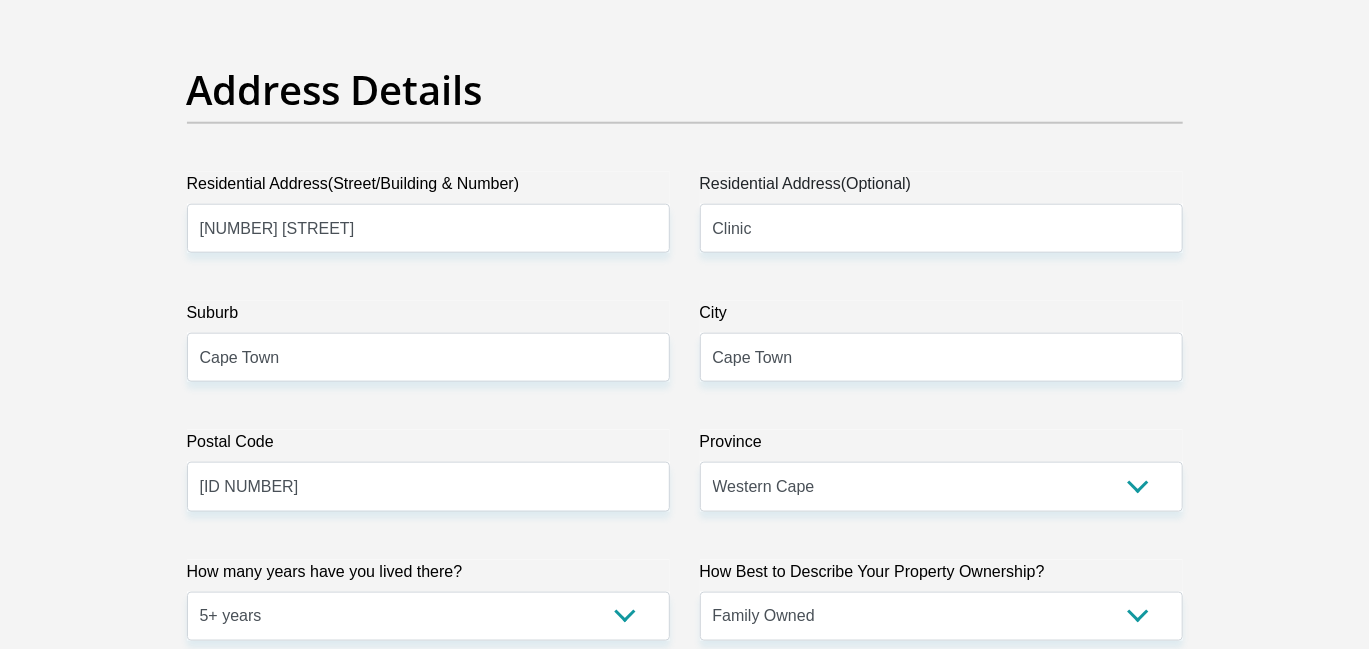scroll, scrollTop: 900, scrollLeft: 0, axis: vertical 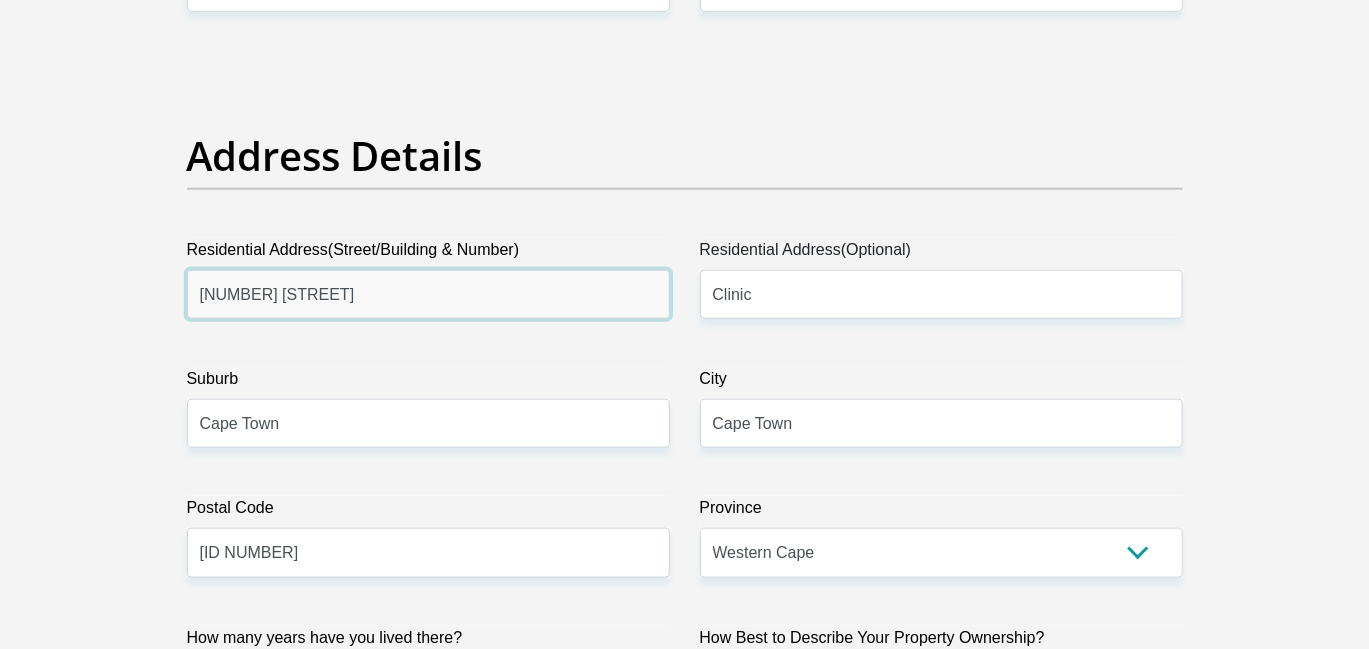 click on "267 Uys Krige Drive" at bounding box center [428, 294] 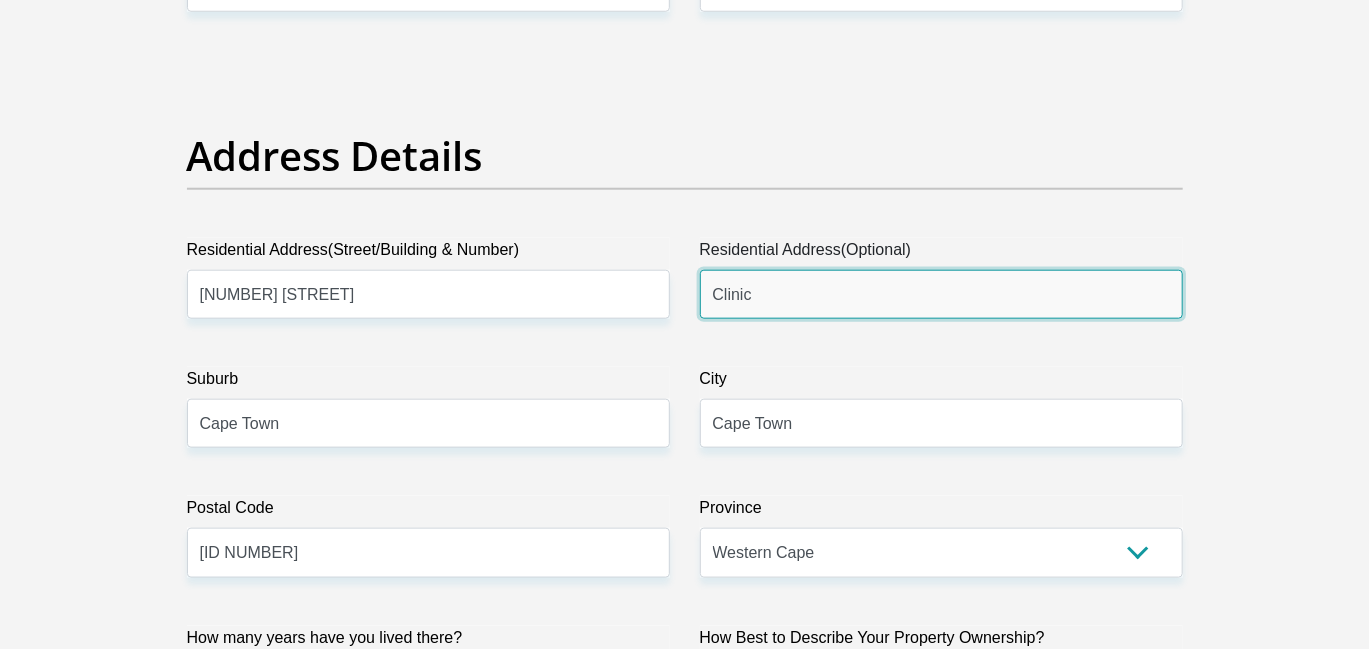 click on "Clinic" at bounding box center (941, 294) 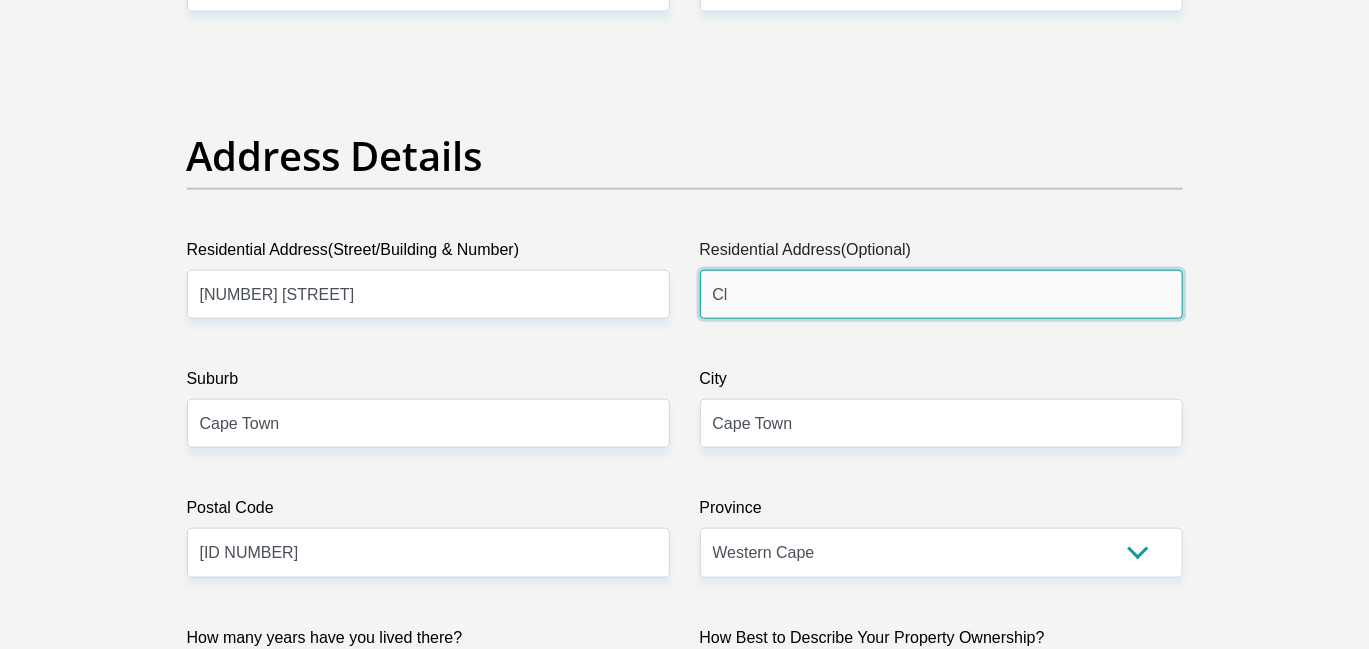 type on "C" 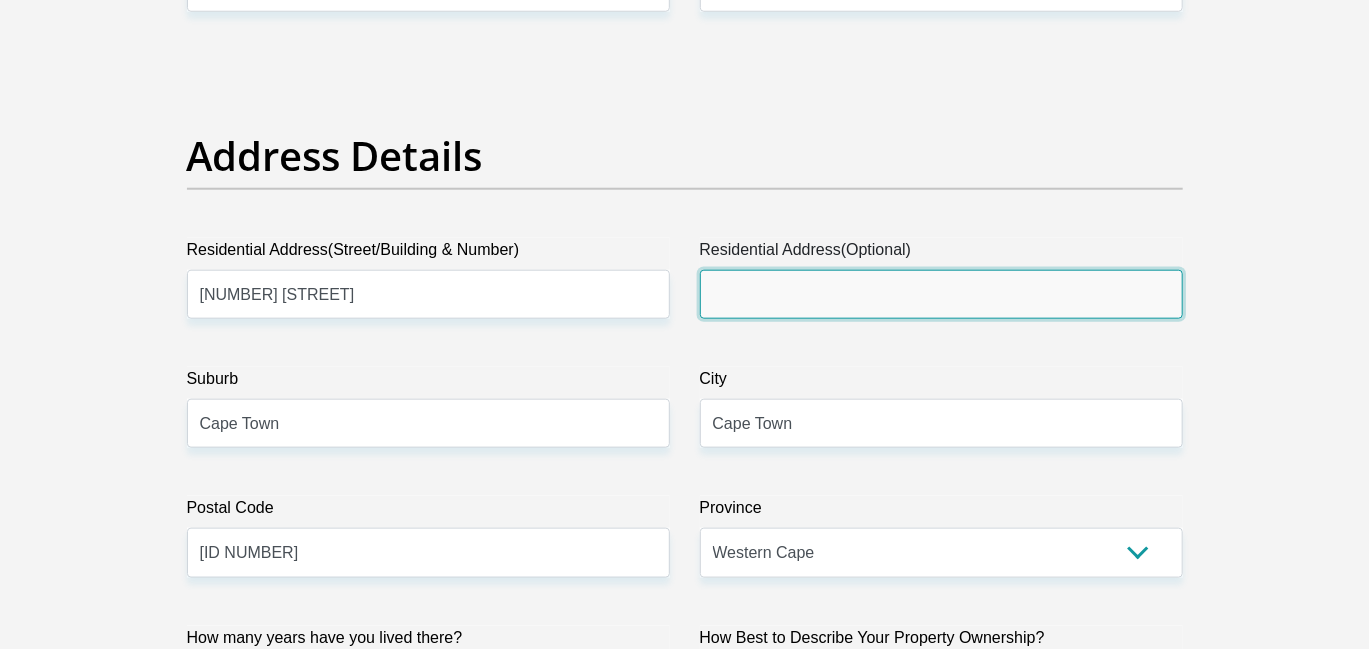 type 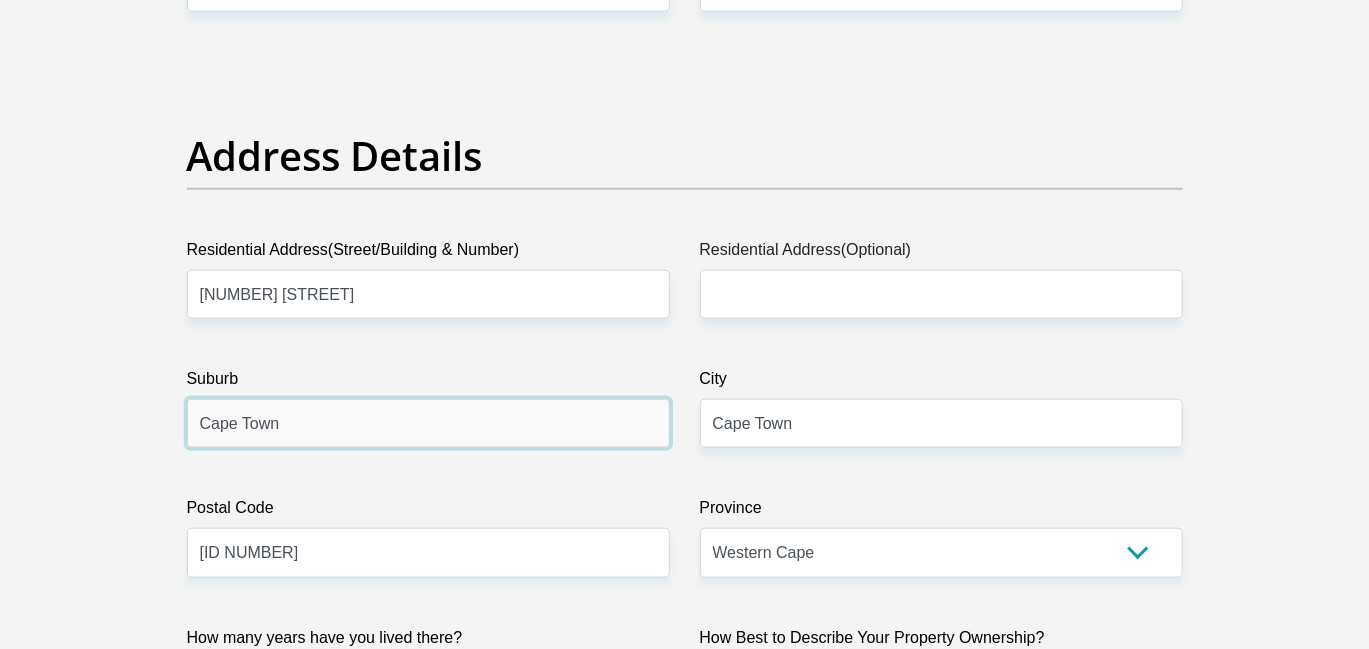 drag, startPoint x: 310, startPoint y: 429, endPoint x: 195, endPoint y: 427, distance: 115.01739 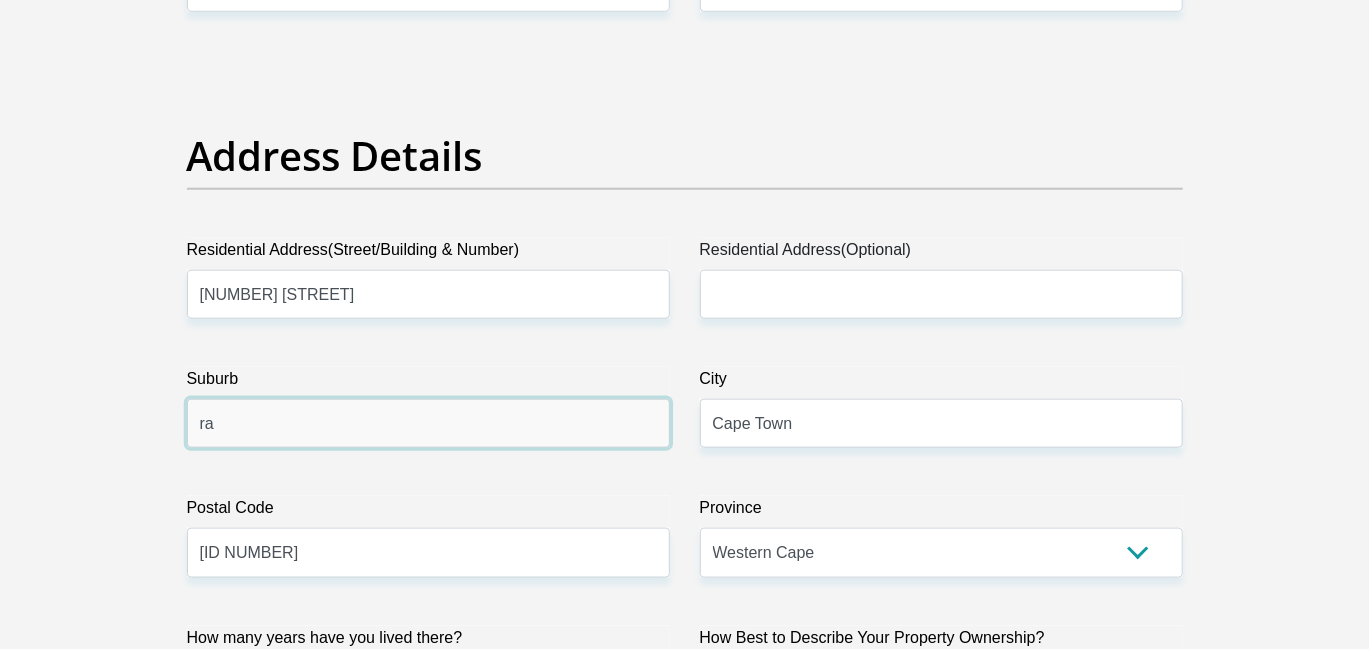 type on "r" 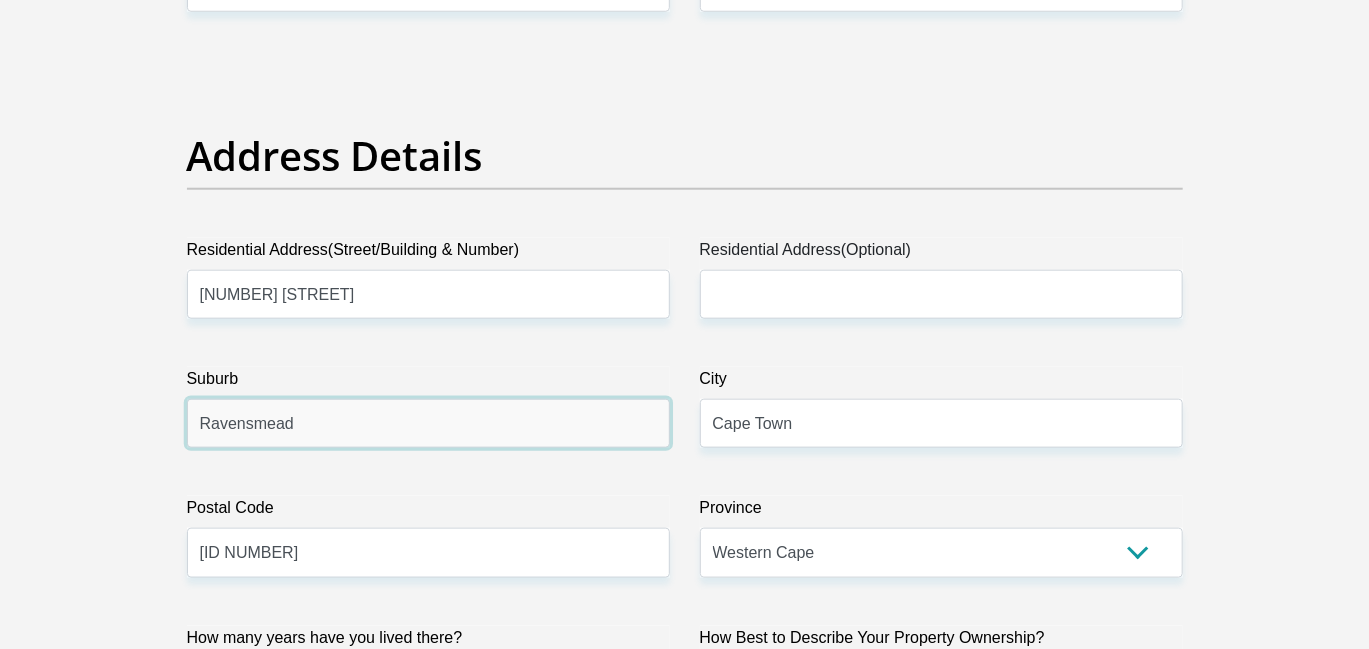 scroll, scrollTop: 1000, scrollLeft: 0, axis: vertical 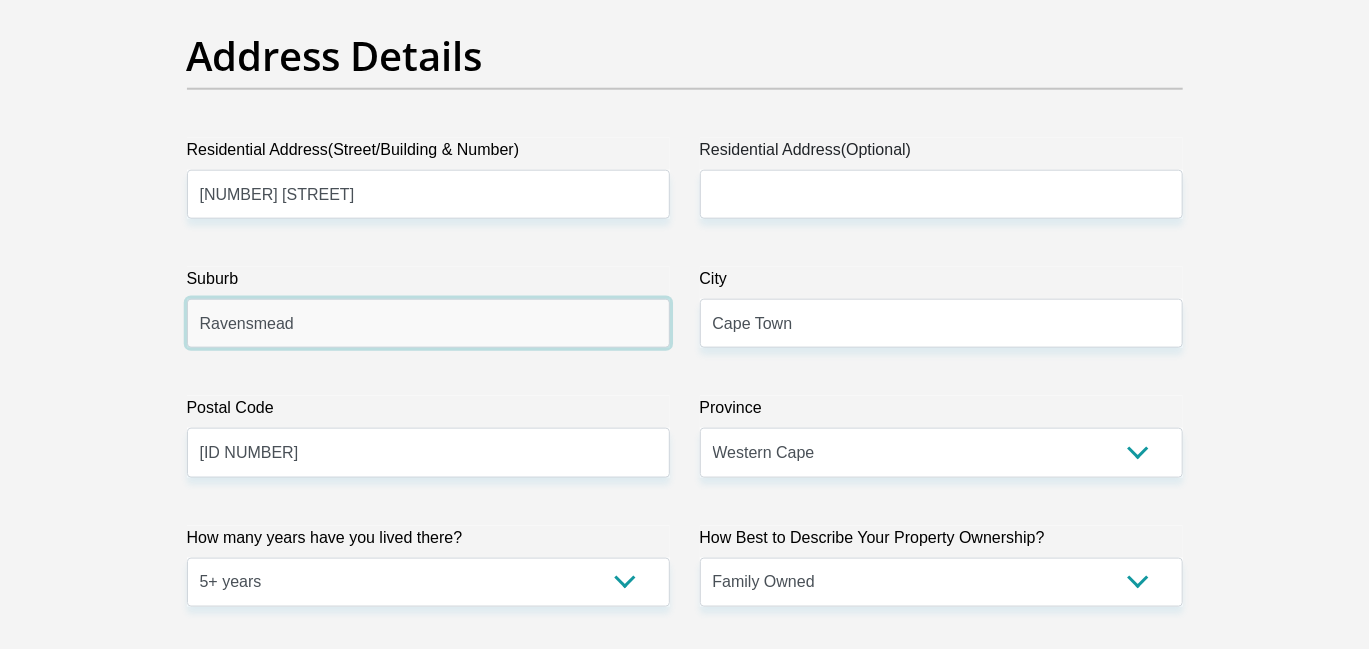 type on "Ravensmead" 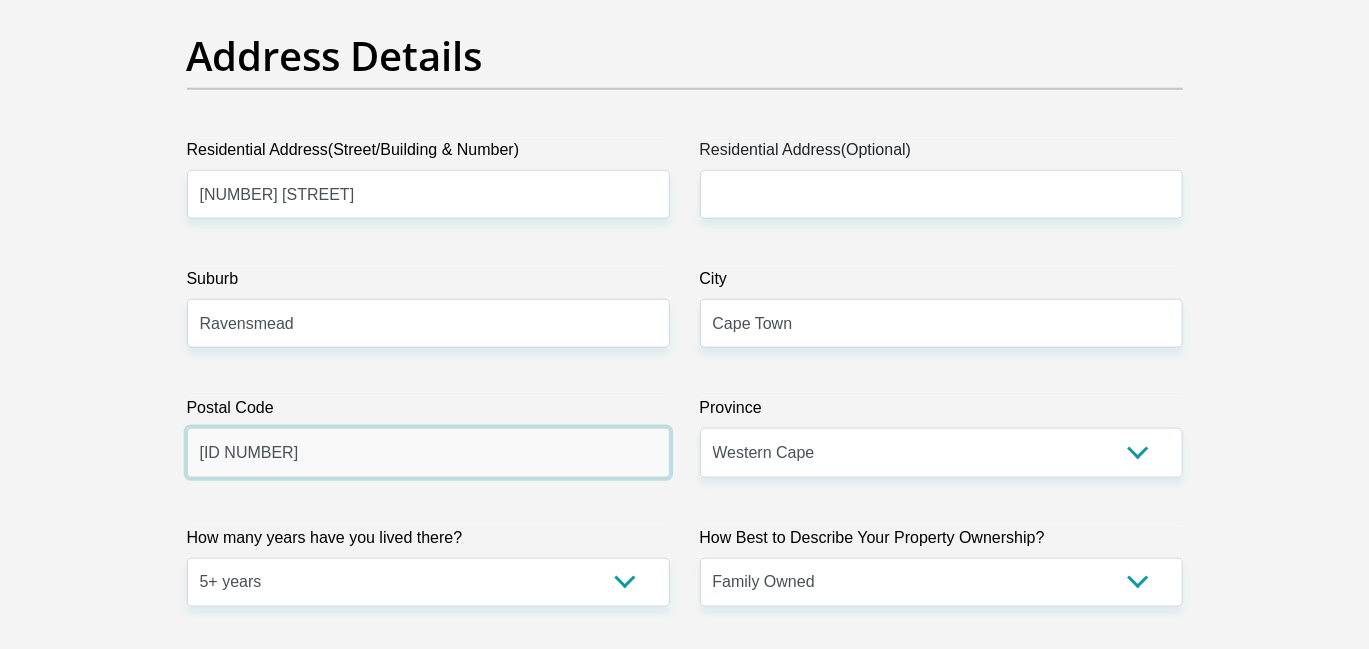 drag, startPoint x: 301, startPoint y: 450, endPoint x: 121, endPoint y: 450, distance: 180 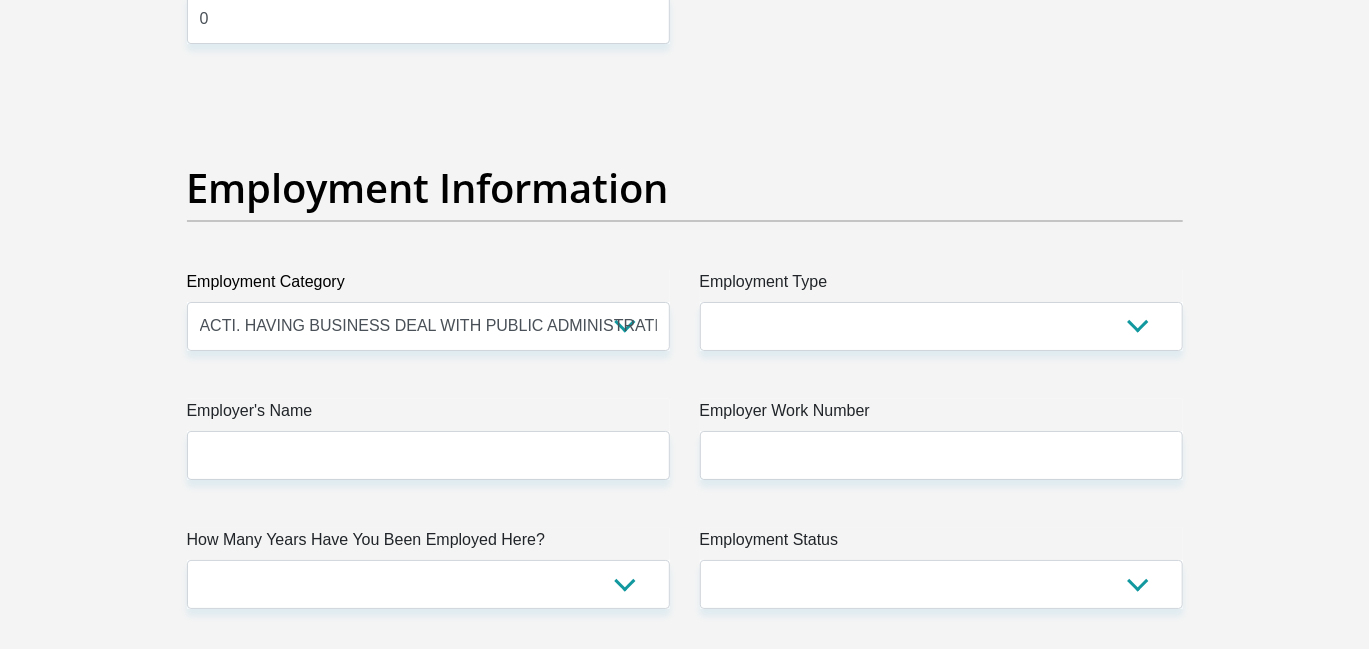 scroll, scrollTop: 3499, scrollLeft: 0, axis: vertical 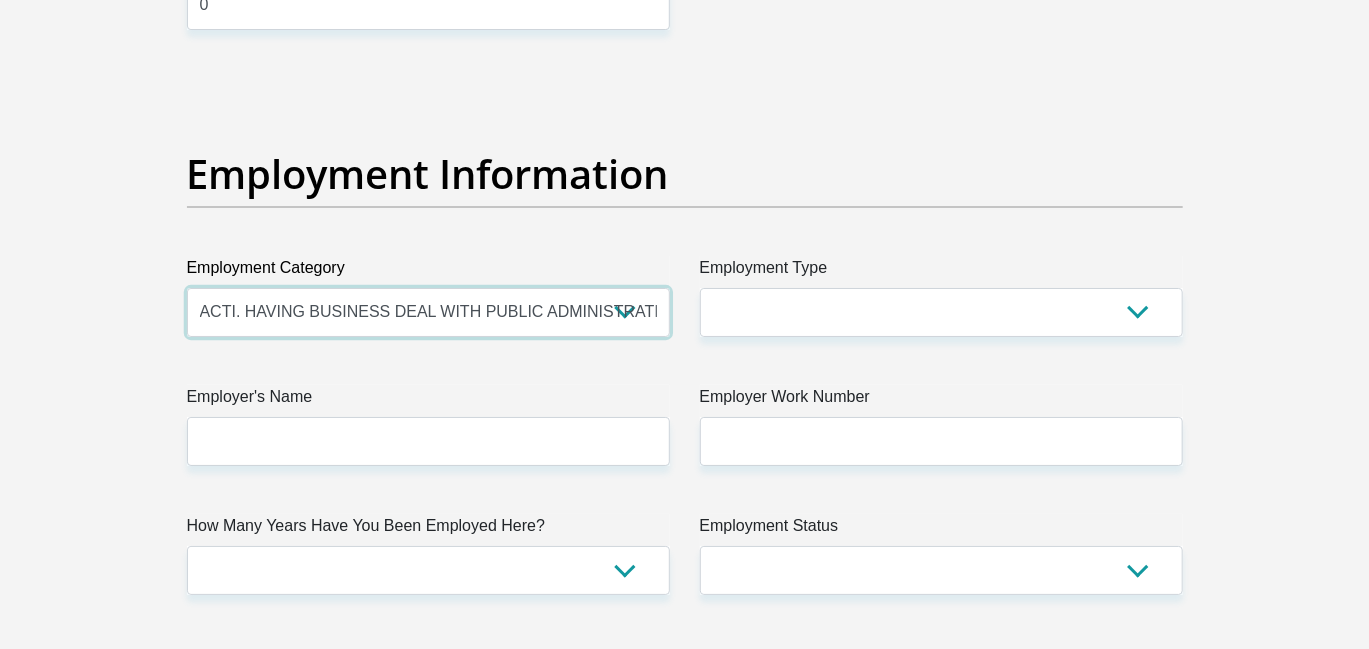 click on "AGRICULTURE
ALCOHOL & TOBACCO
CONSTRUCTION MATERIALS
METALLURGY
EQUIPMENT FOR RENEWABLE ENERGY
SPECIALIZED CONTRACTORS
CAR
GAMING (INCL. INTERNET
OTHER WHOLESALE
UNLICENSED PHARMACEUTICALS
CURRENCY EXCHANGE HOUSES
OTHER FINANCIAL INSTITUTIONS & INSURANCE
REAL ESTATE AGENTS
OIL & GAS
OTHER MATERIALS (E.G. IRON ORE)
PRECIOUS STONES & PRECIOUS METALS
POLITICAL ORGANIZATIONS
RELIGIOUS ORGANIZATIONS(NOT SECTS)
ACTI. HAVING BUSINESS DEAL WITH PUBLIC ADMINISTRATION
LAUNDROMATS" at bounding box center (428, 312) 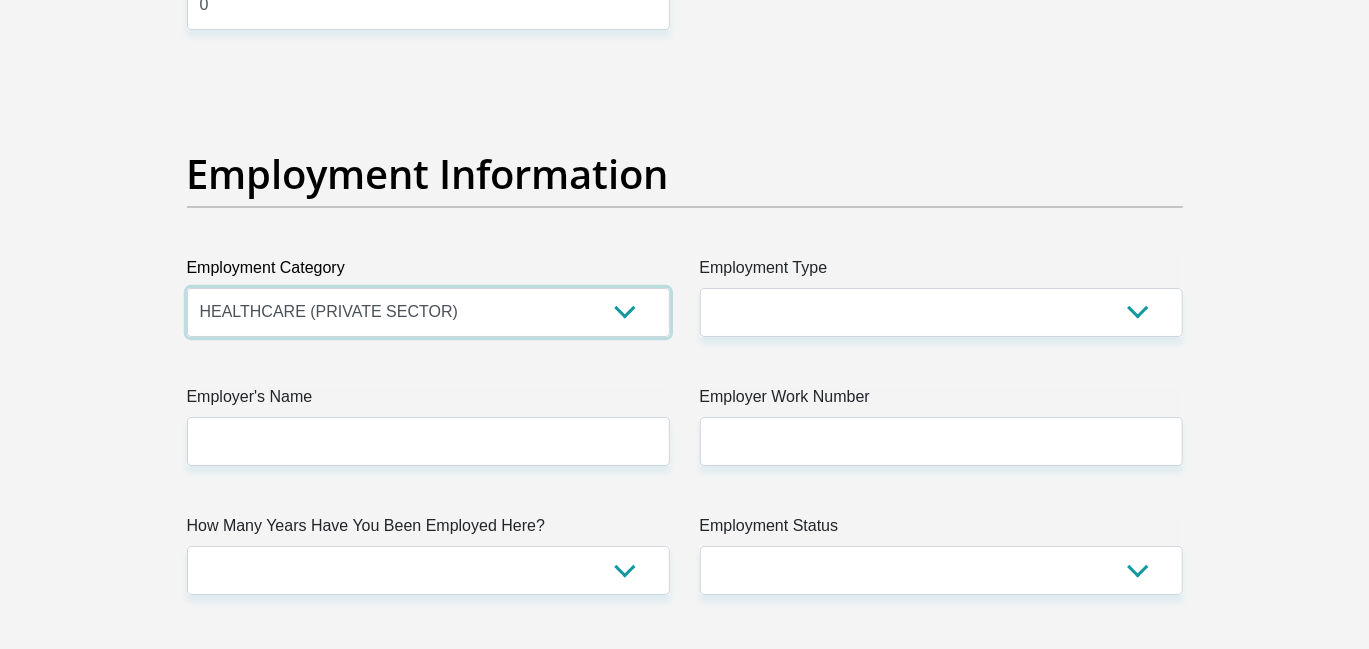 click on "AGRICULTURE
ALCOHOL & TOBACCO
CONSTRUCTION MATERIALS
METALLURGY
EQUIPMENT FOR RENEWABLE ENERGY
SPECIALIZED CONTRACTORS
CAR
GAMING (INCL. INTERNET
OTHER WHOLESALE
UNLICENSED PHARMACEUTICALS
CURRENCY EXCHANGE HOUSES
OTHER FINANCIAL INSTITUTIONS & INSURANCE
REAL ESTATE AGENTS
OIL & GAS
OTHER MATERIALS (E.G. IRON ORE)
PRECIOUS STONES & PRECIOUS METALS
POLITICAL ORGANIZATIONS
RELIGIOUS ORGANIZATIONS(NOT SECTS)
ACTI. HAVING BUSINESS DEAL WITH PUBLIC ADMINISTRATION
LAUNDROMATS" at bounding box center (428, 312) 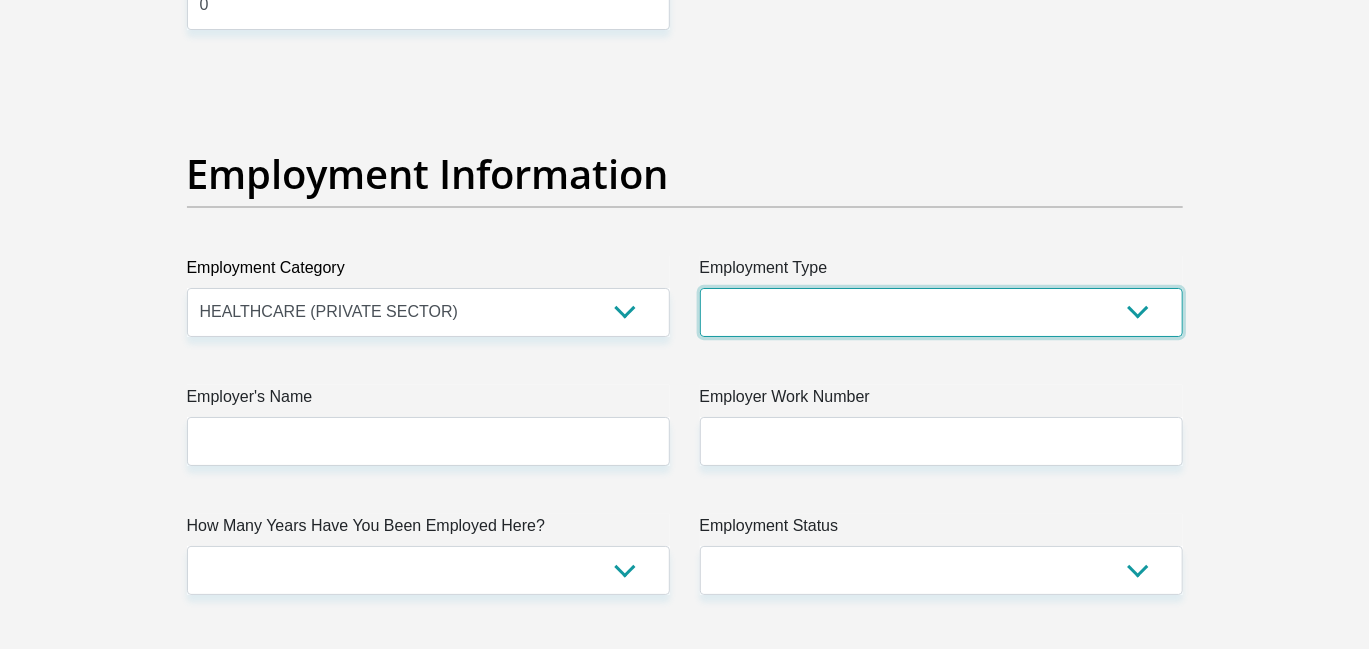 click on "College/Lecturer
Craft Seller
Creative
Driver
Executive
Farmer
Forces - Non Commissioned
Forces - Officer
Hawker
Housewife
Labourer
Licenced Professional
Manager
Miner
Non Licenced Professional
Office Staff/Clerk
Outside Worker
Pensioner
Permanent Teacher
Production/Manufacturing
Sales
Self-Employed
Semi-Professional Worker
Service Industry  Social Worker  Student" at bounding box center (941, 312) 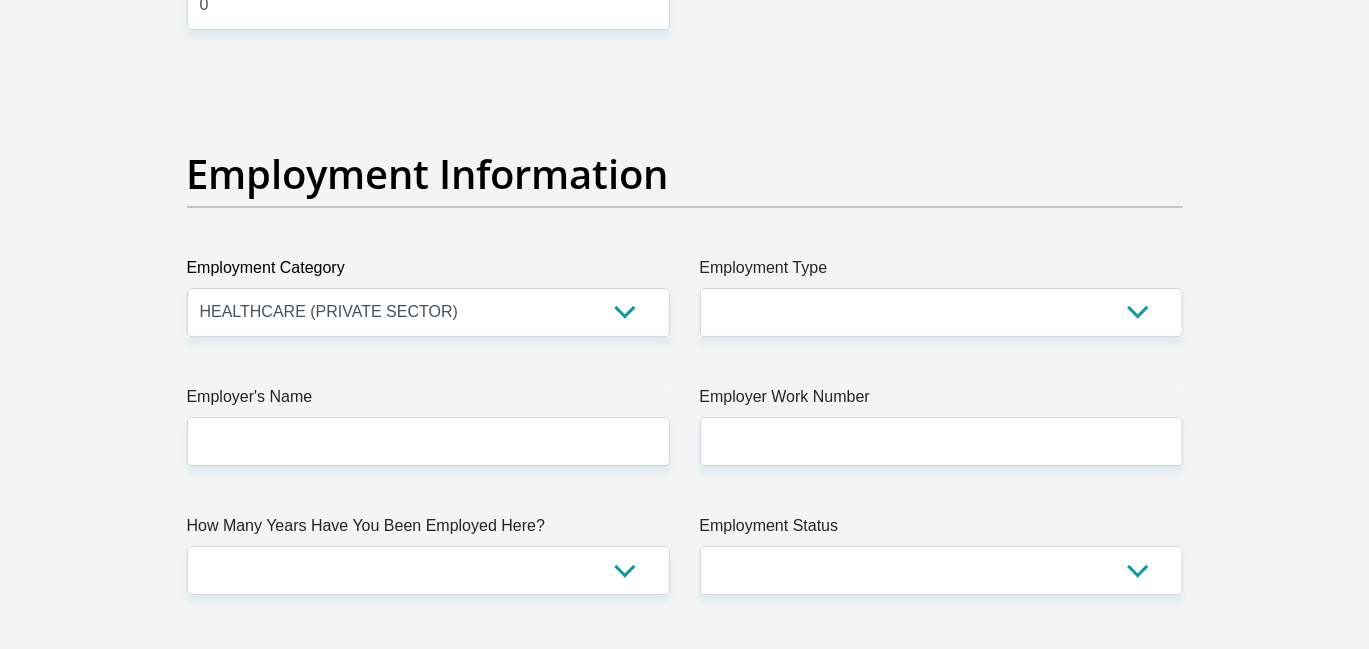click on "Employer Work Number" at bounding box center (941, 401) 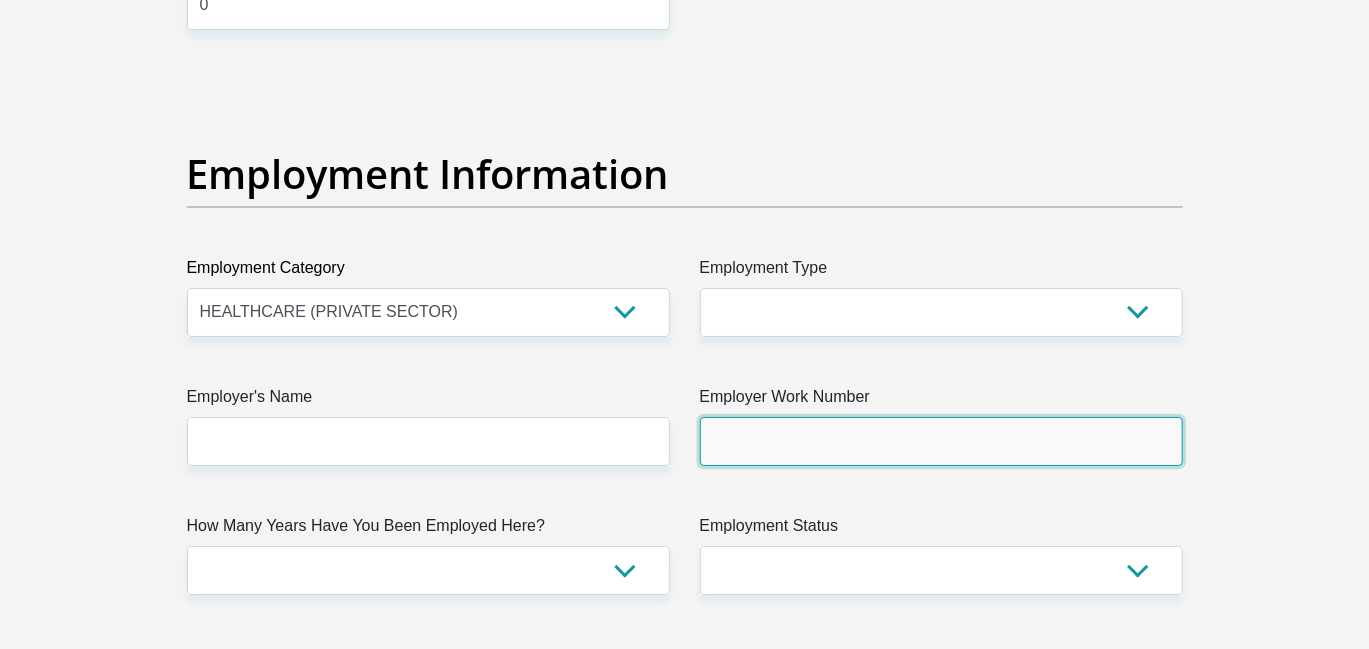 click on "Employer Work Number" at bounding box center [941, 441] 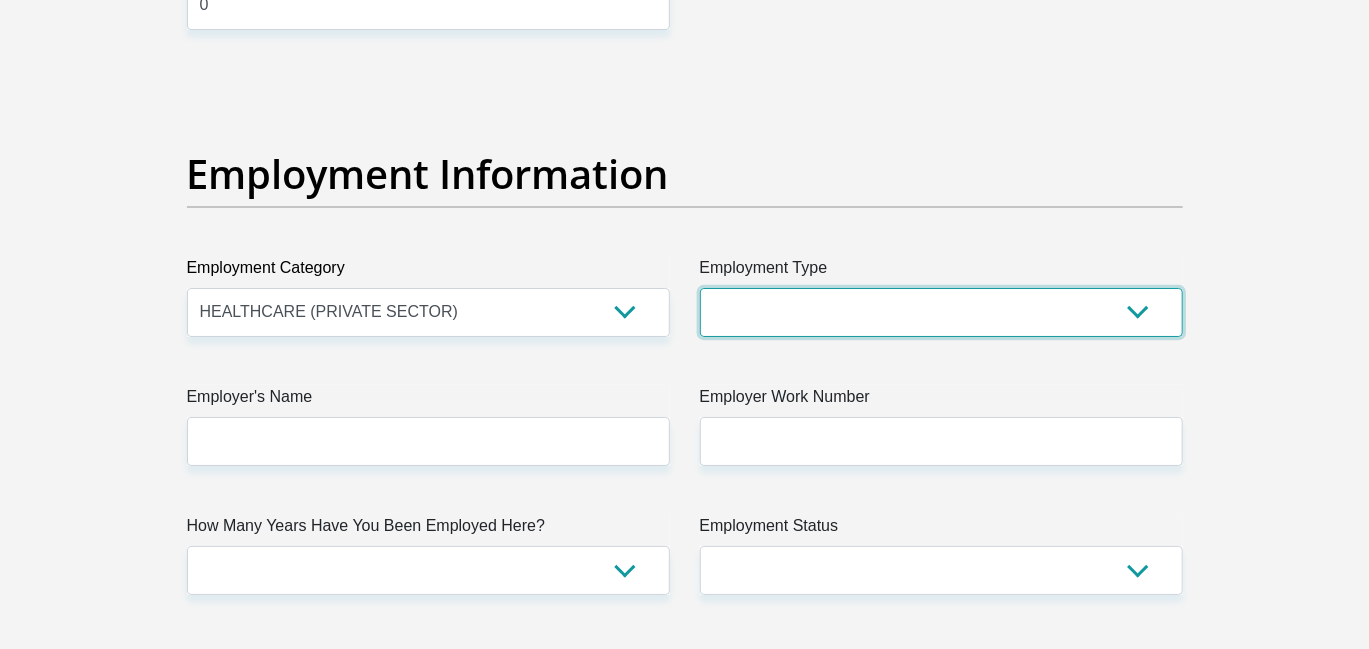 click on "College/Lecturer
Craft Seller
Creative
Driver
Executive
Farmer
Forces - Non Commissioned
Forces - Officer
Hawker
Housewife
Labourer
Licenced Professional
Manager
Miner
Non Licenced Professional
Office Staff/Clerk
Outside Worker
Pensioner
Permanent Teacher
Production/Manufacturing
Sales
Self-Employed
Semi-Professional Worker
Service Industry  Social Worker  Student" at bounding box center [941, 312] 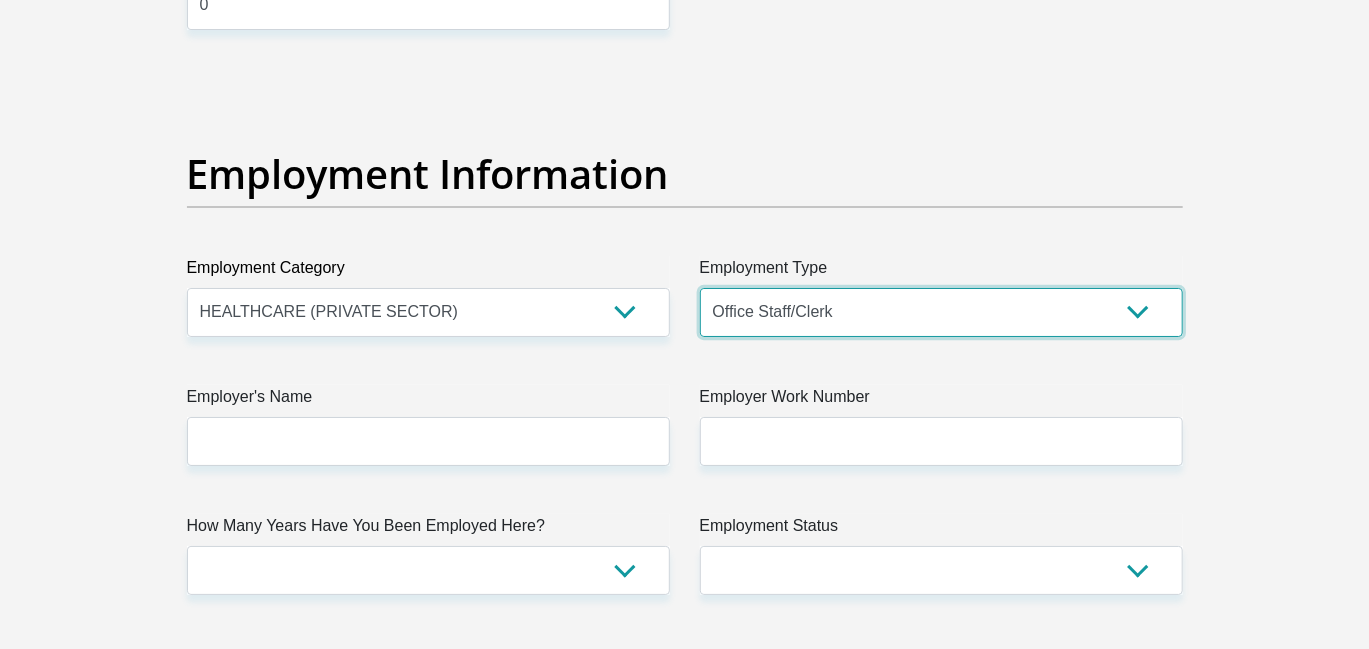 click on "College/Lecturer
Craft Seller
Creative
Driver
Executive
Farmer
Forces - Non Commissioned
Forces - Officer
Hawker
Housewife
Labourer
Licenced Professional
Manager
Miner
Non Licenced Professional
Office Staff/Clerk
Outside Worker
Pensioner
Permanent Teacher
Production/Manufacturing
Sales
Self-Employed
Semi-Professional Worker
Service Industry  Social Worker  Student" at bounding box center (941, 312) 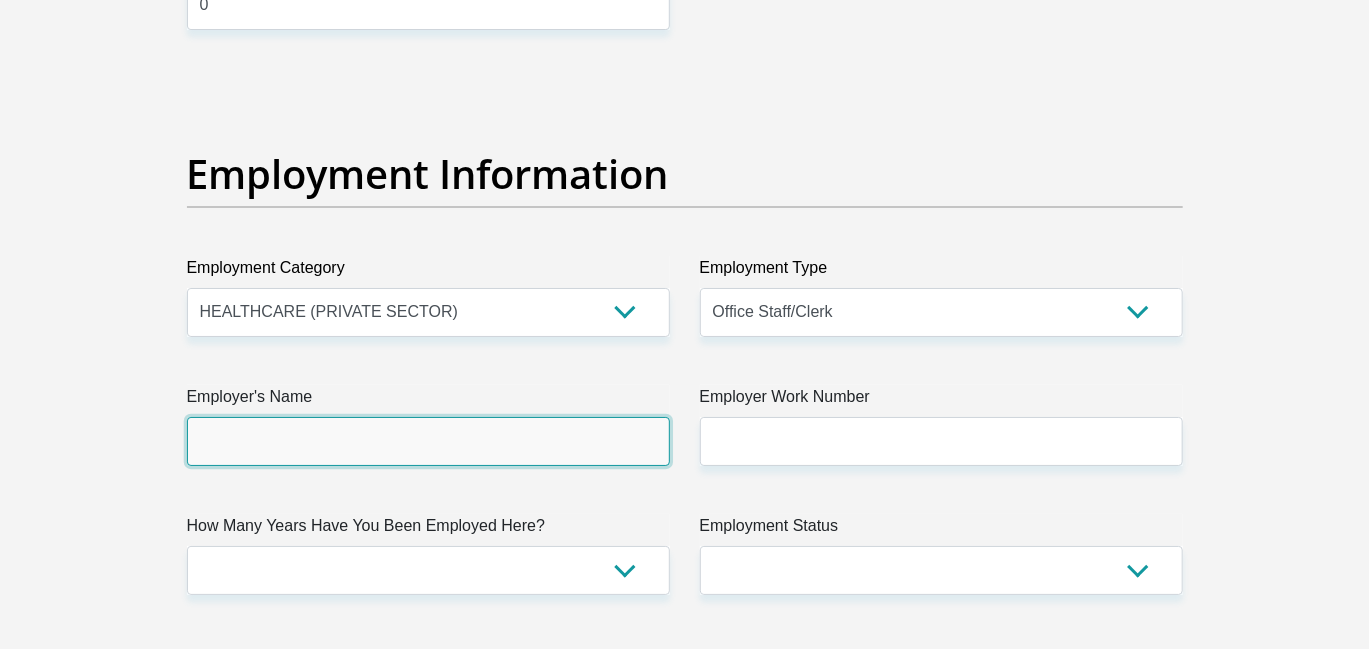 click on "Employer's Name" at bounding box center [428, 441] 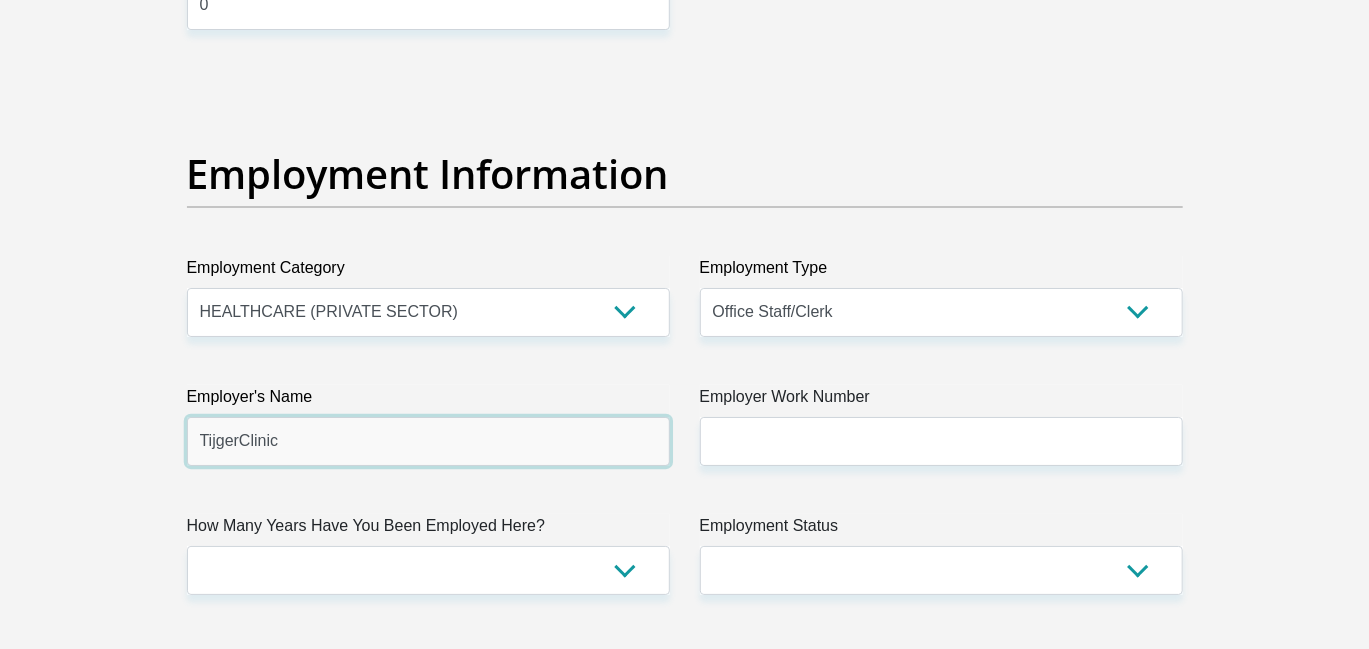 click on "TijgerClinic" at bounding box center [428, 441] 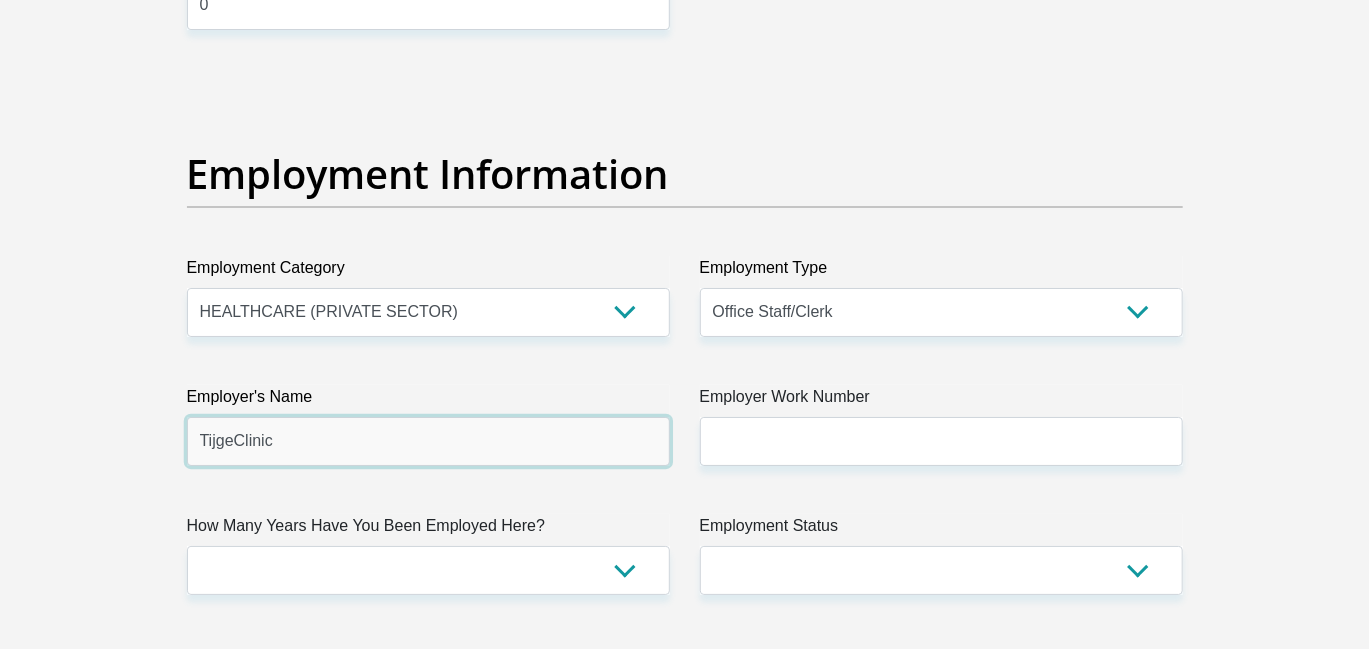 click on "TijgeClinic" at bounding box center [428, 441] 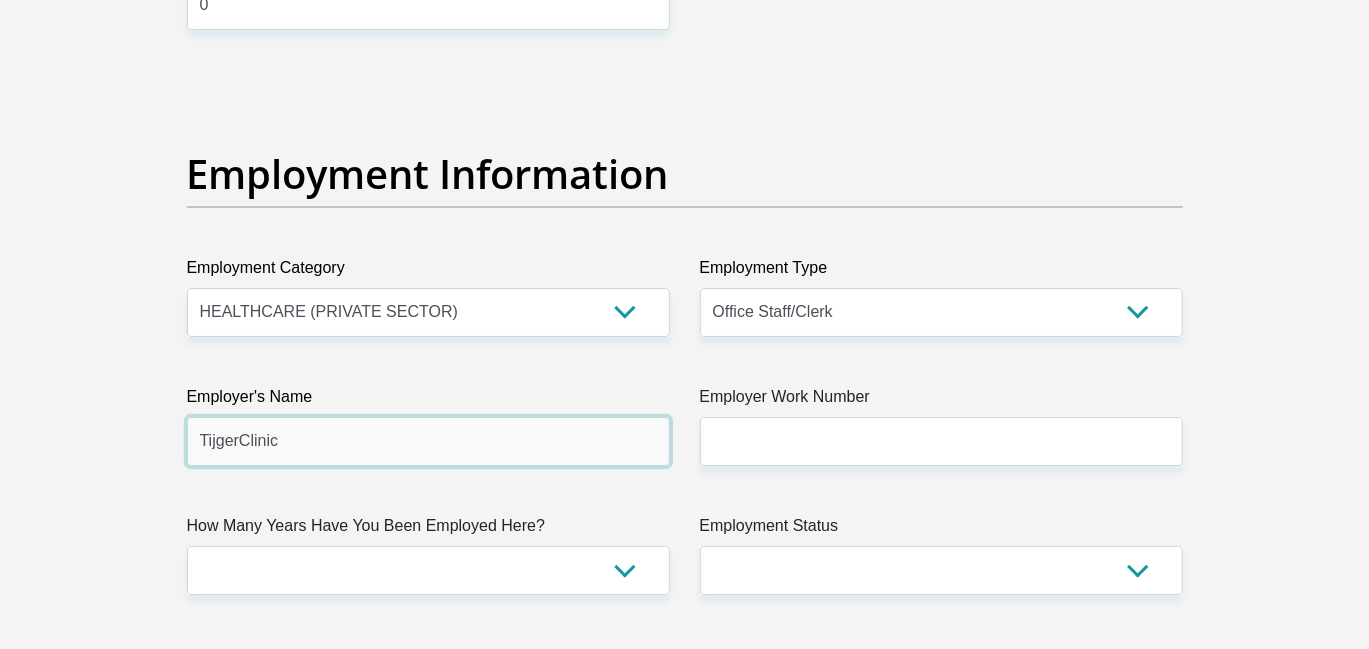 type on "TijgerClinic" 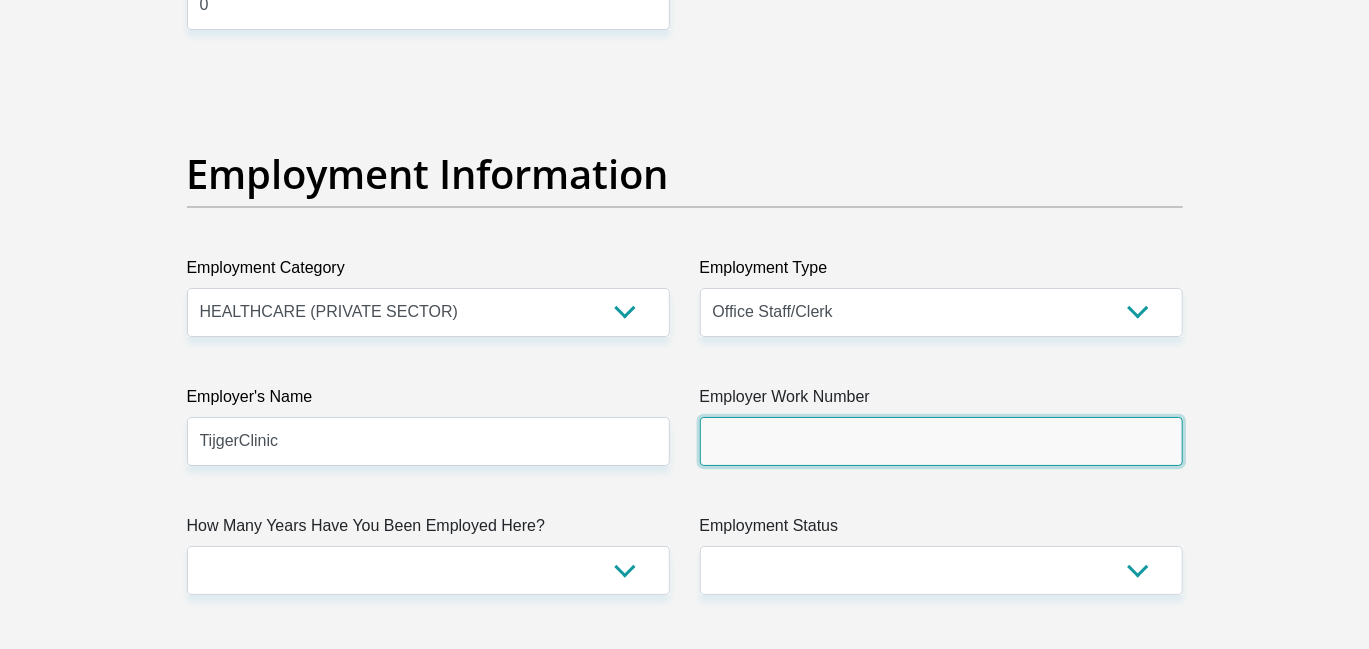 click on "Employer Work Number" at bounding box center (941, 441) 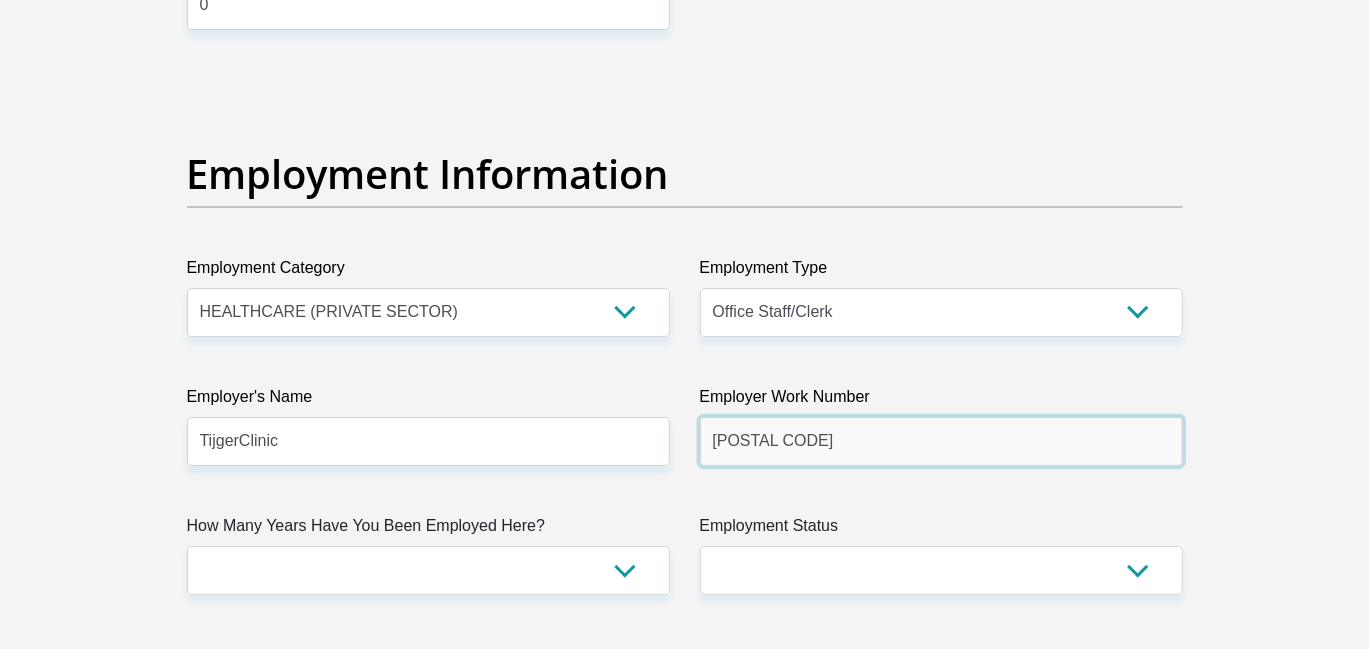 type on "0219137142" 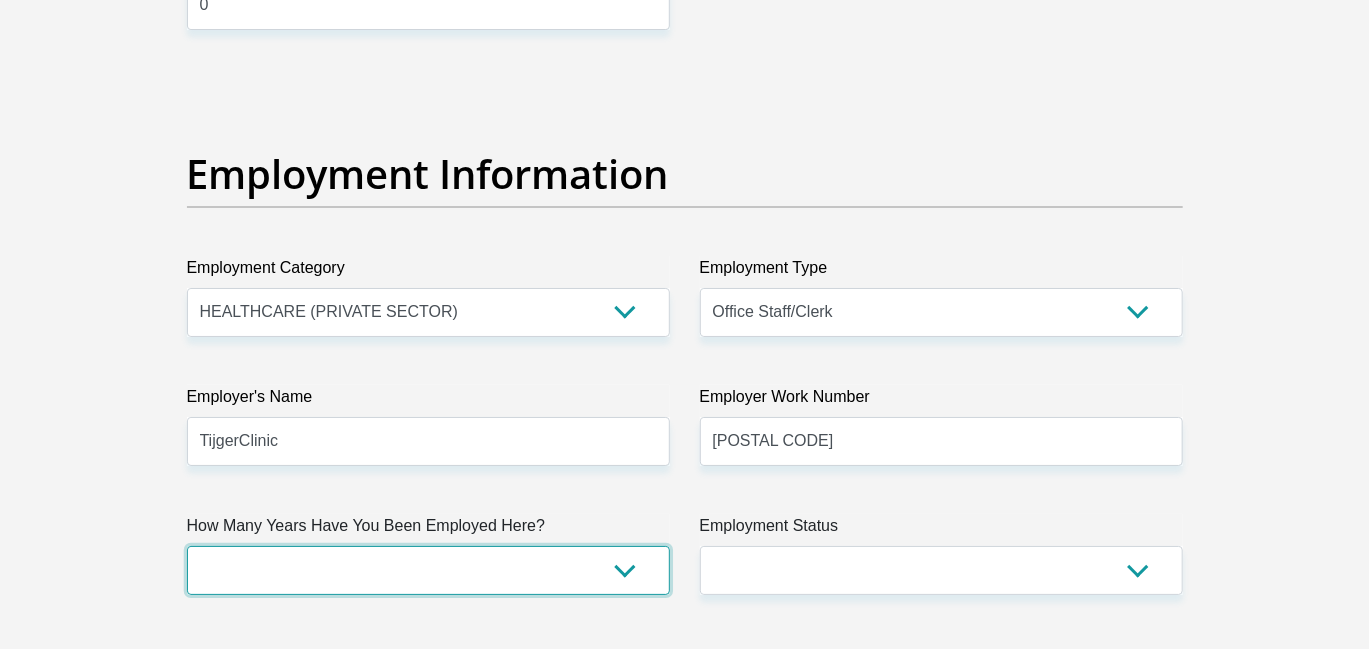 click on "less than 1 year
1-3 years
3-5 years
5+ years" at bounding box center [428, 570] 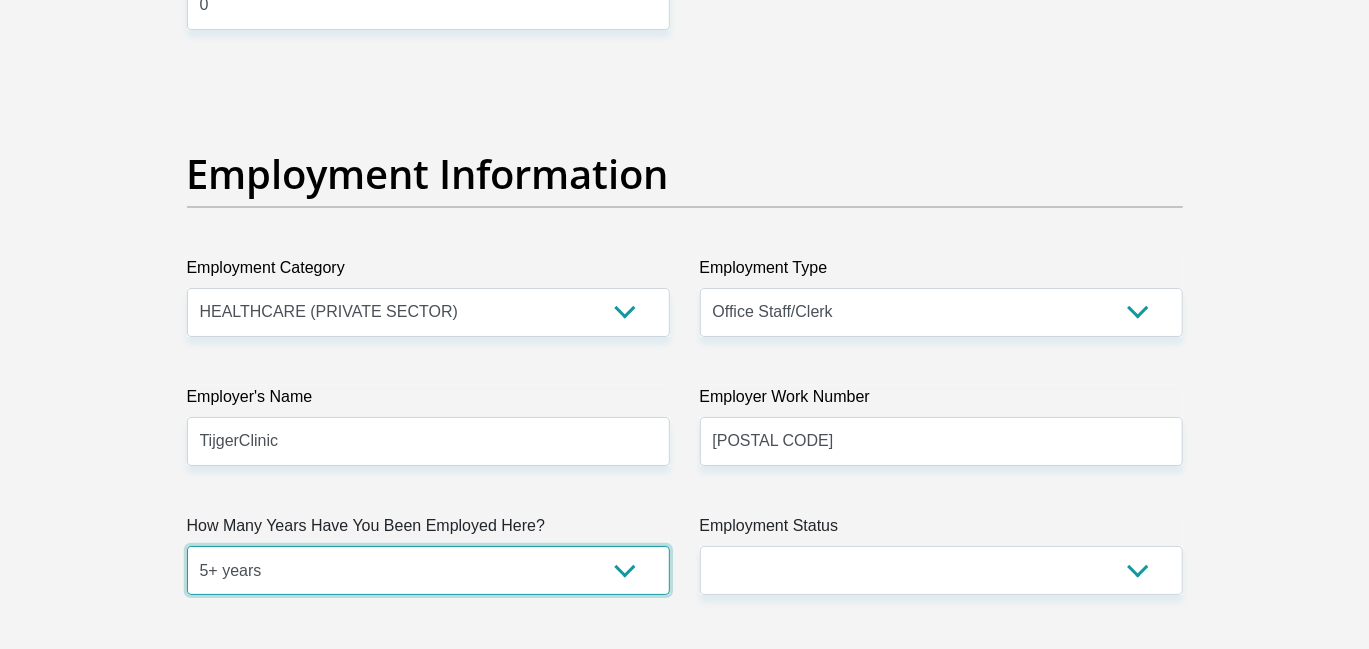 click on "less than 1 year
1-3 years
3-5 years
5+ years" at bounding box center (428, 570) 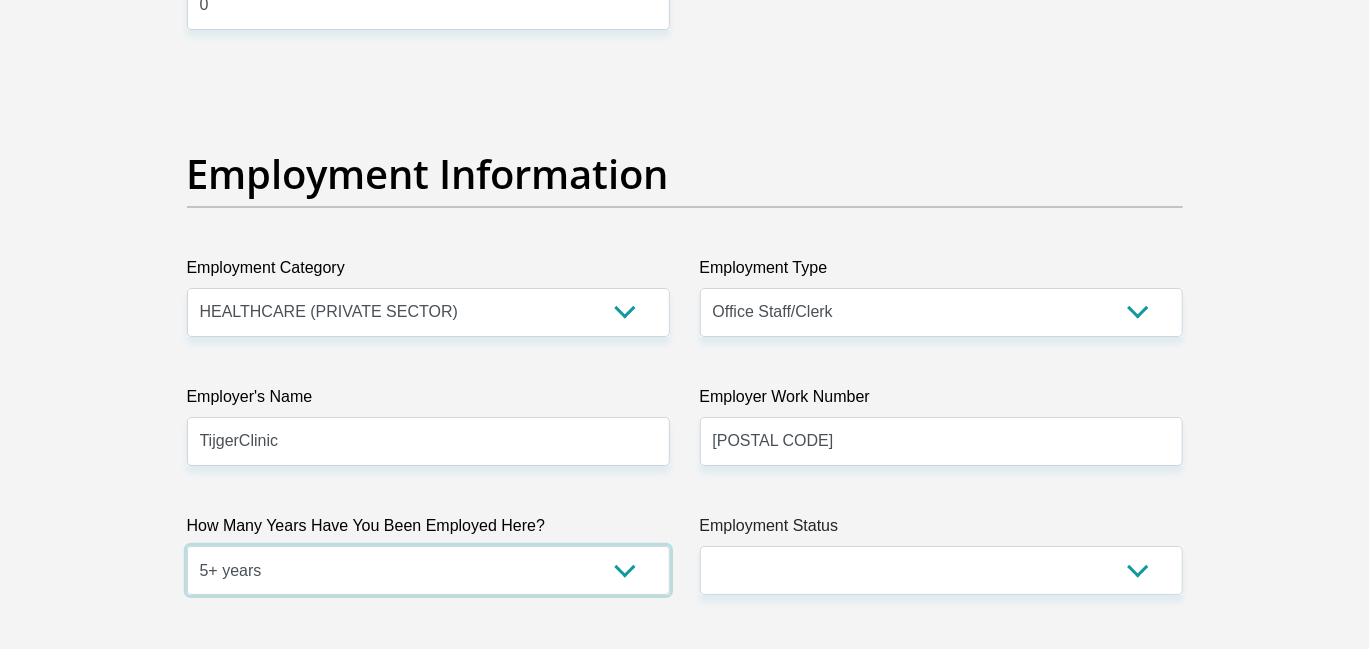scroll, scrollTop: 3599, scrollLeft: 0, axis: vertical 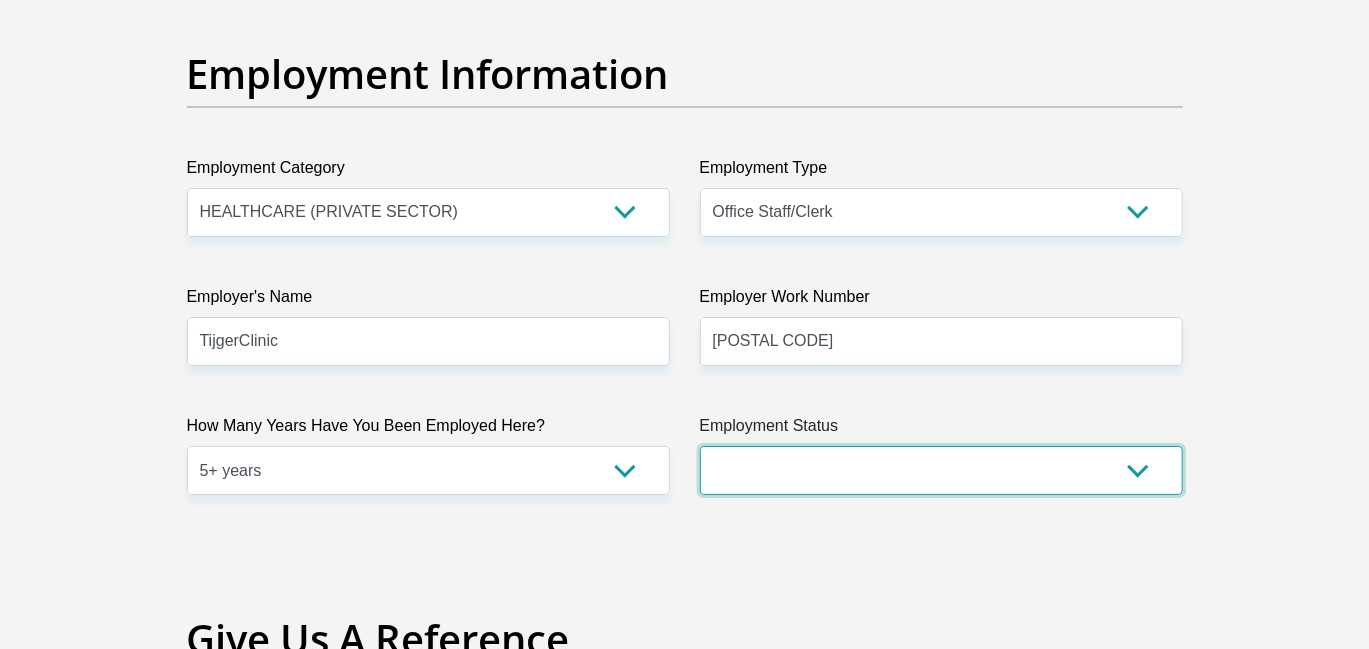 click on "Permanent/Full-time
Part-time/Casual
Contract Worker
Self-Employed
Housewife
Retired
Student
Medically Boarded
Disability
Unemployed" at bounding box center (941, 470) 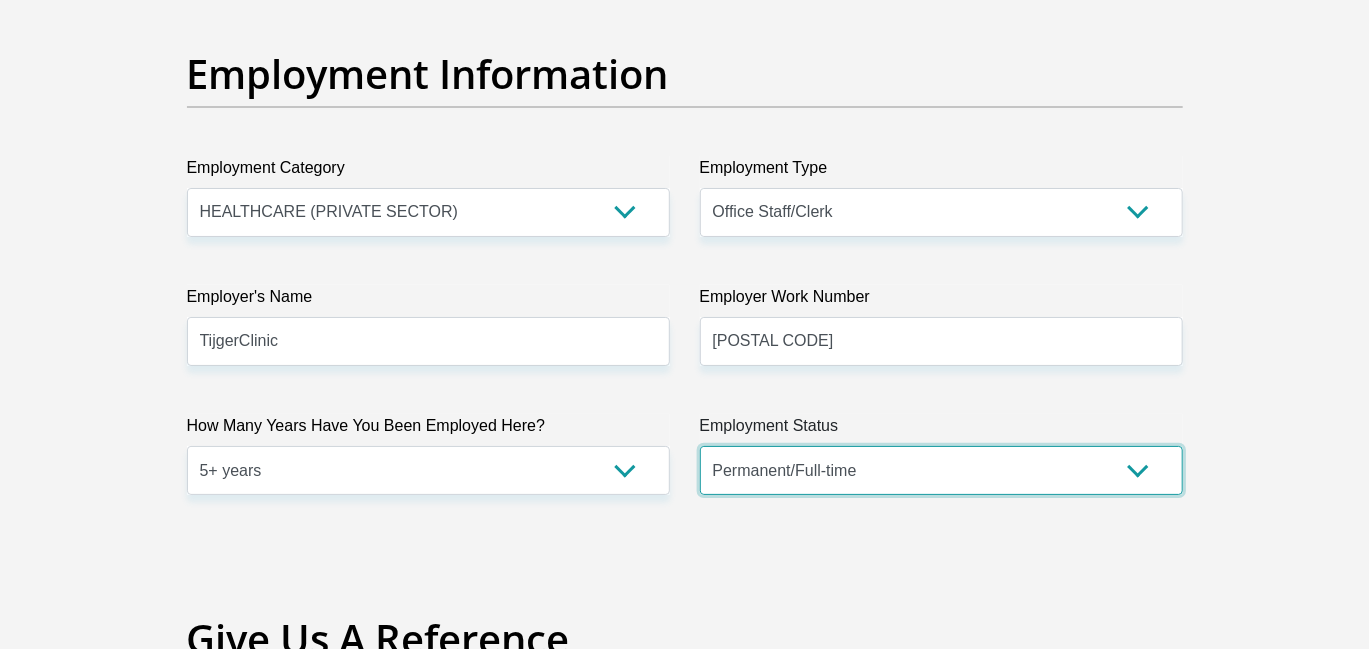 click on "Permanent/Full-time
Part-time/Casual
Contract Worker
Self-Employed
Housewife
Retired
Student
Medically Boarded
Disability
Unemployed" at bounding box center [941, 470] 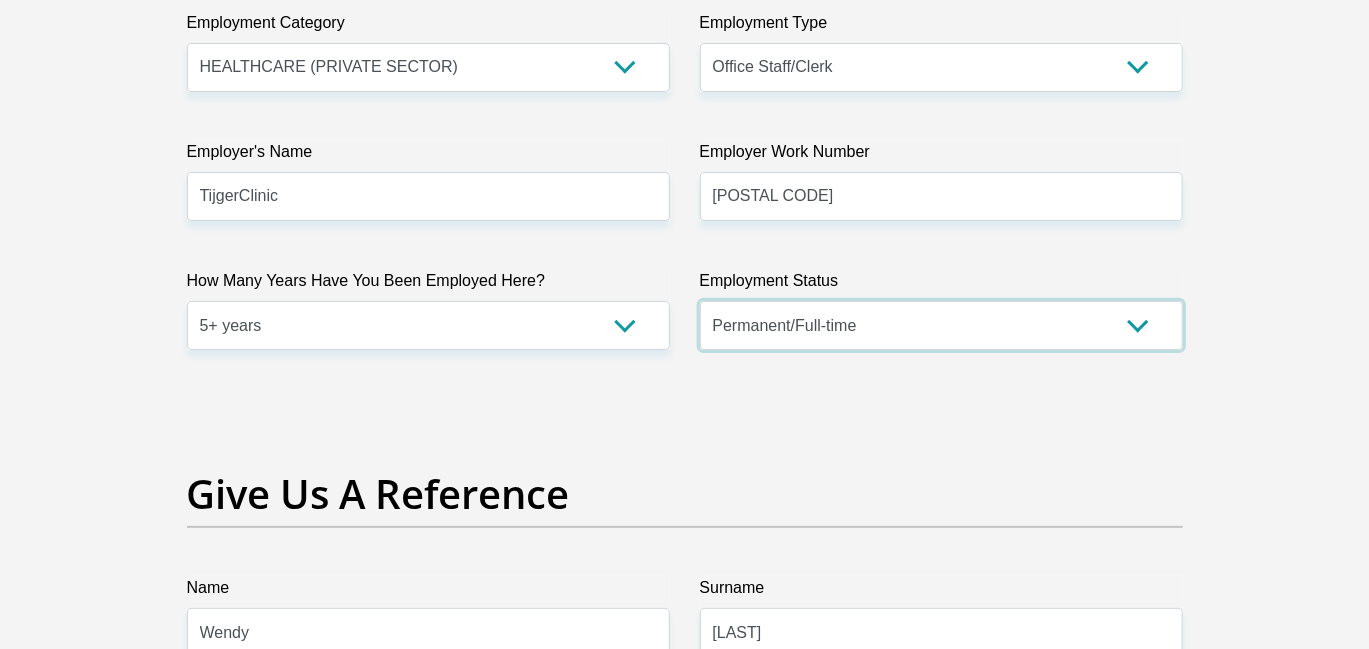 scroll, scrollTop: 3999, scrollLeft: 0, axis: vertical 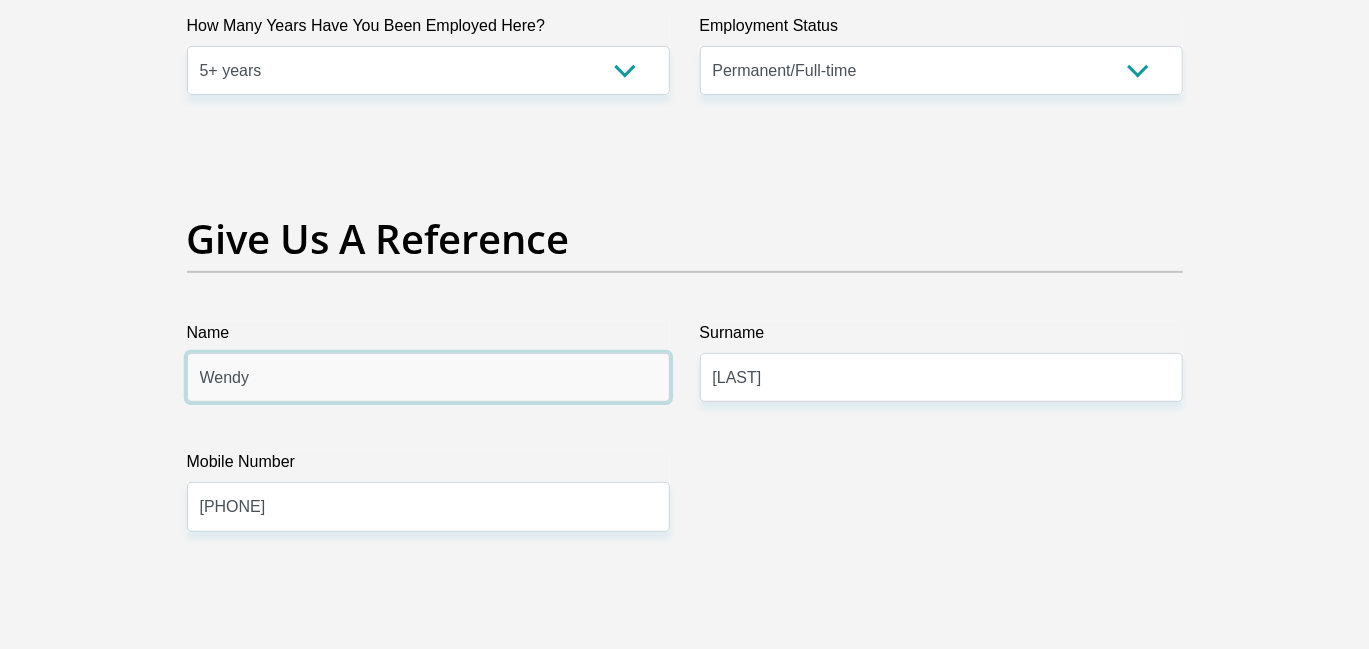 drag, startPoint x: 339, startPoint y: 368, endPoint x: 162, endPoint y: 366, distance: 177.01129 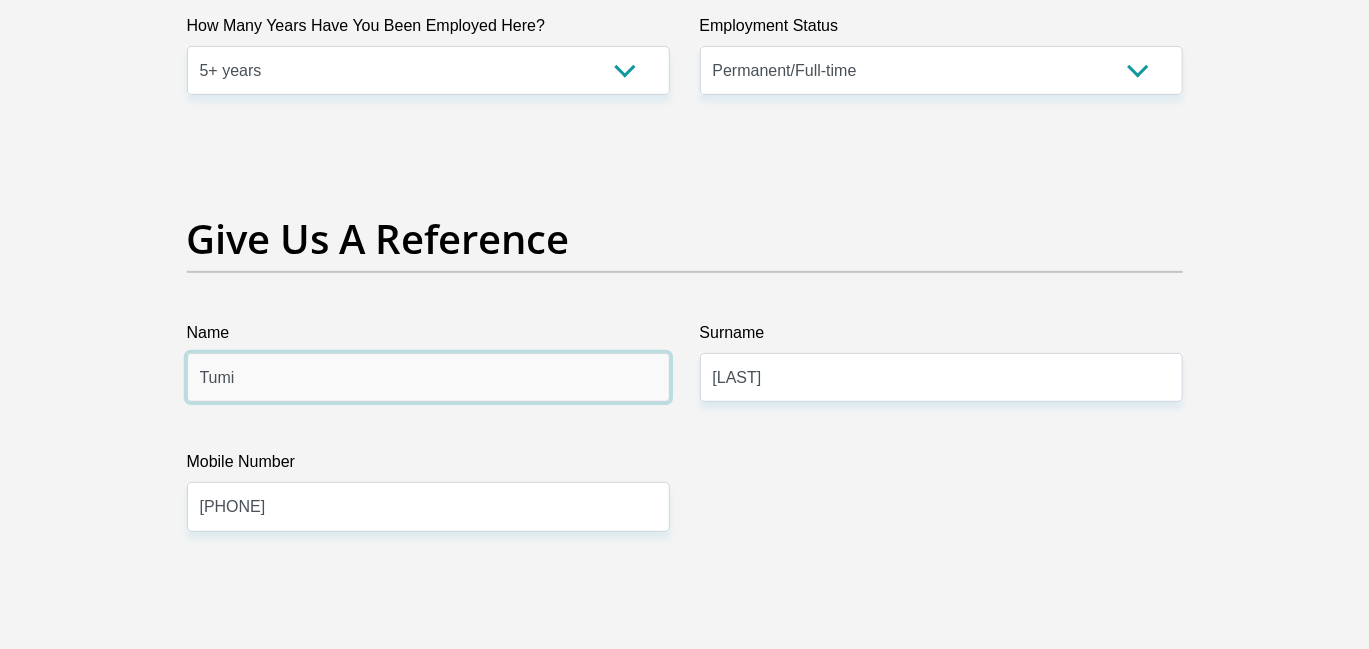 type on "Tumi" 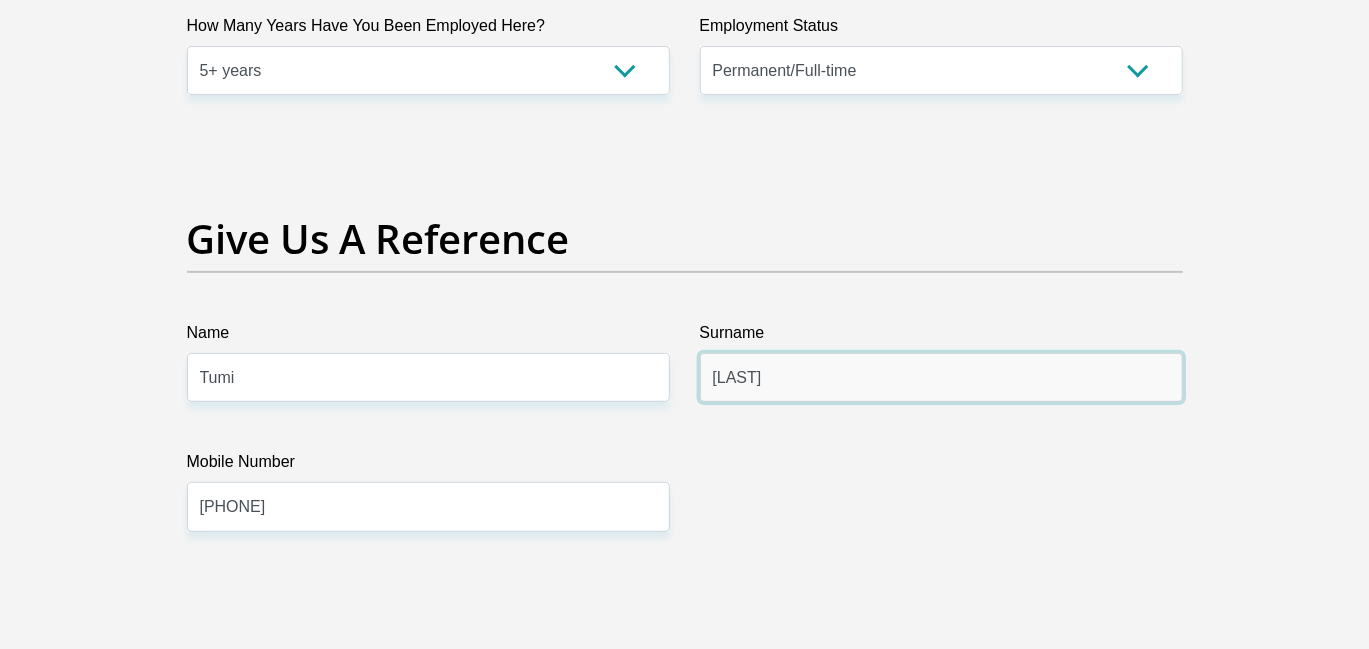 drag, startPoint x: 809, startPoint y: 379, endPoint x: 613, endPoint y: 360, distance: 196.91876 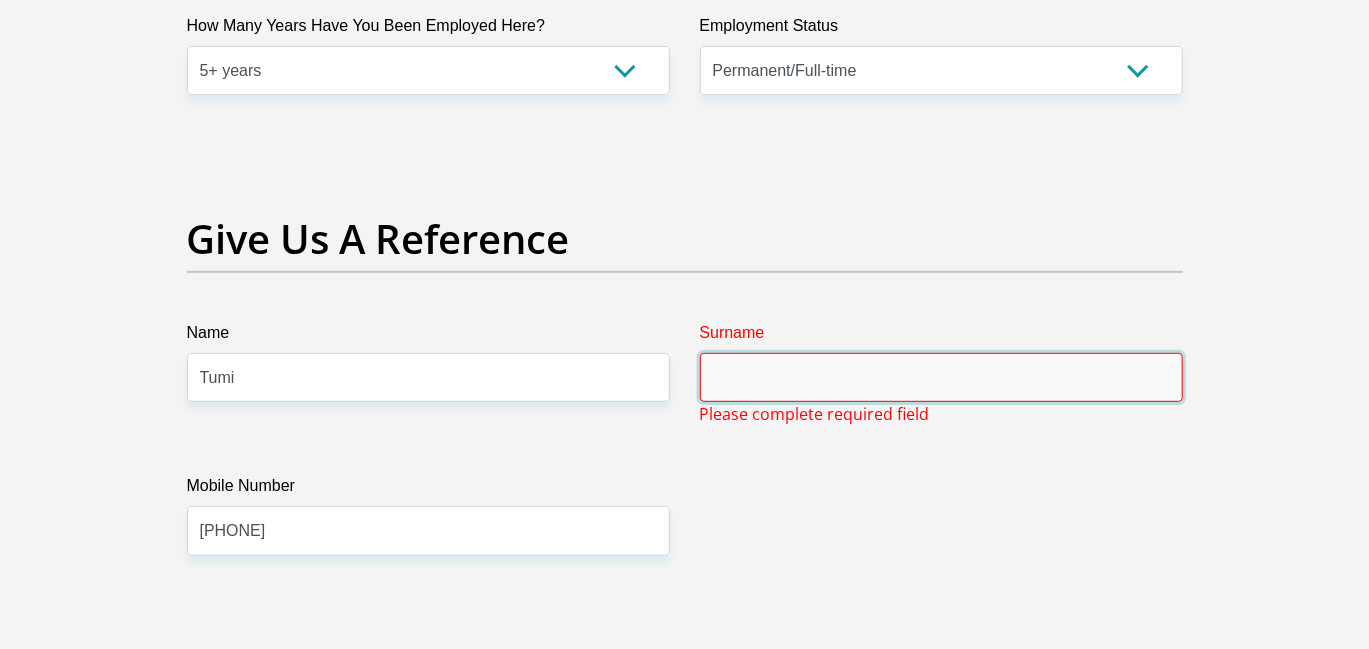 click on "Surname" at bounding box center [941, 377] 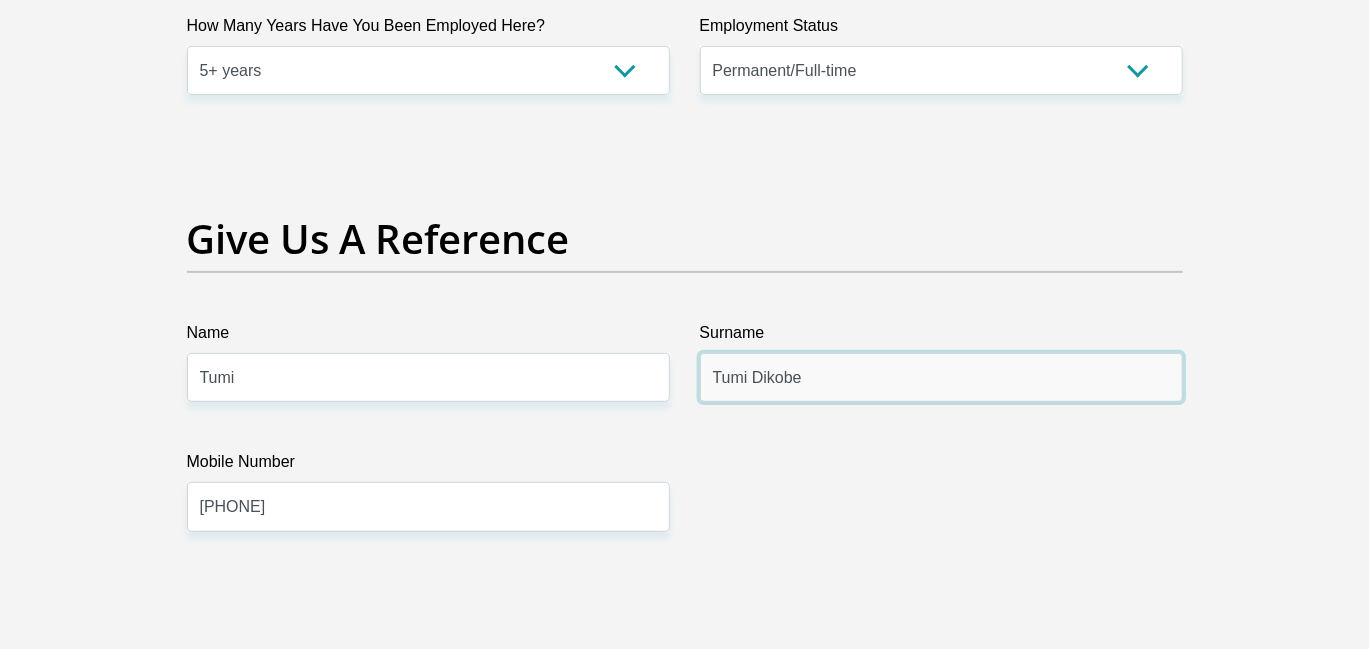 type on "Tumi Dikobe" 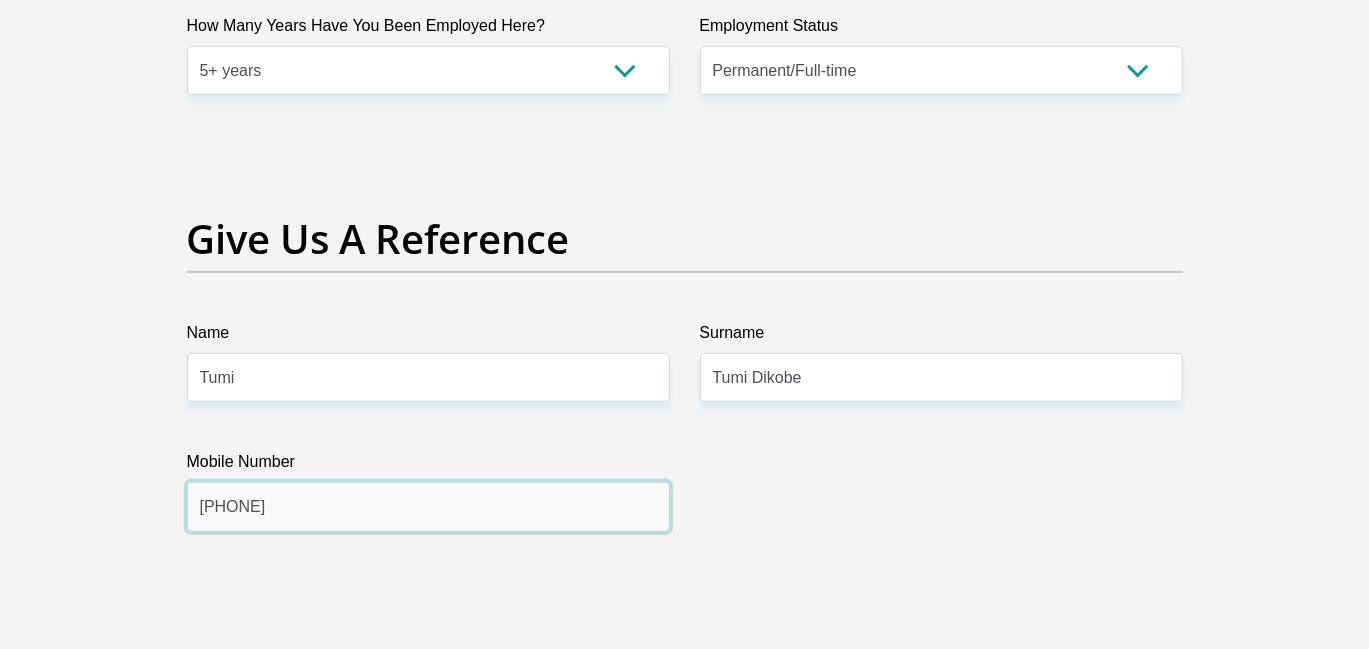 drag, startPoint x: 340, startPoint y: 501, endPoint x: 162, endPoint y: 483, distance: 178.90779 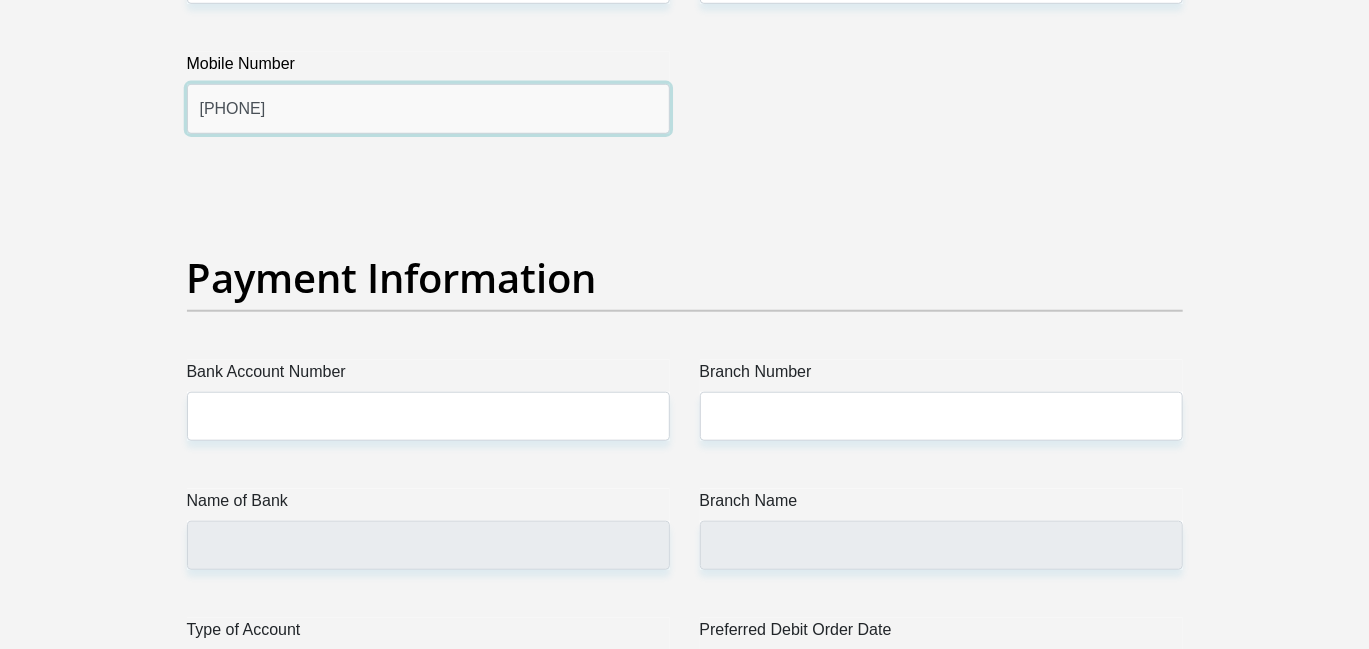 scroll, scrollTop: 4400, scrollLeft: 0, axis: vertical 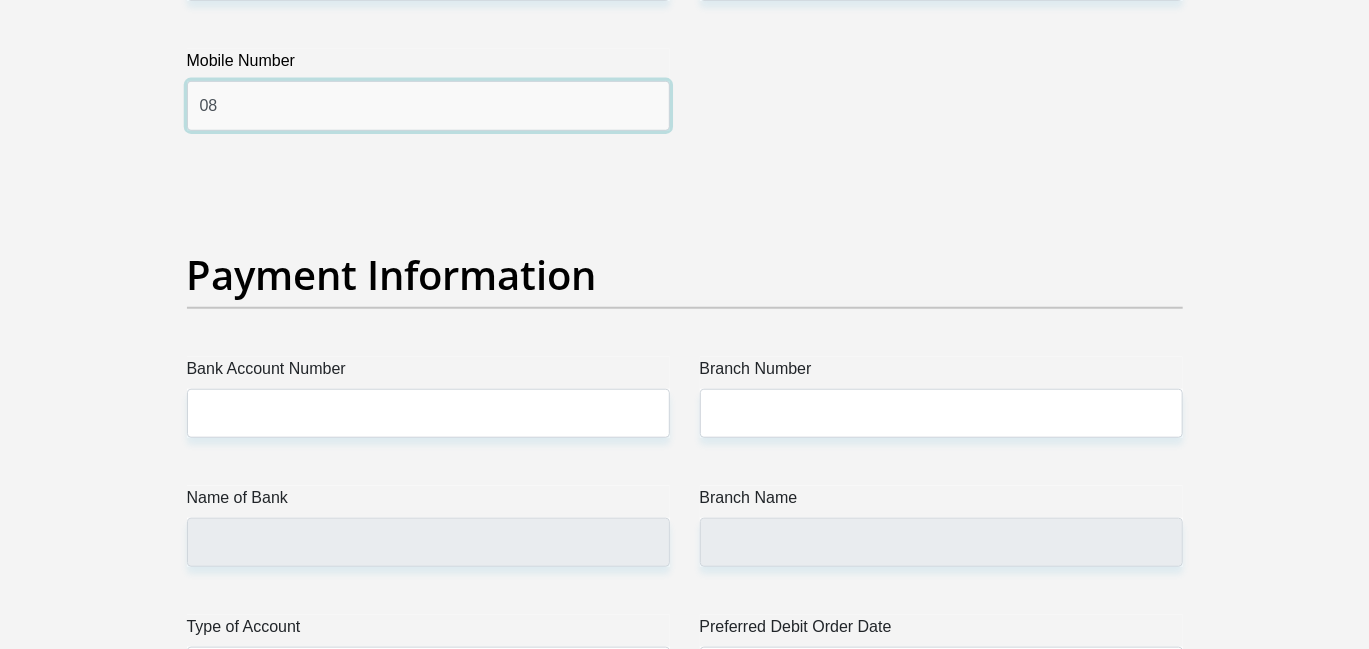 type on "0" 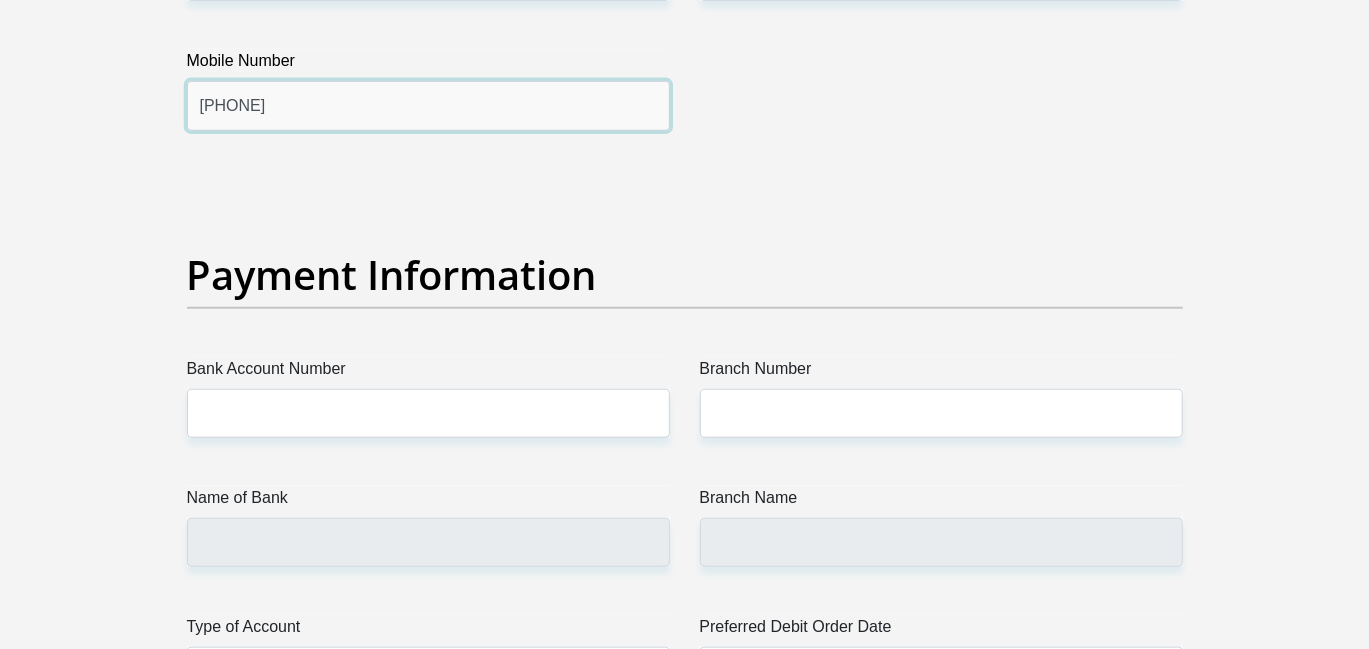type on "0820824301" 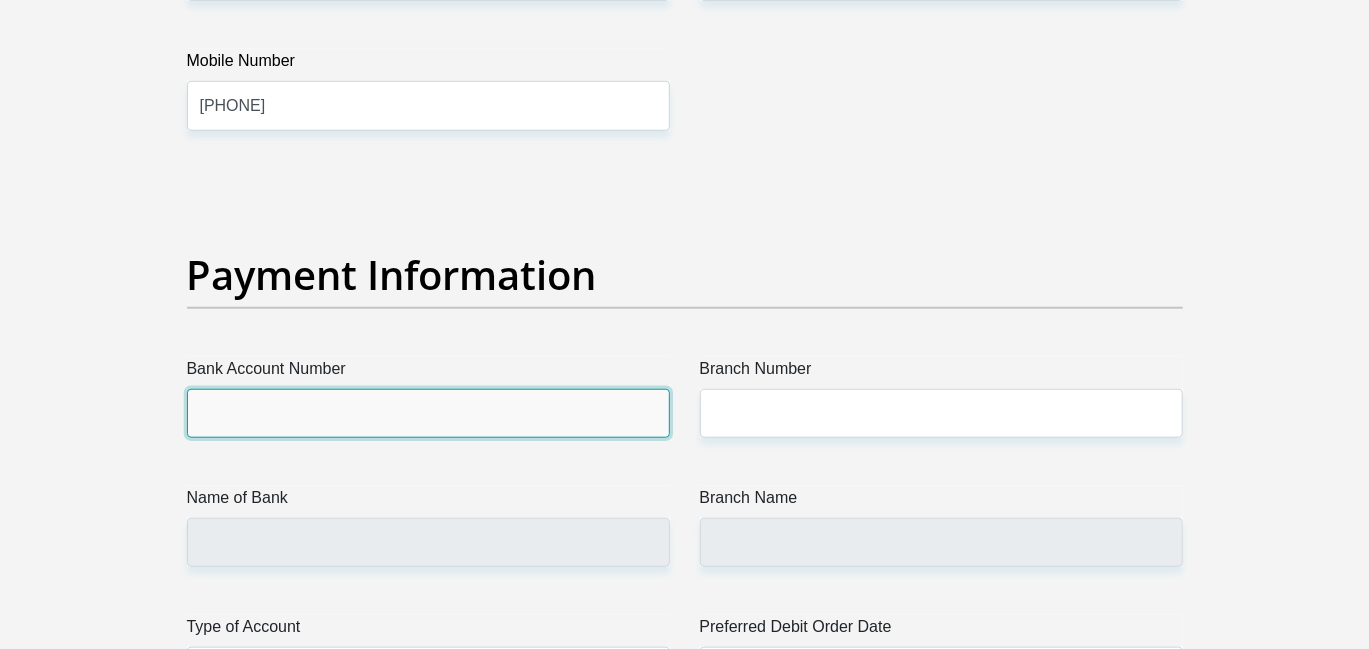 click on "Bank Account Number" at bounding box center (428, 413) 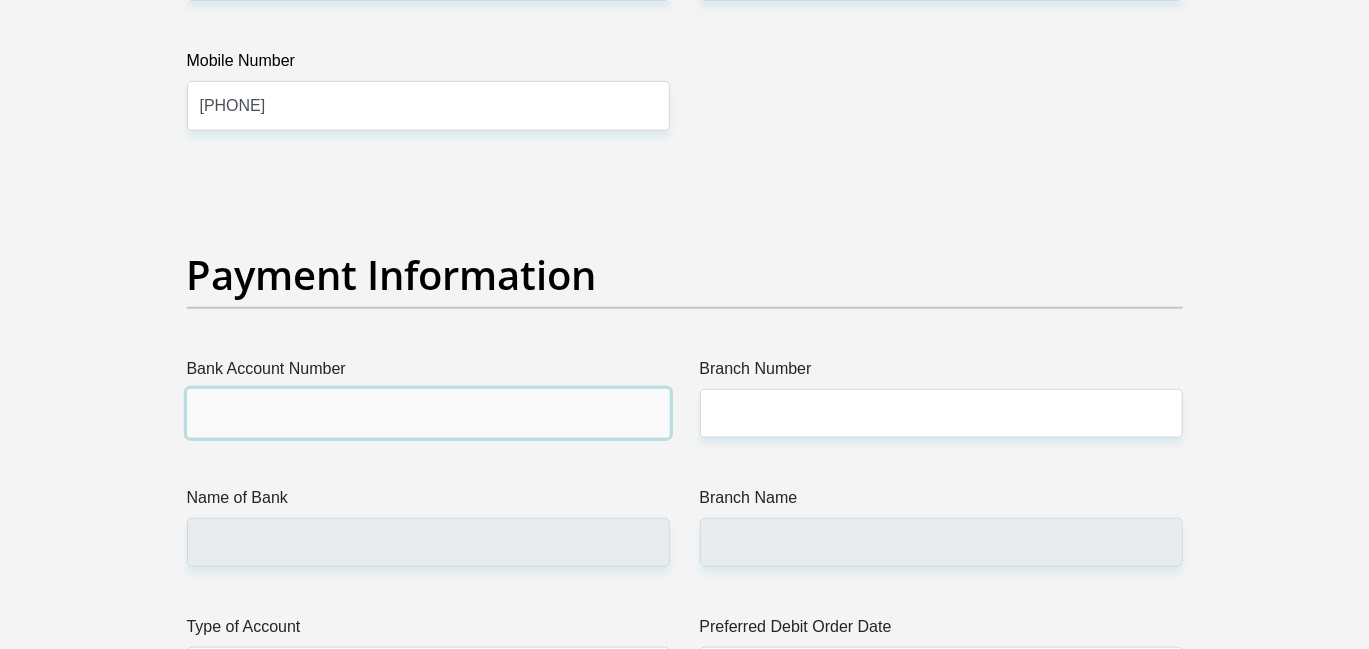 click on "Bank Account Number" at bounding box center (428, 413) 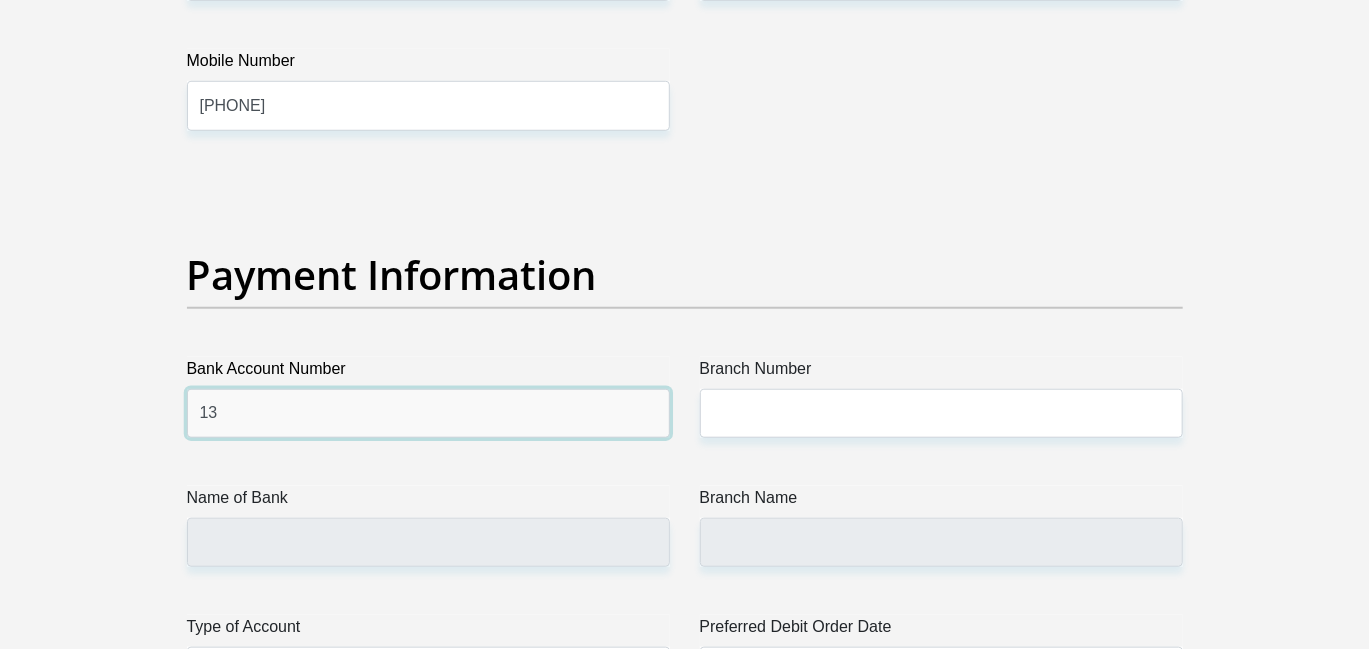 type on "1" 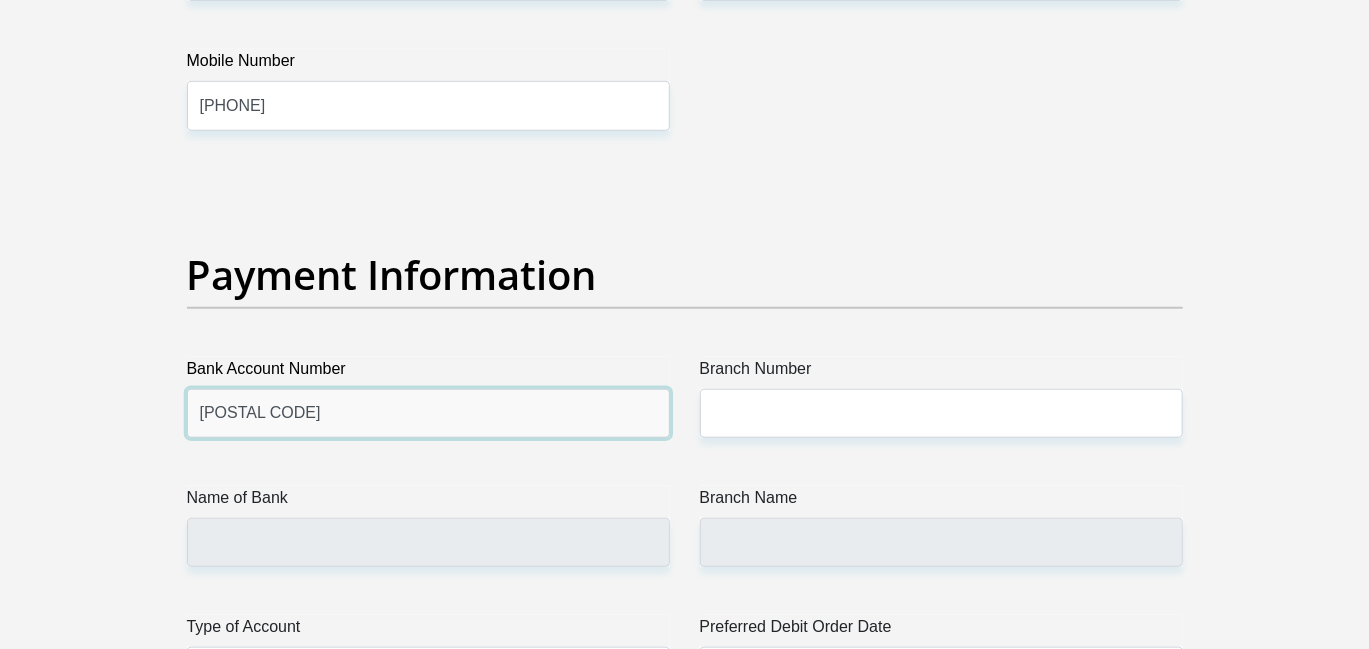 type on "1335404773" 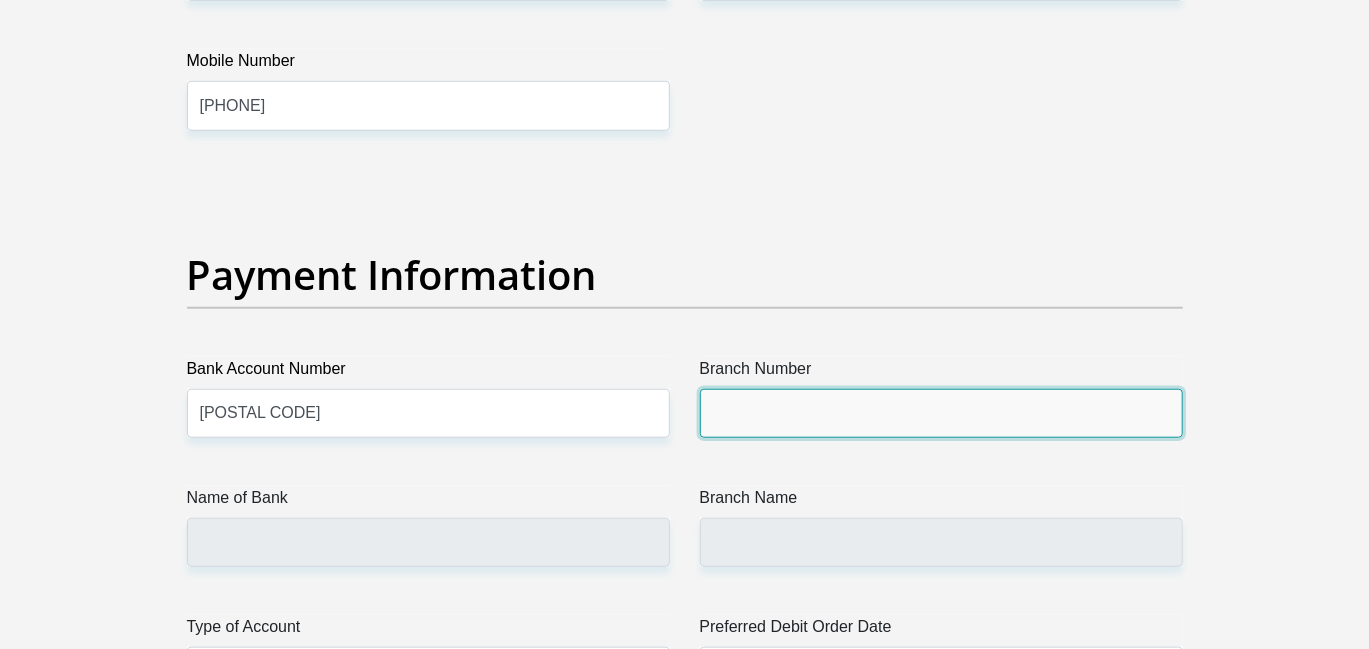 click on "Branch Number" at bounding box center [941, 413] 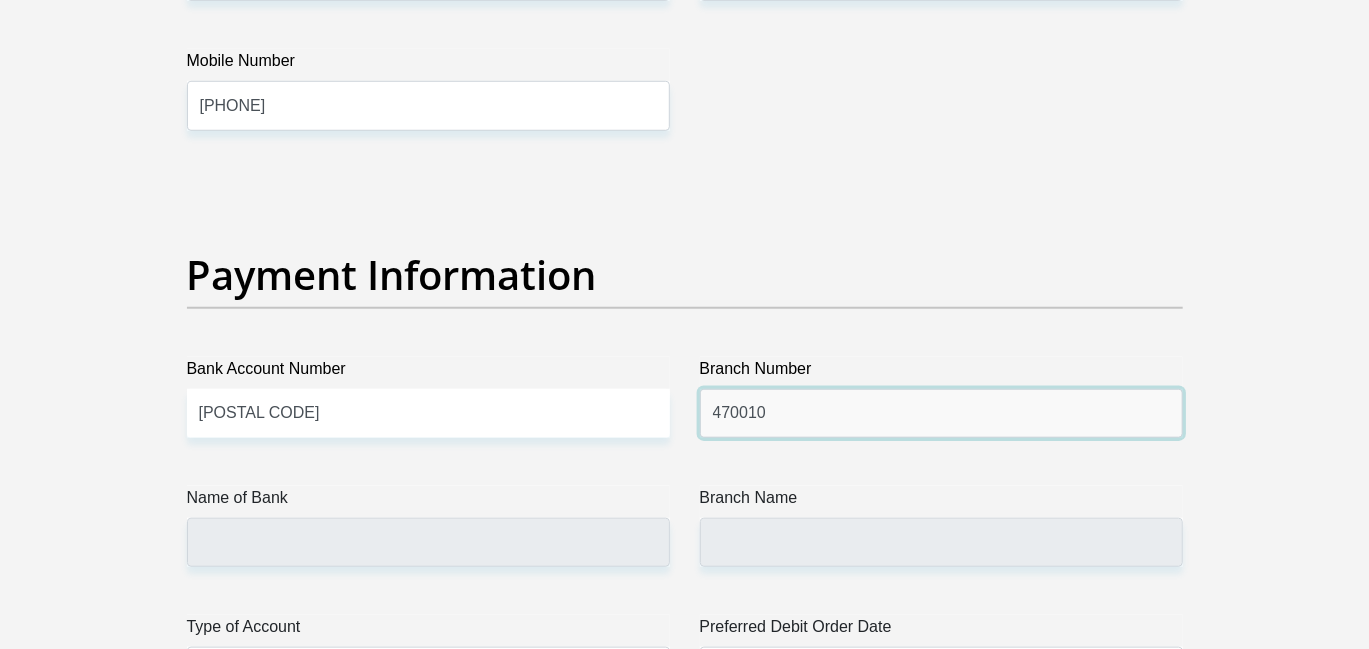 type on "470010" 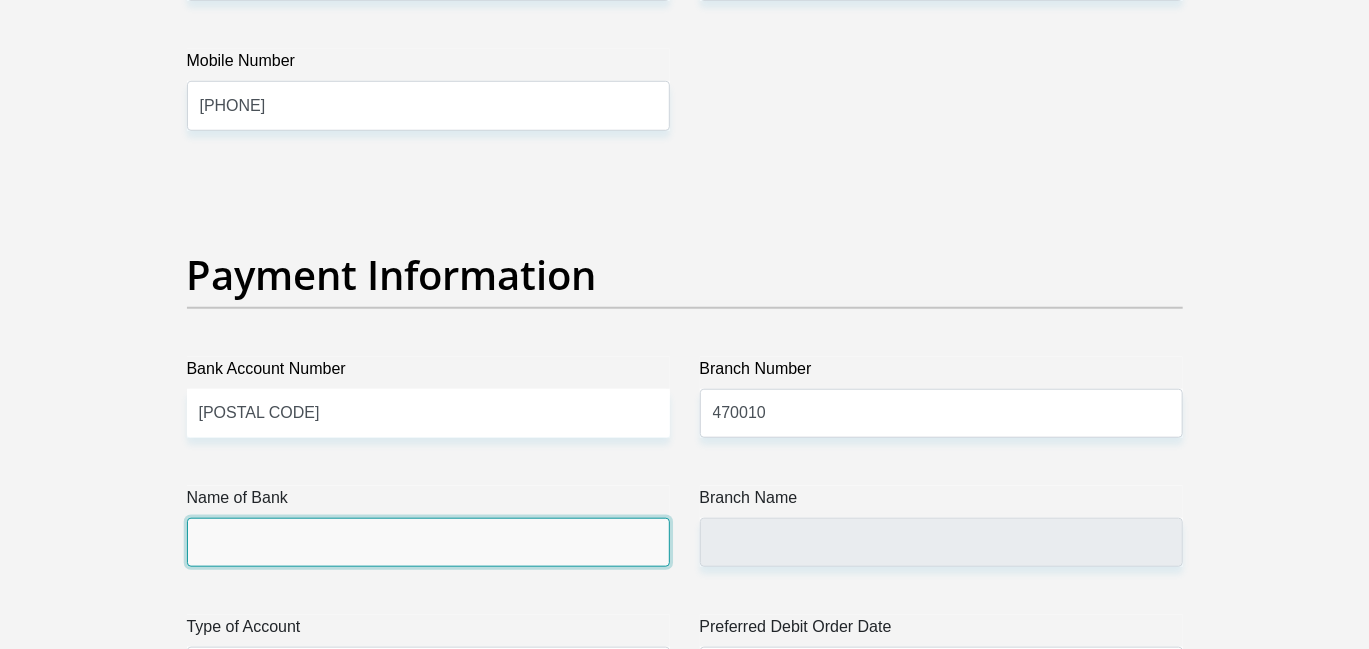 click on "Name of Bank" at bounding box center [428, 542] 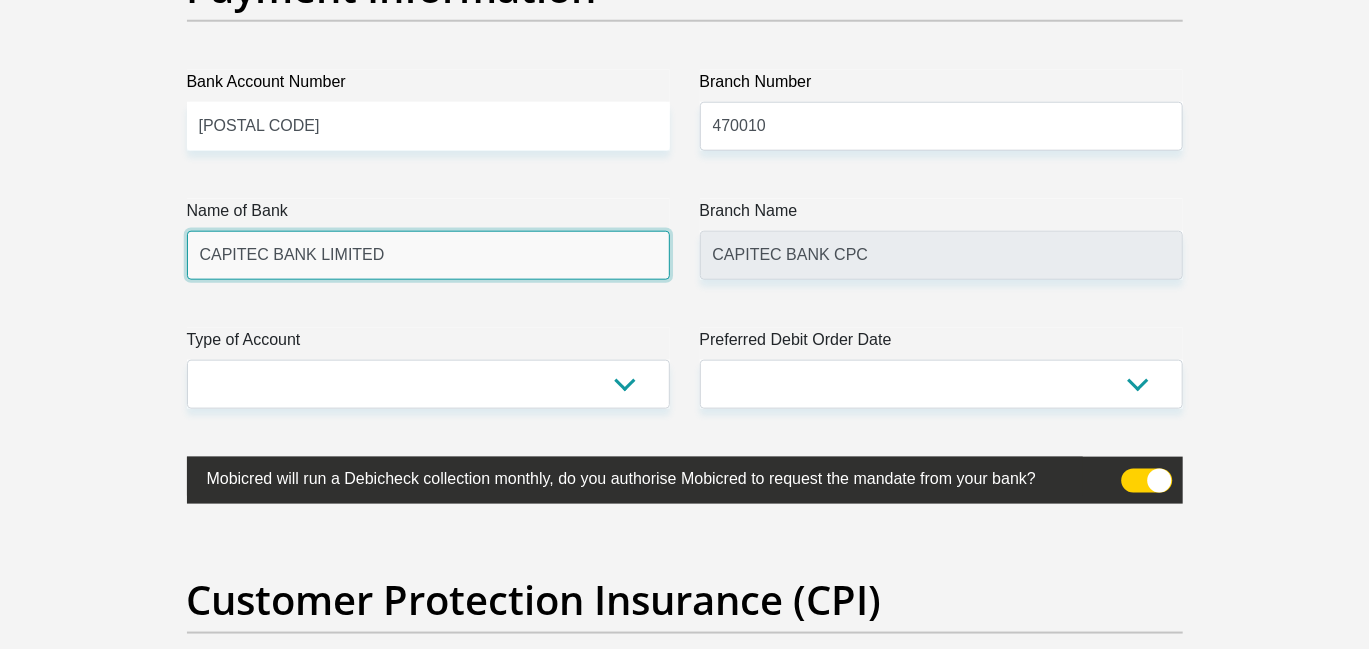 scroll, scrollTop: 4699, scrollLeft: 0, axis: vertical 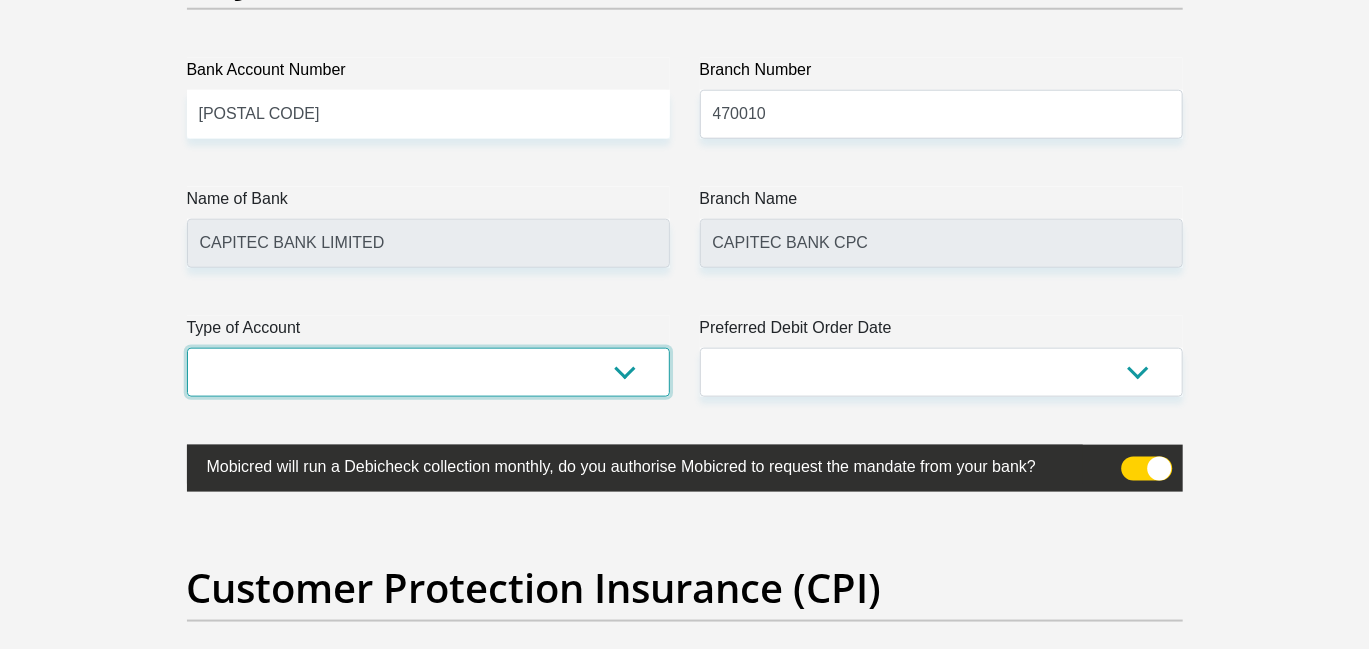 click on "Cheque
Savings" at bounding box center (428, 372) 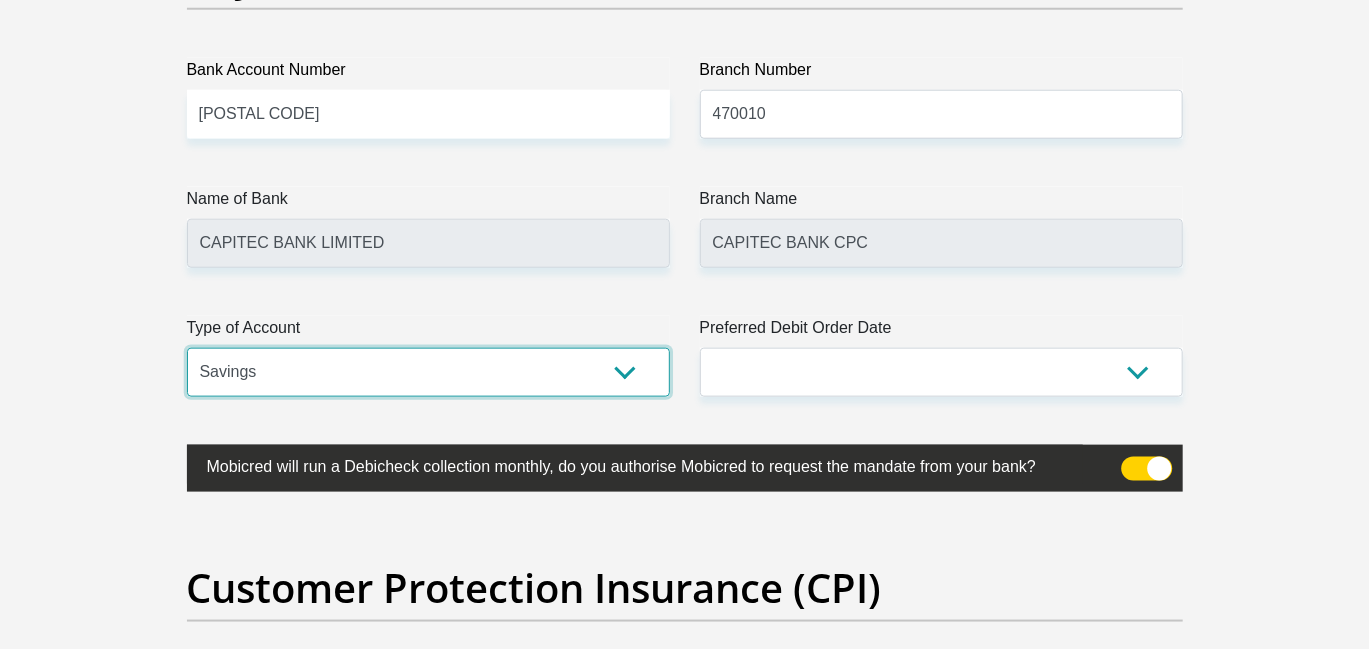 click on "Cheque
Savings" at bounding box center [428, 372] 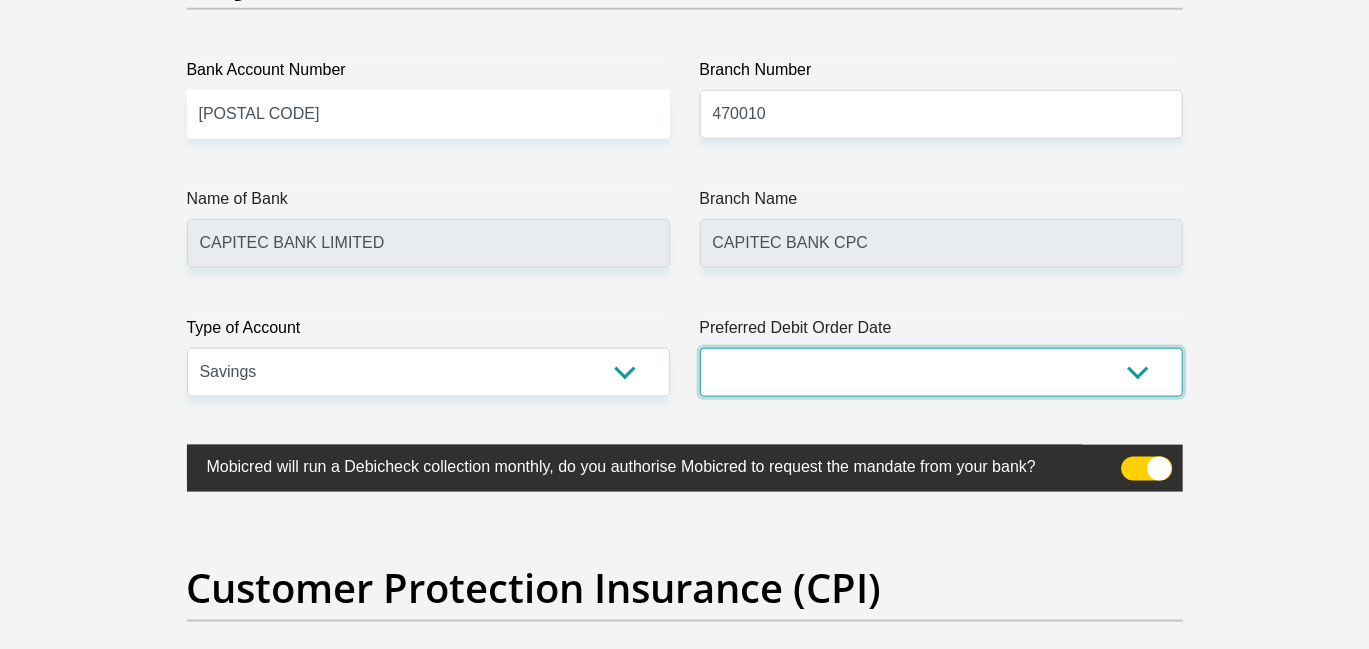 click on "1st
2nd
3rd
4th
5th
7th
18th
19th
20th
21st
22nd
23rd
24th
25th
26th
27th
28th
29th
30th" at bounding box center (941, 372) 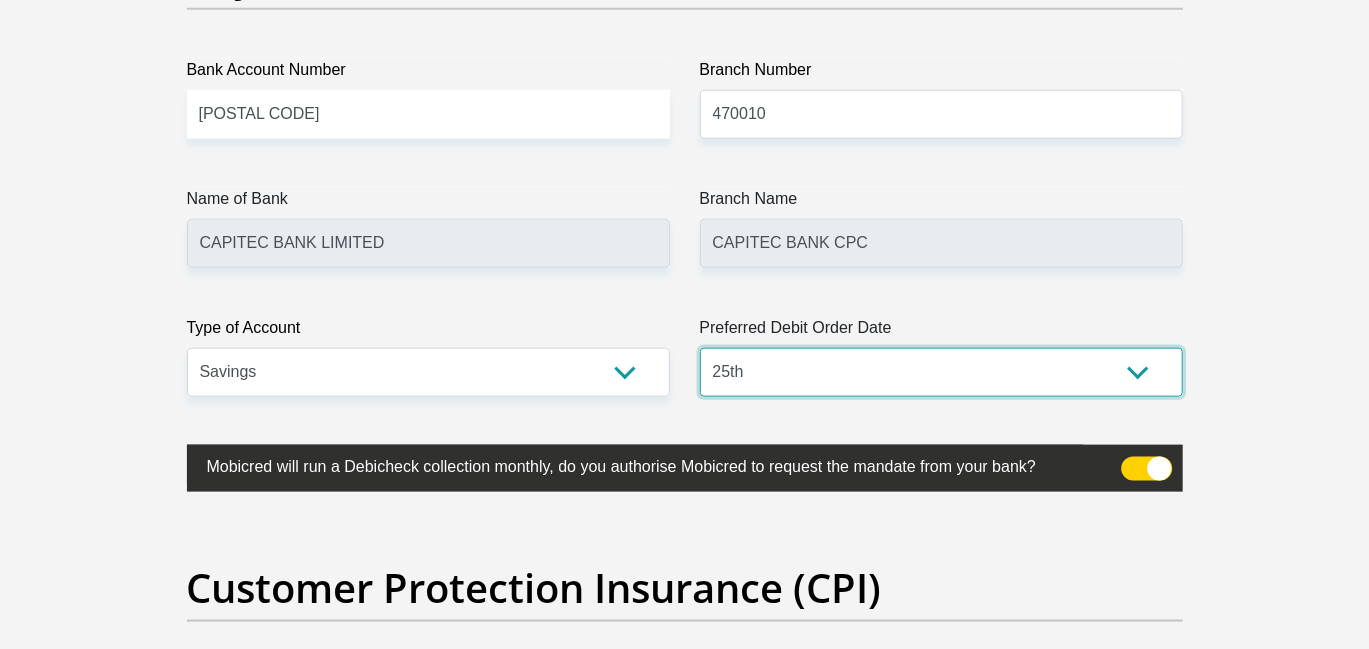 click on "1st
2nd
3rd
4th
5th
7th
18th
19th
20th
21st
22nd
23rd
24th
25th
26th
27th
28th
29th
30th" at bounding box center [941, 372] 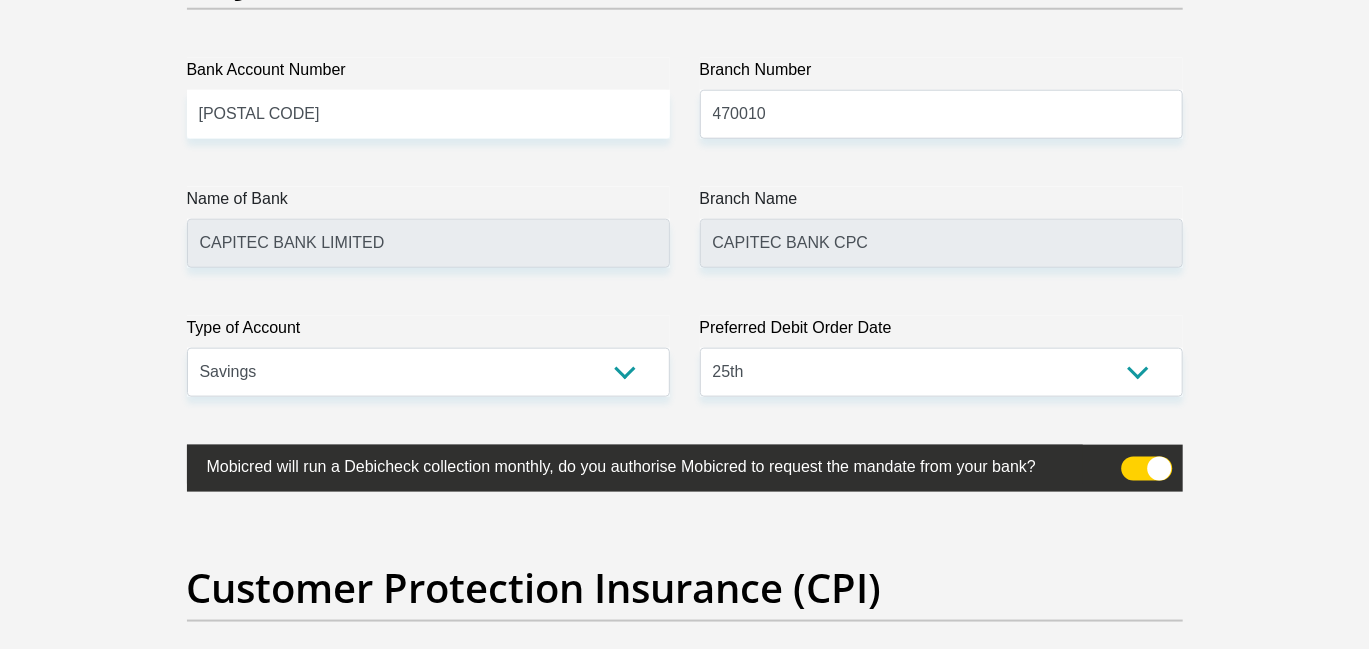 click at bounding box center (1146, 469) 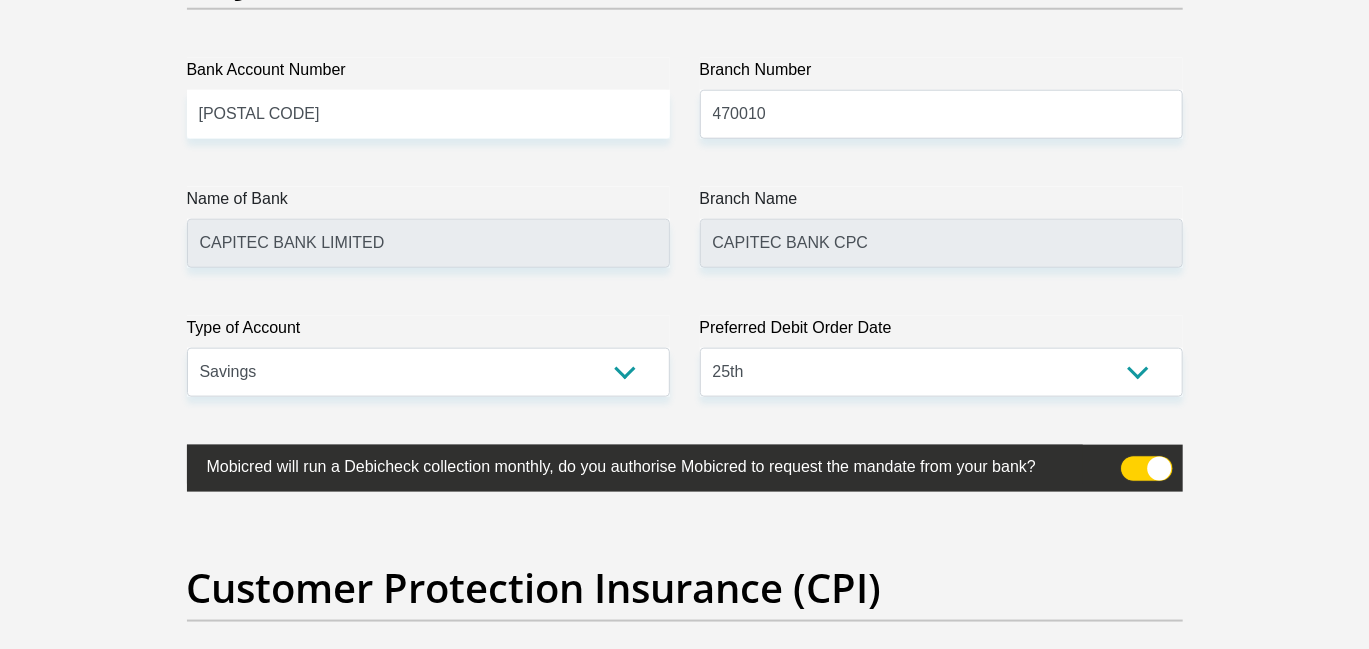 click at bounding box center [1133, 462] 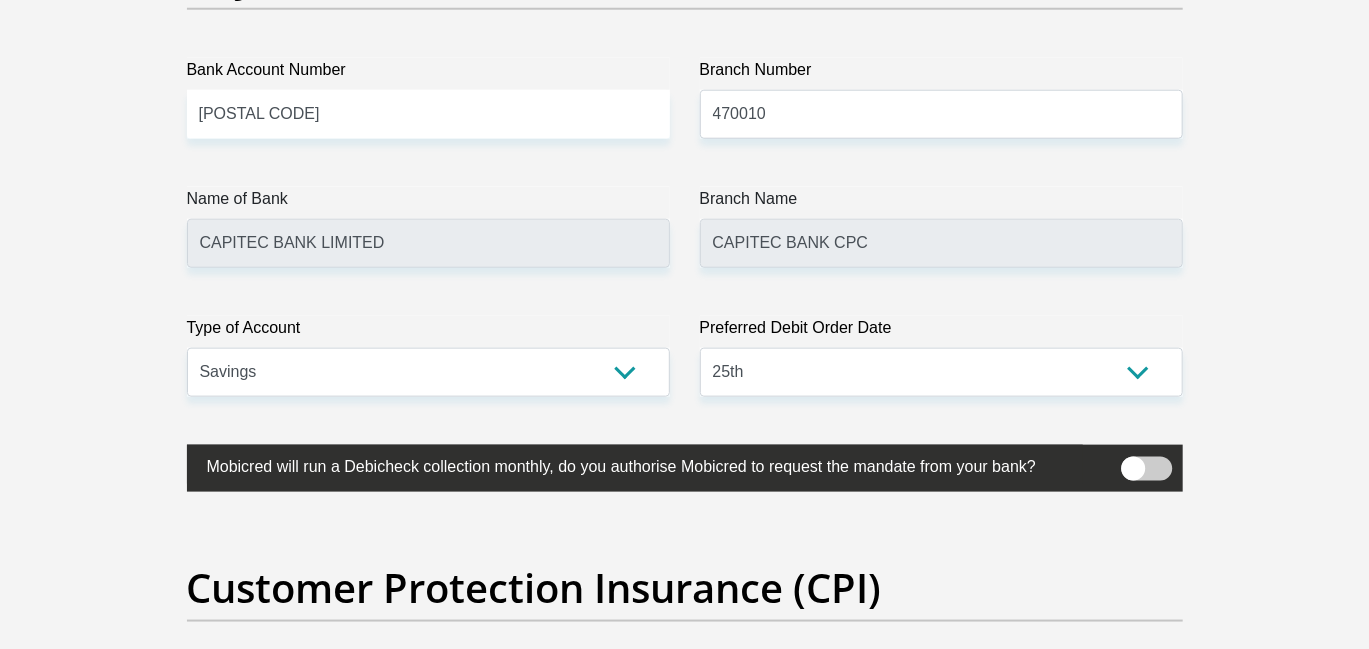 click at bounding box center [1146, 469] 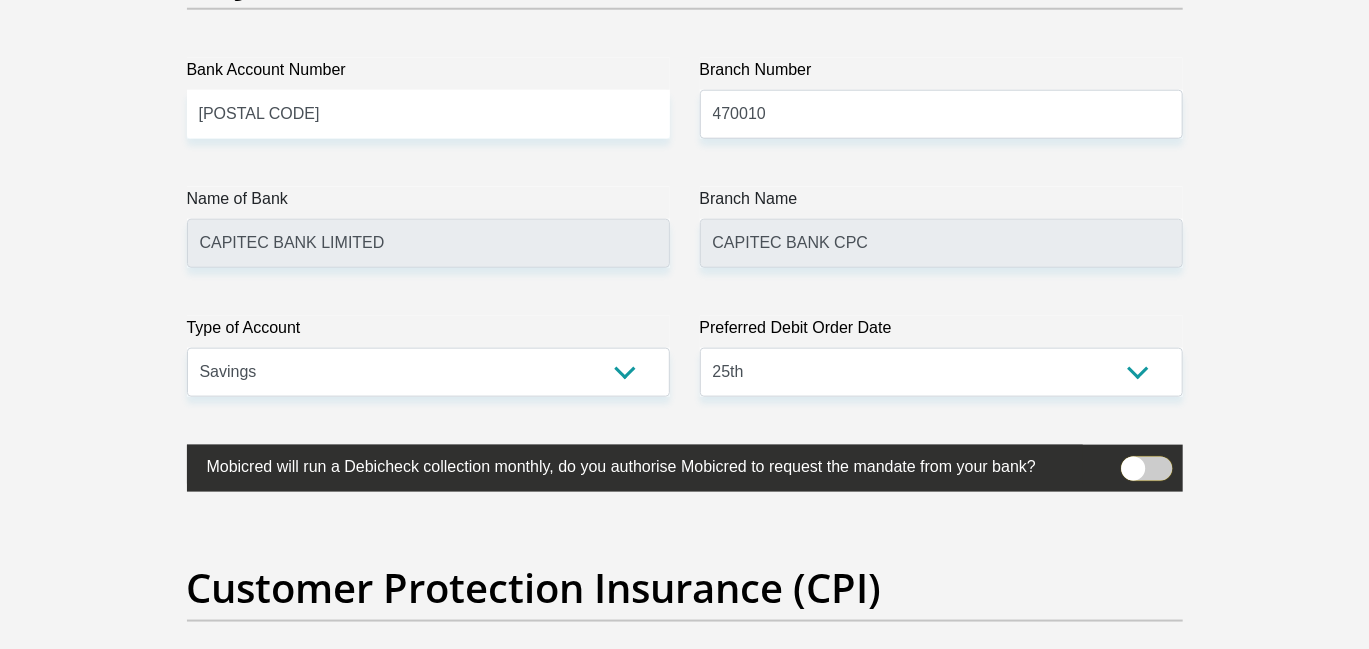 click at bounding box center [1133, 462] 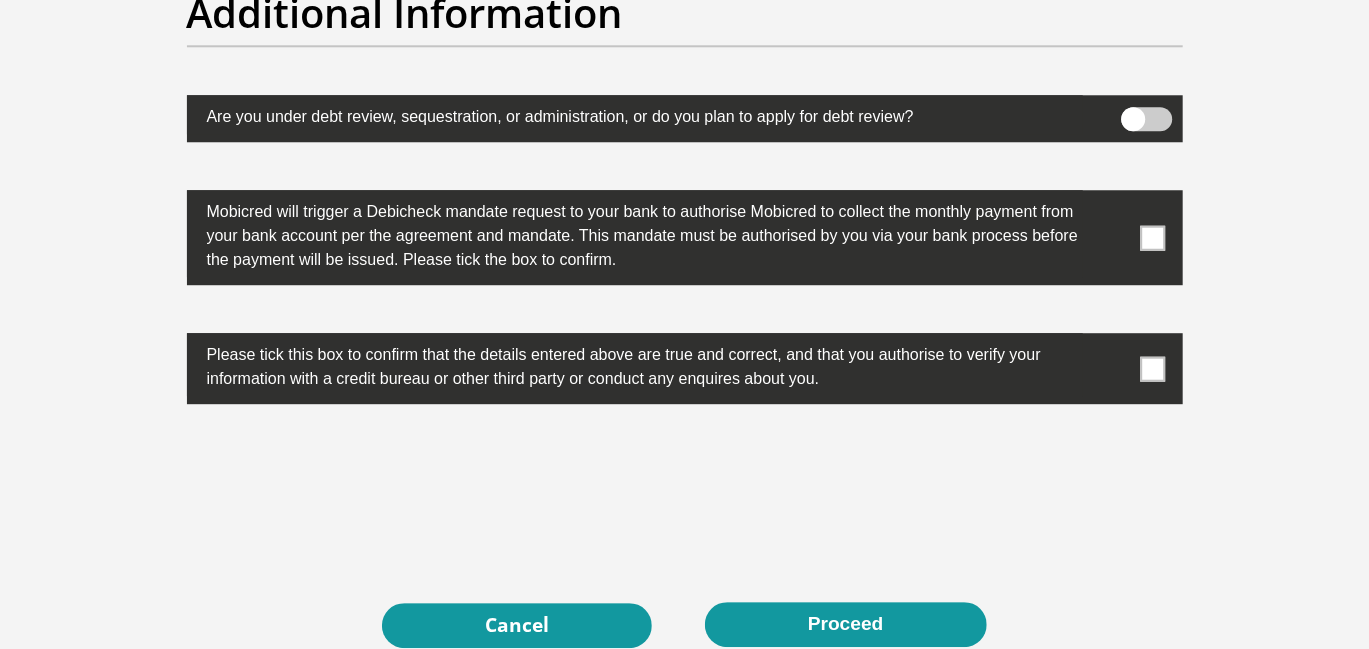 scroll, scrollTop: 6299, scrollLeft: 0, axis: vertical 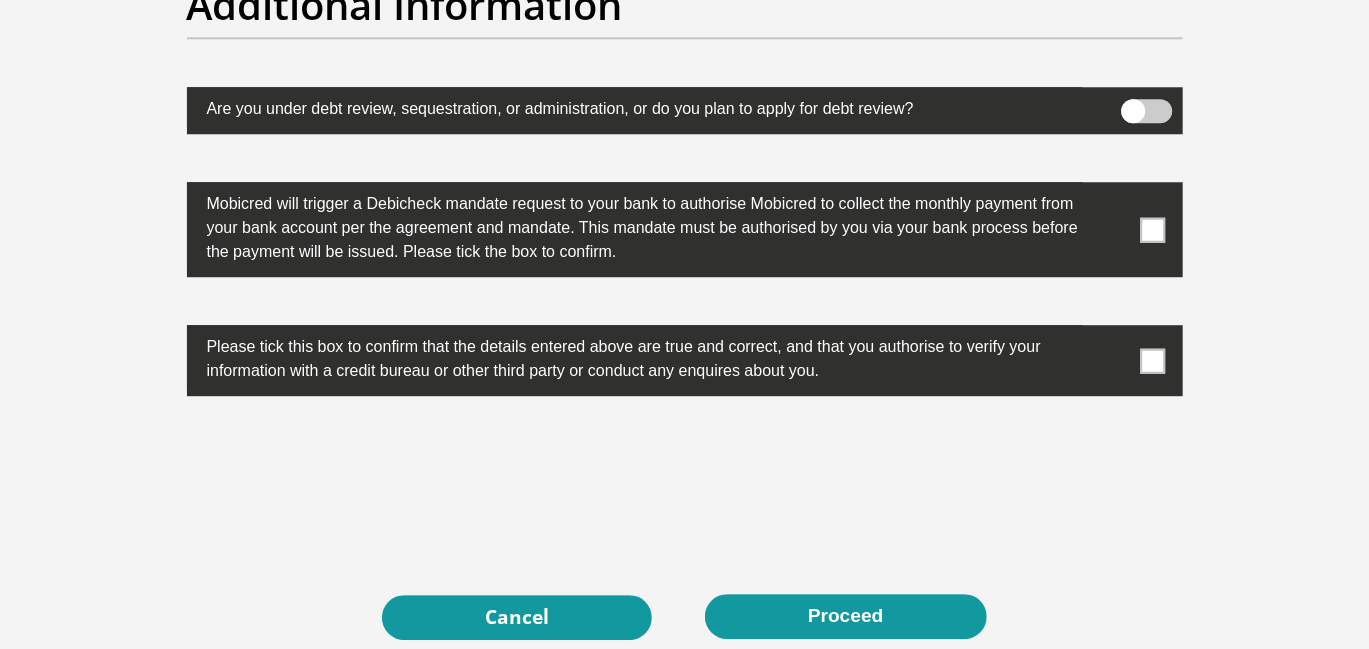 click at bounding box center (1152, 229) 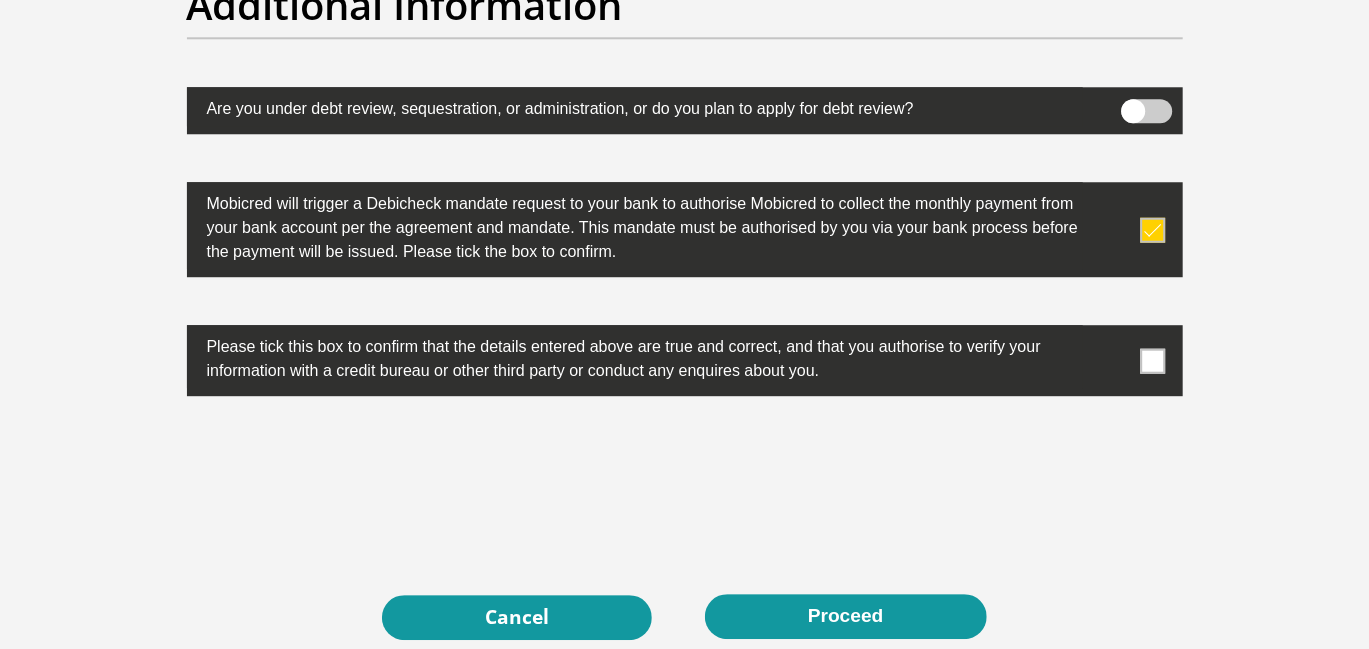 click at bounding box center [1152, 360] 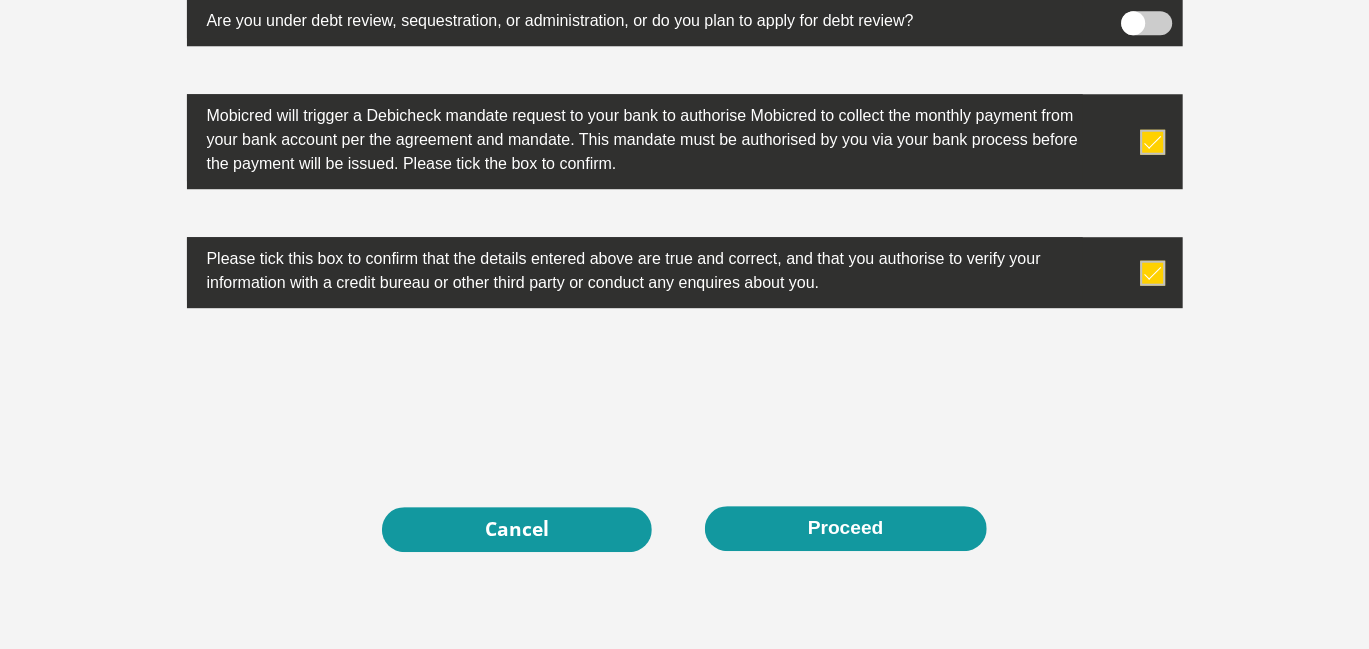 scroll, scrollTop: 6400, scrollLeft: 0, axis: vertical 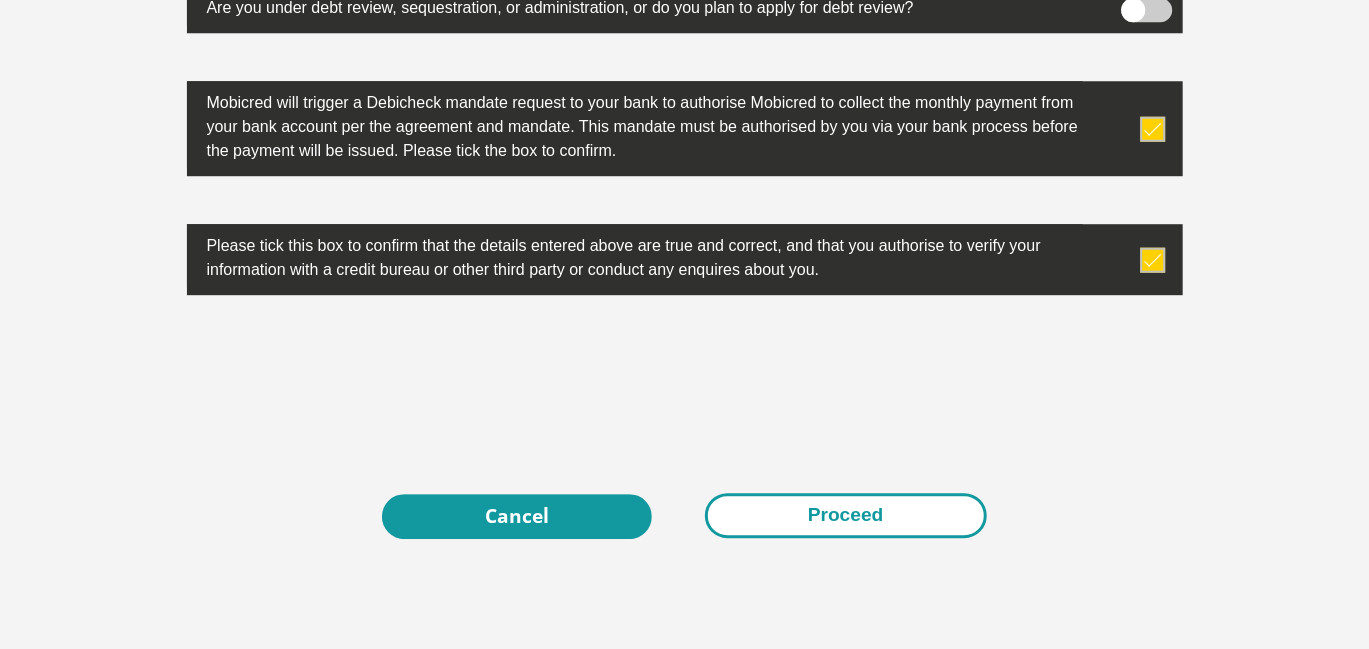 click on "Proceed" at bounding box center (846, 515) 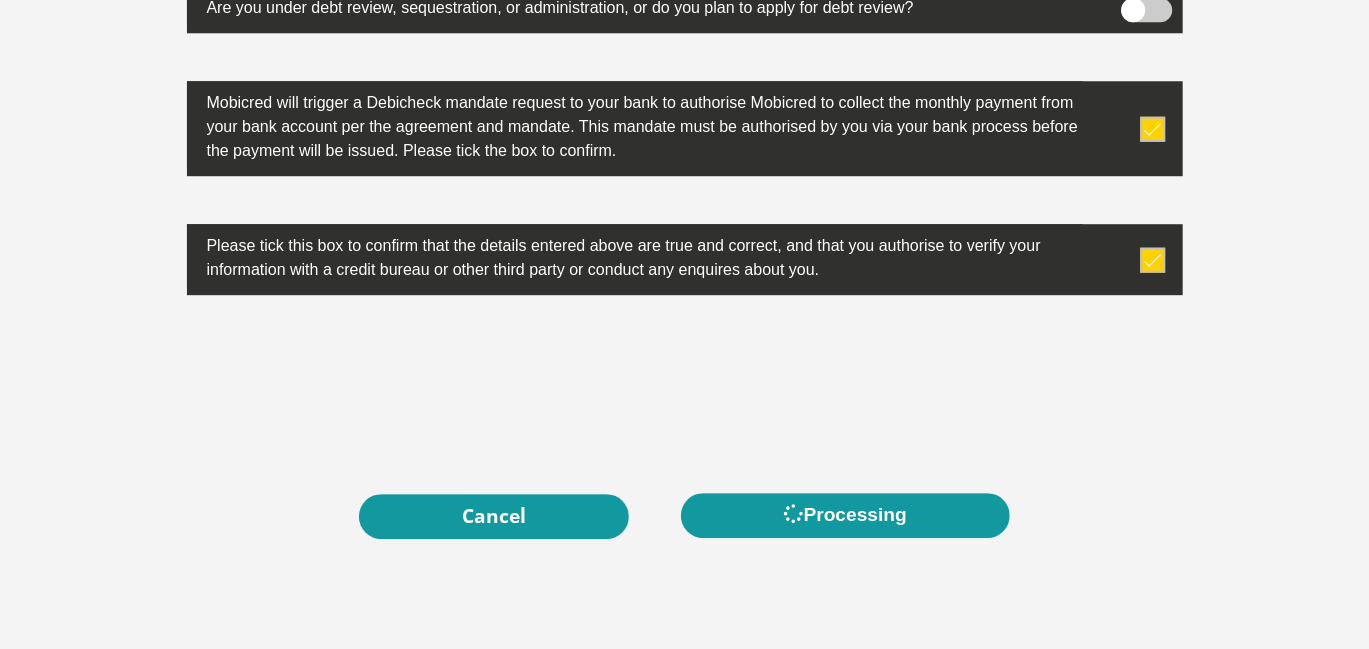 scroll, scrollTop: 0, scrollLeft: 0, axis: both 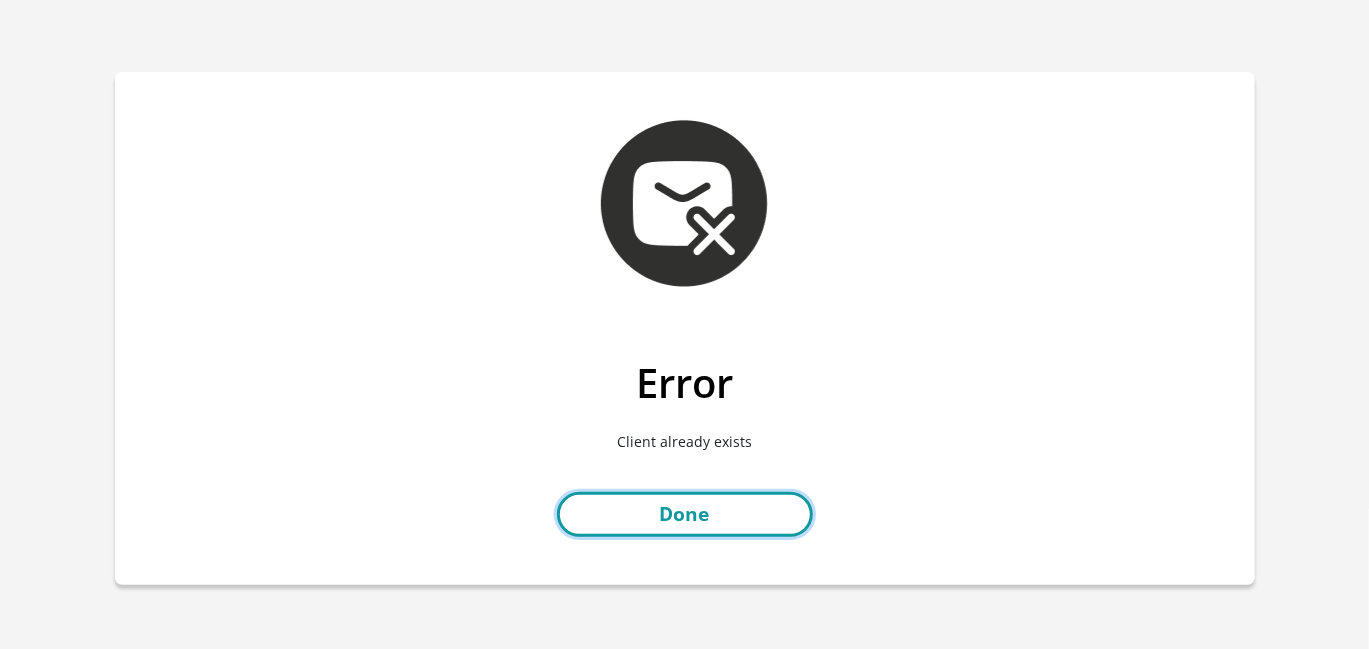 click on "Done" at bounding box center (685, 514) 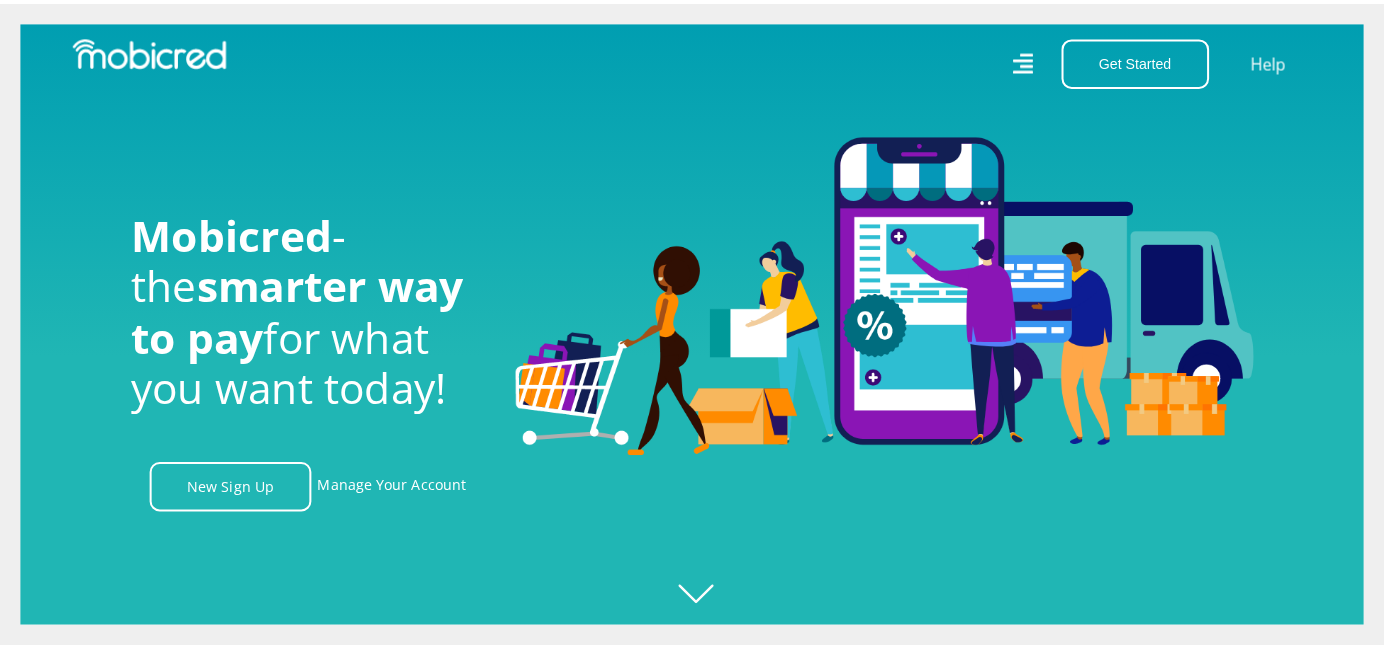 scroll, scrollTop: 0, scrollLeft: 0, axis: both 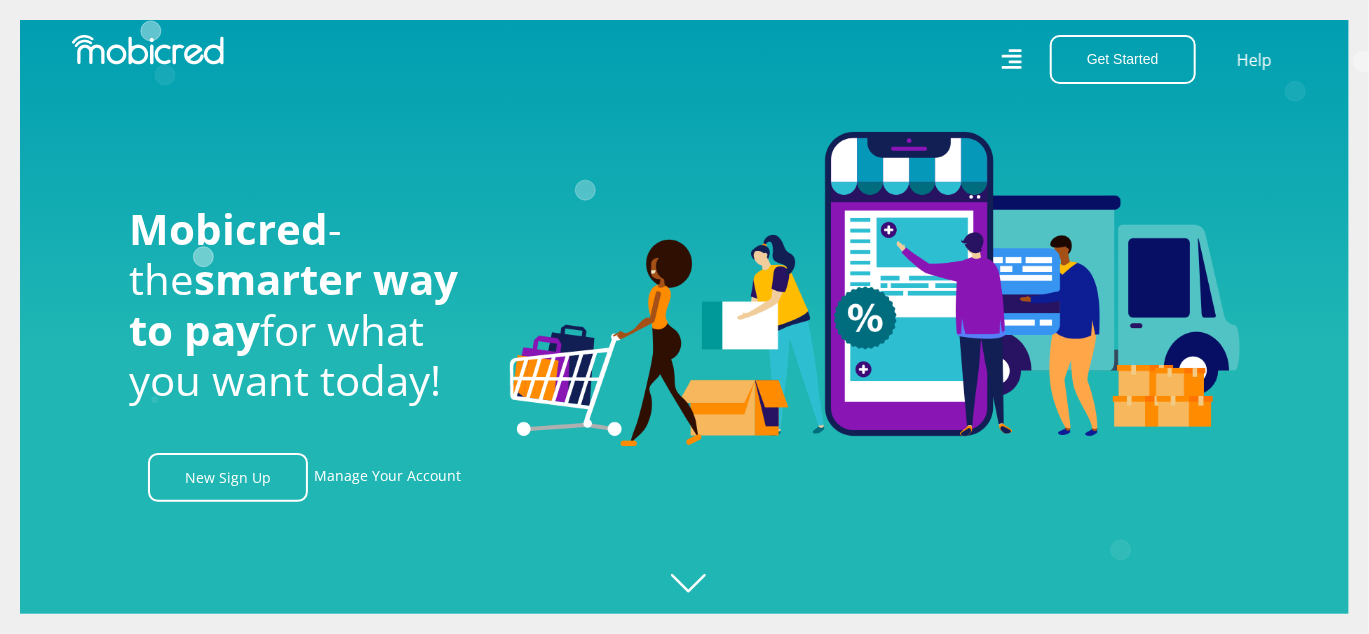 click 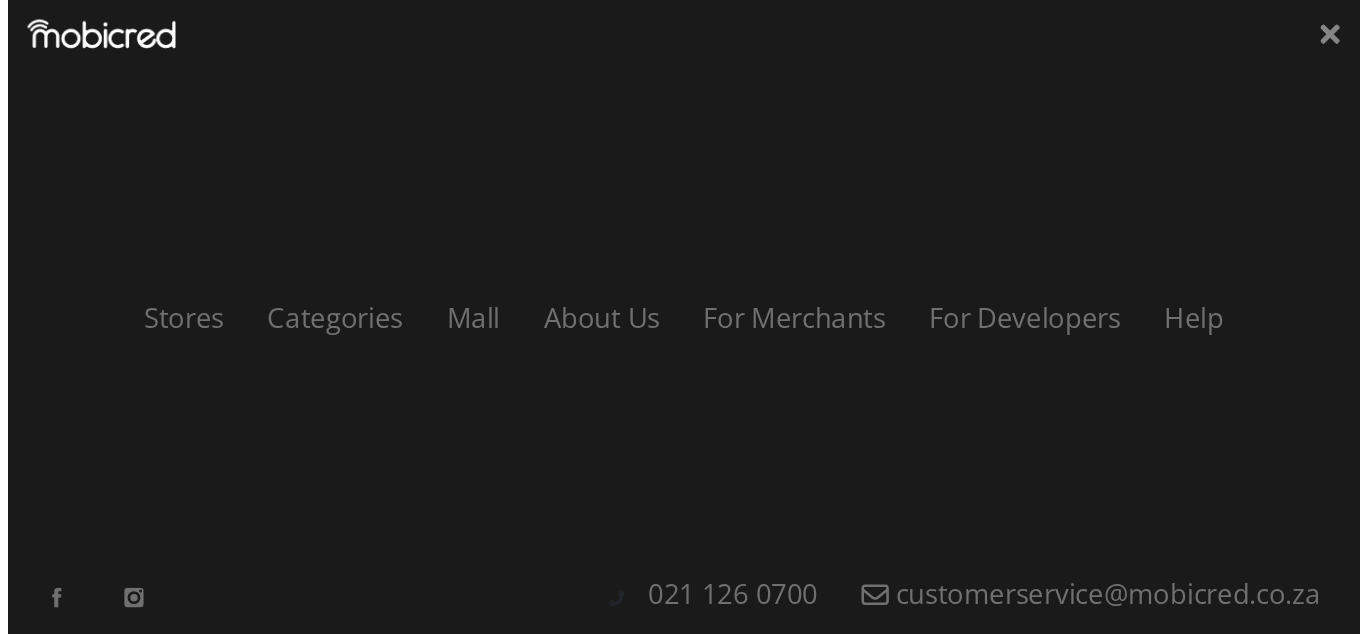 scroll, scrollTop: 0, scrollLeft: 1424, axis: horizontal 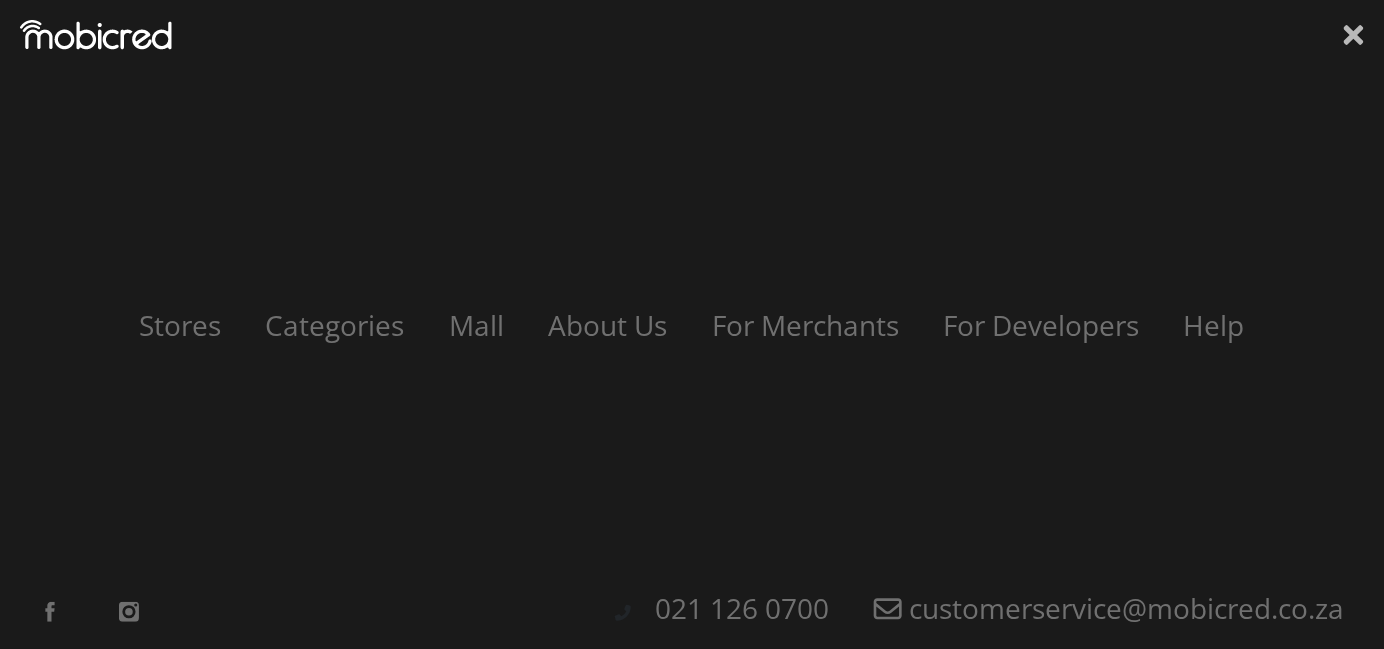 click 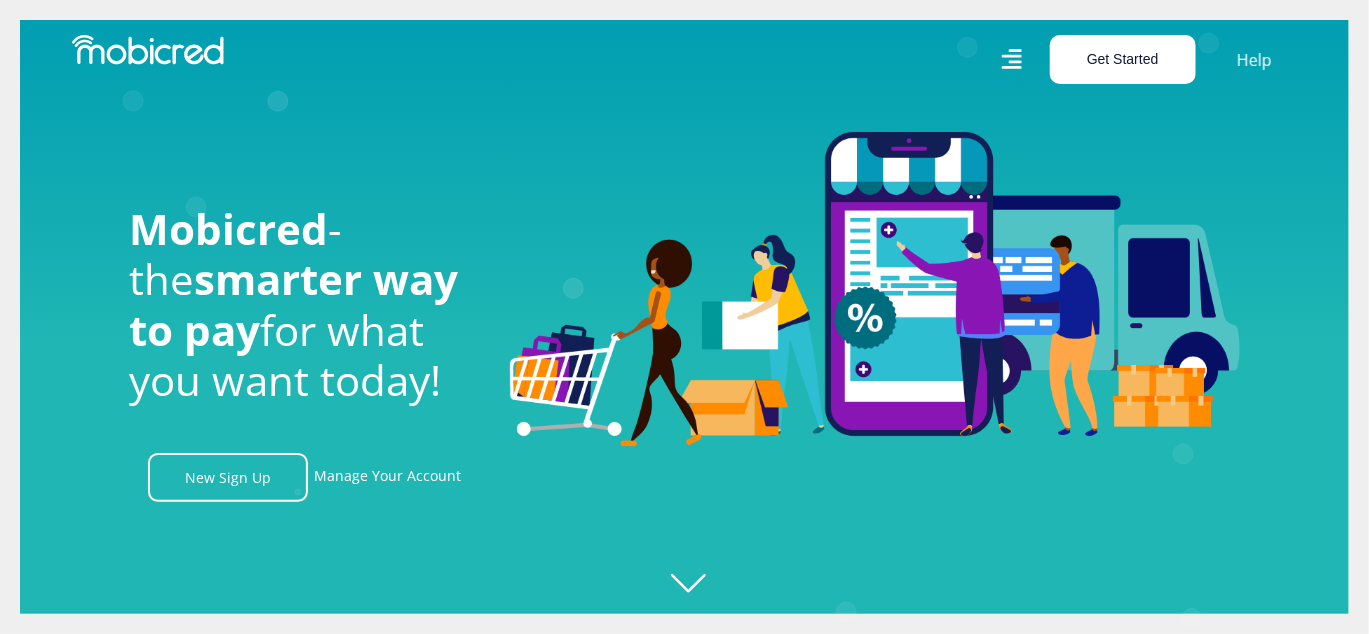 scroll, scrollTop: 0, scrollLeft: 2565, axis: horizontal 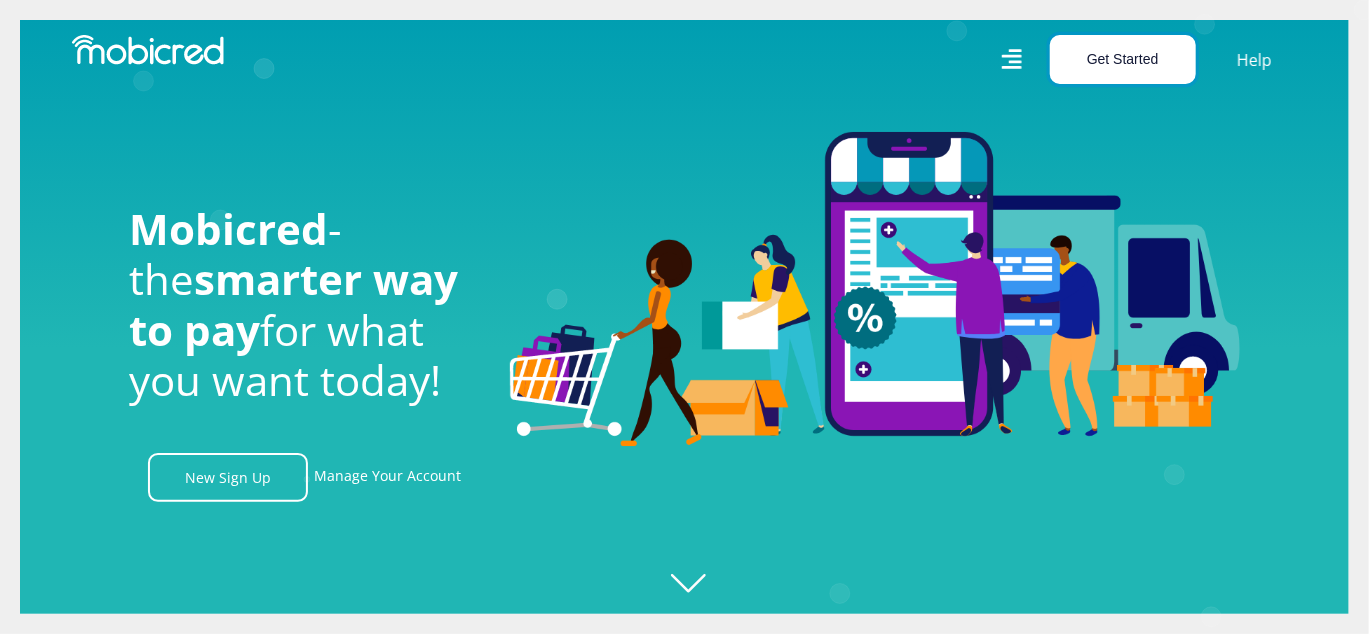 click on "Get Started" at bounding box center (1123, 59) 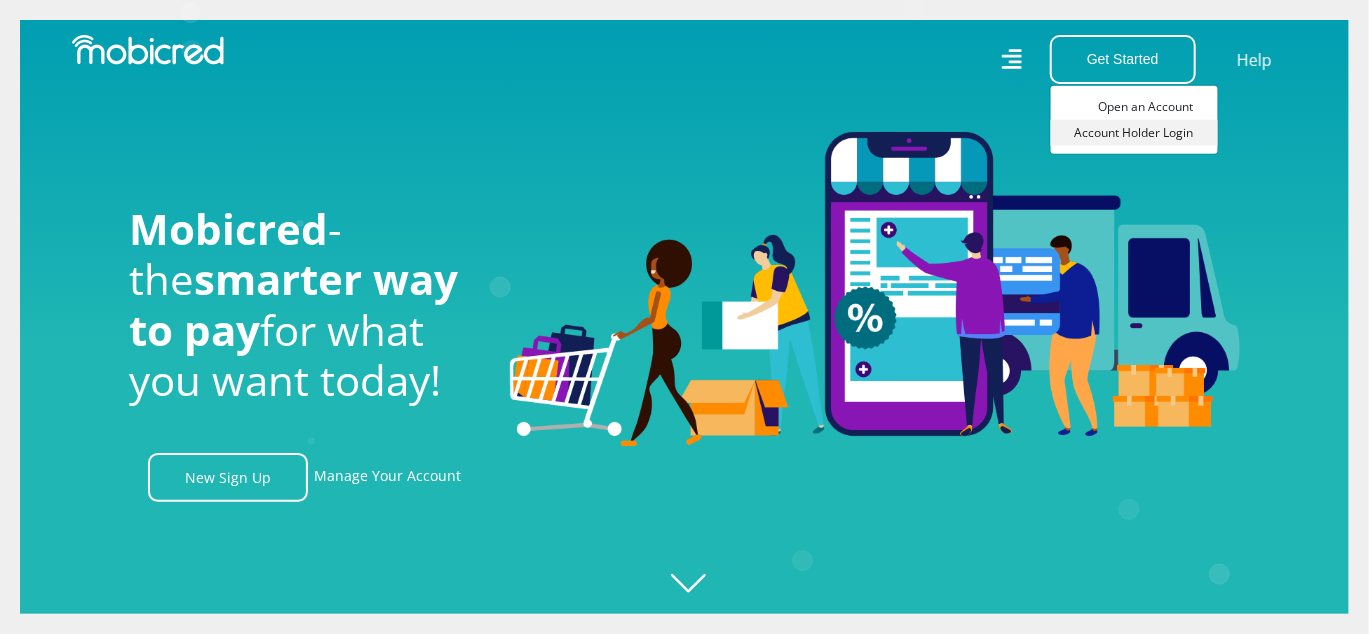 click on "Account Holder Login" at bounding box center (1134, 133) 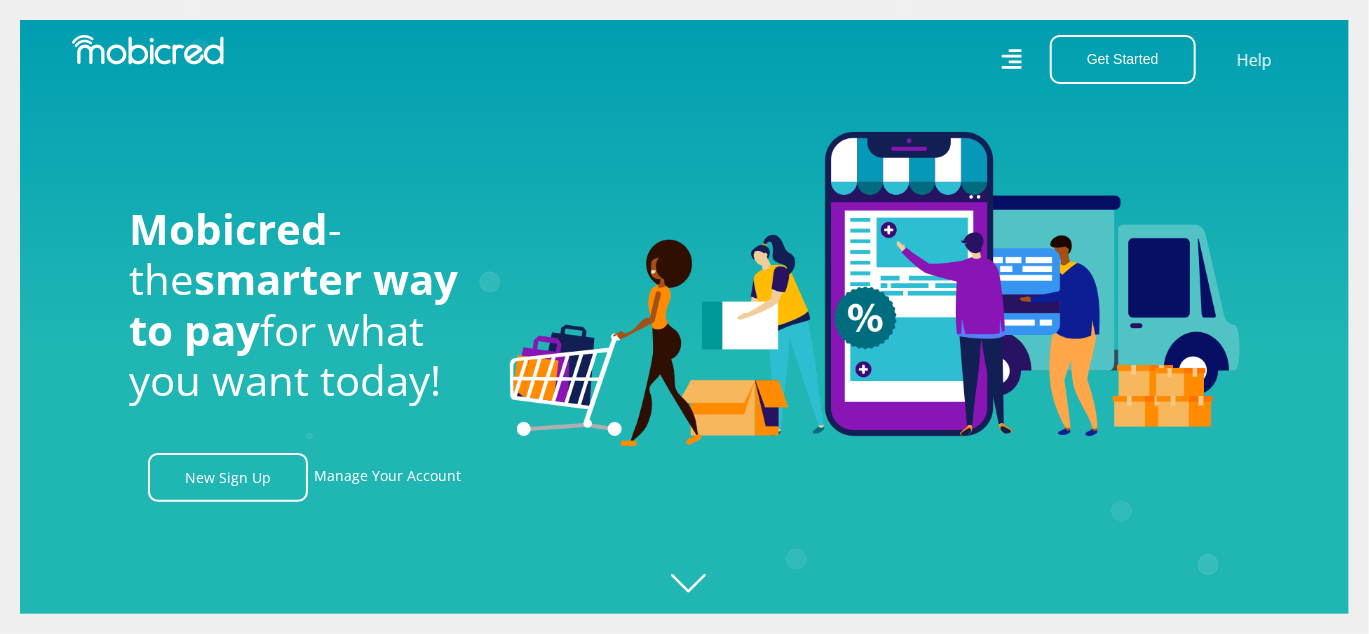 scroll, scrollTop: 0, scrollLeft: 3705, axis: horizontal 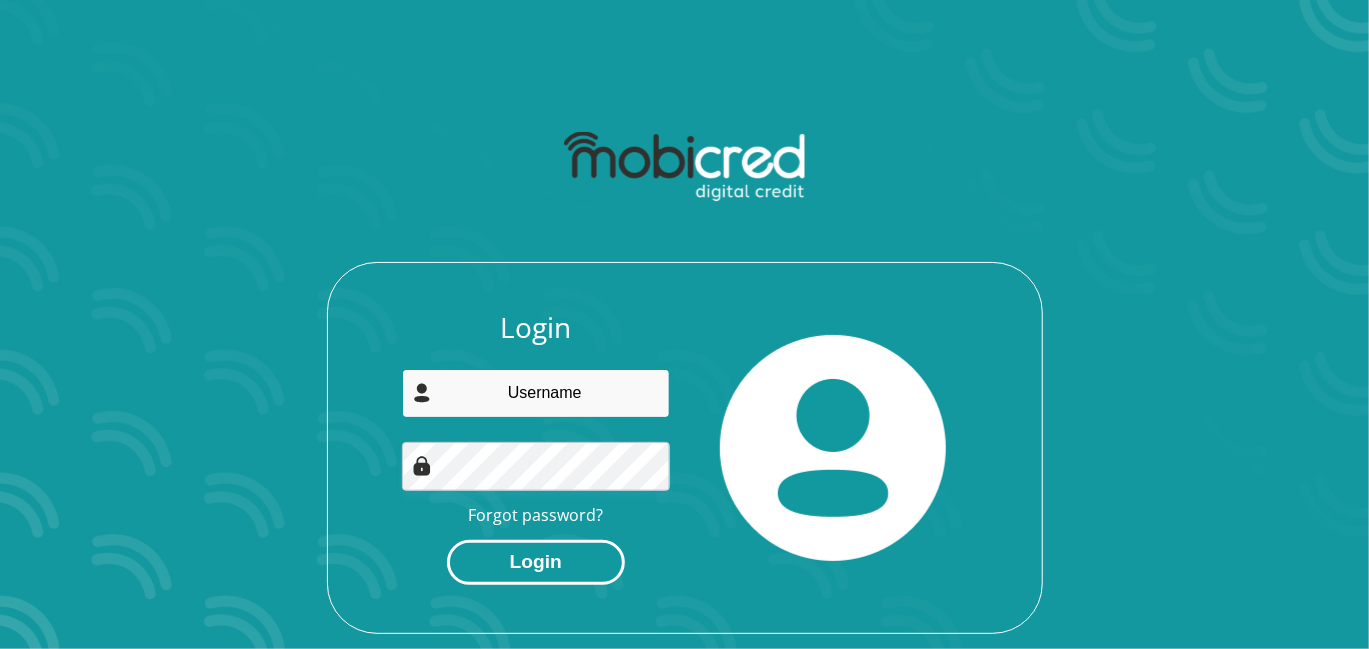 type on "[EMAIL]" 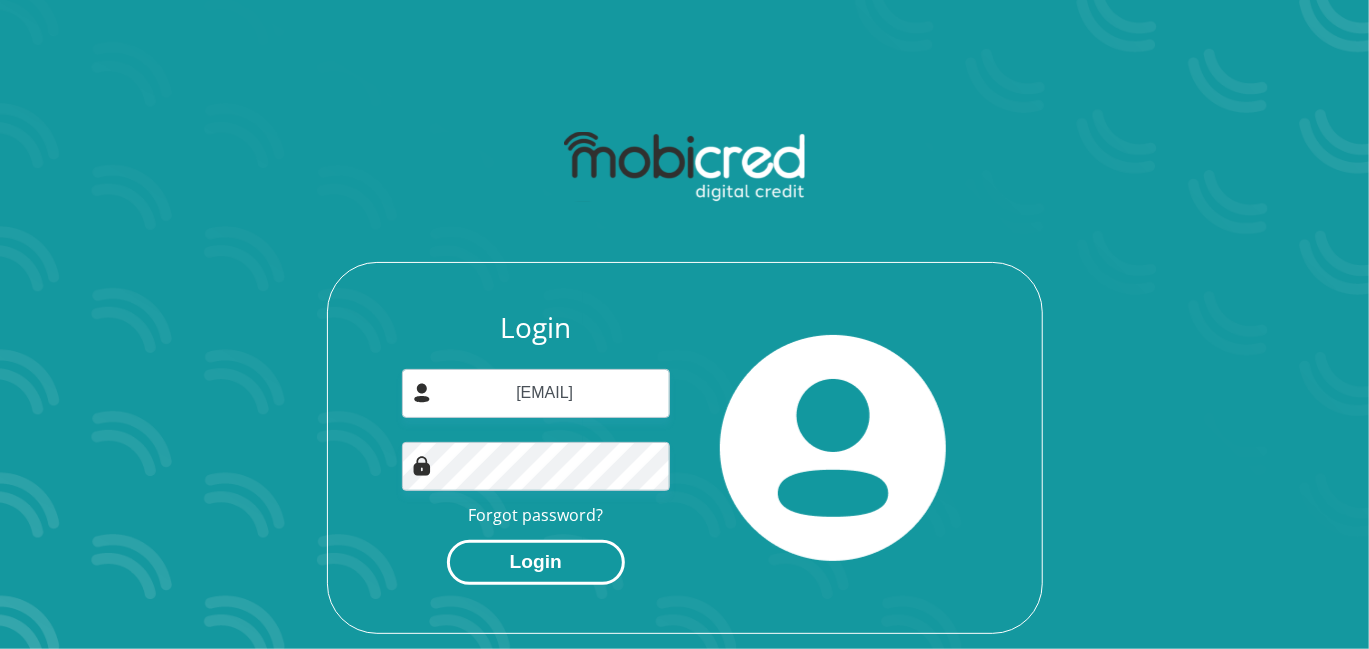 click on "Login" at bounding box center [536, 562] 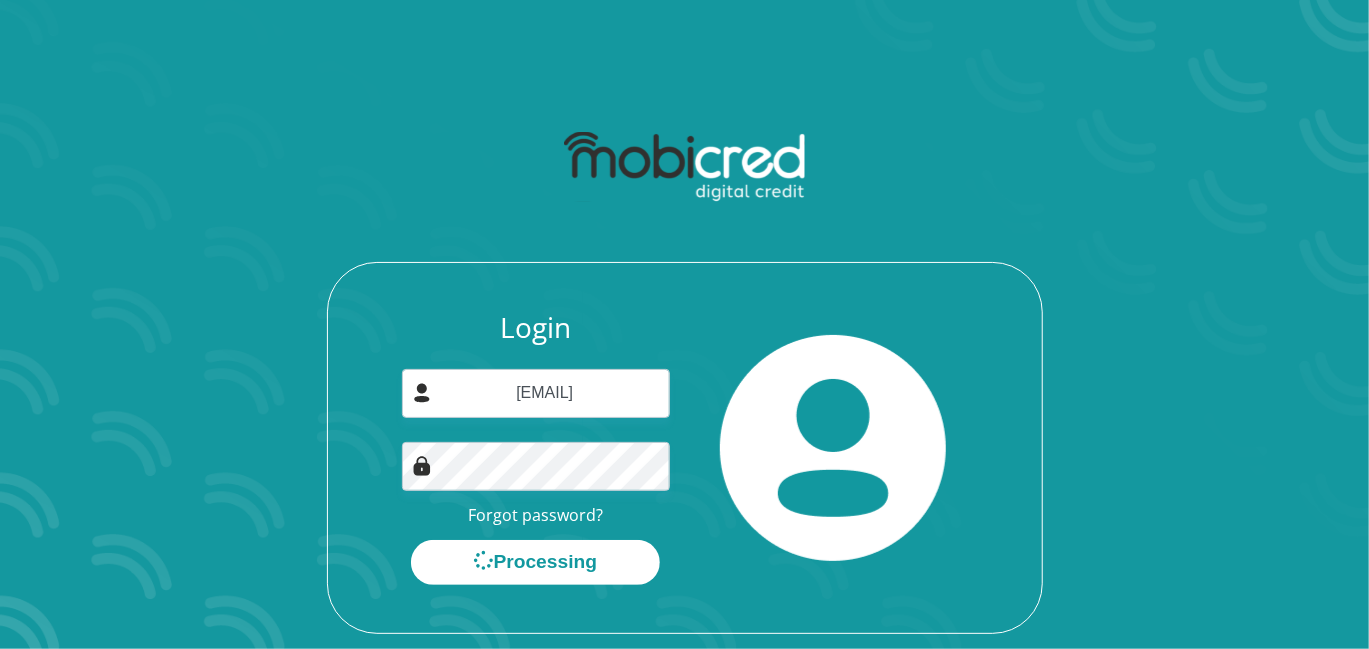 scroll, scrollTop: 0, scrollLeft: 0, axis: both 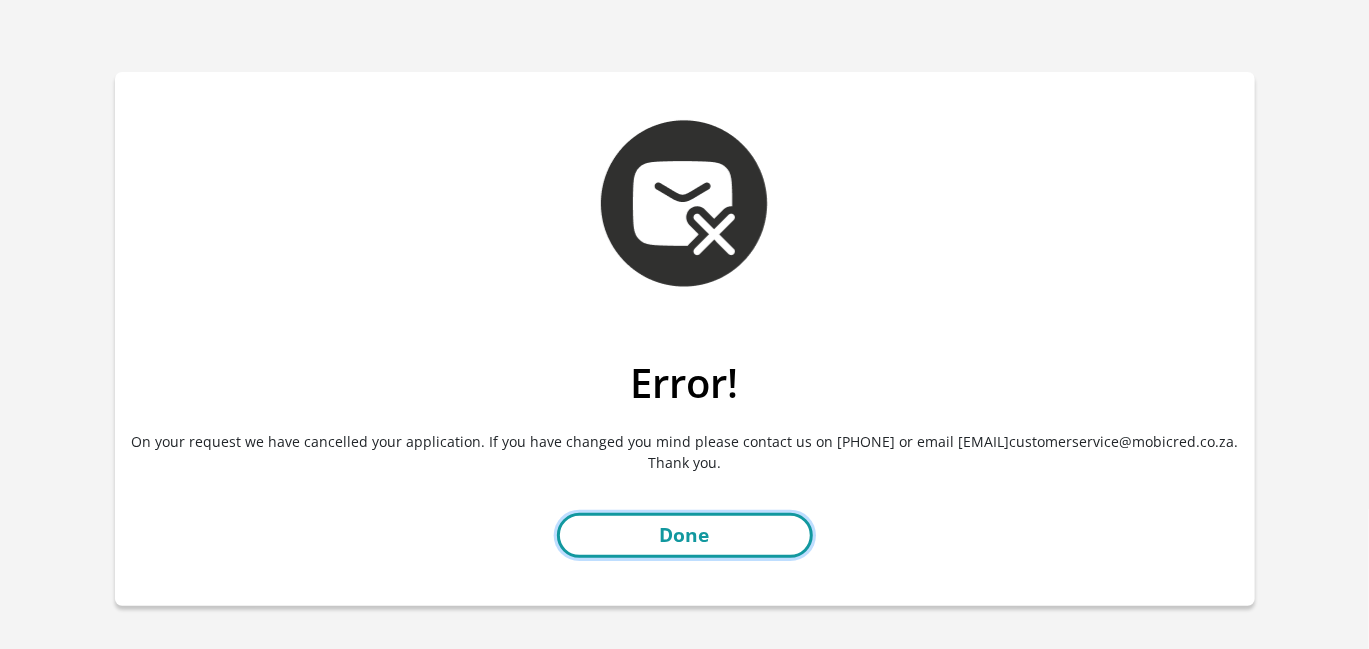 click on "Done" at bounding box center (685, 535) 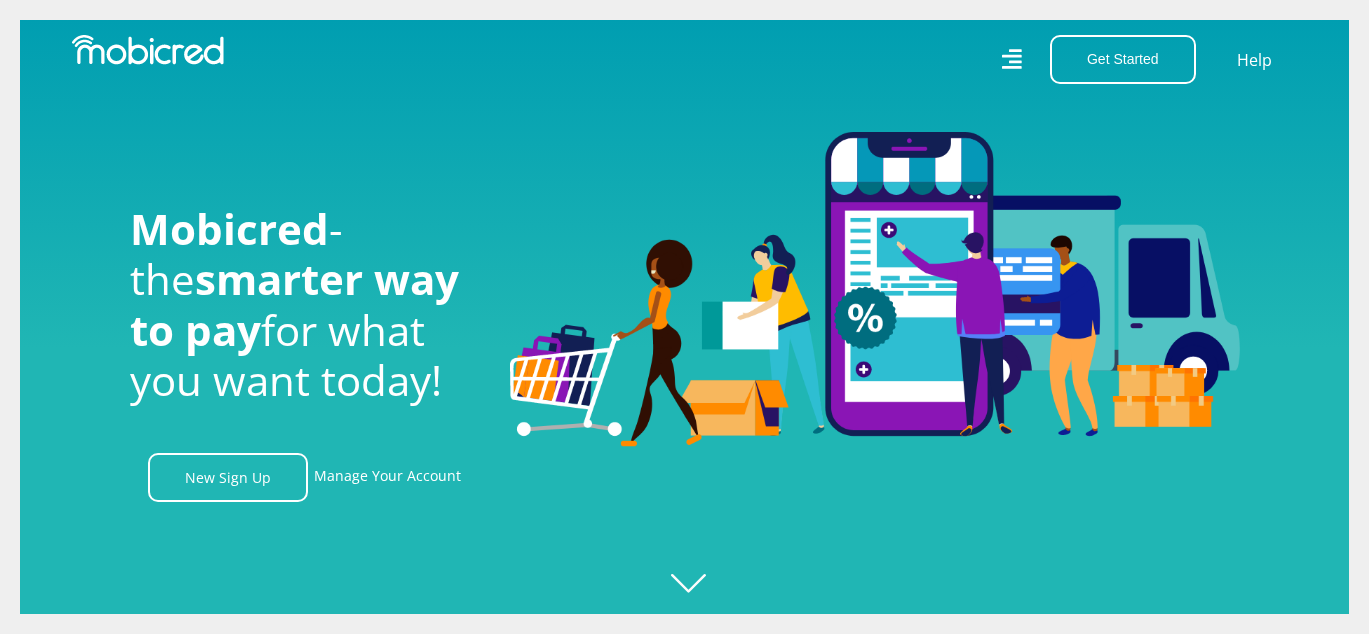 scroll, scrollTop: 0, scrollLeft: 0, axis: both 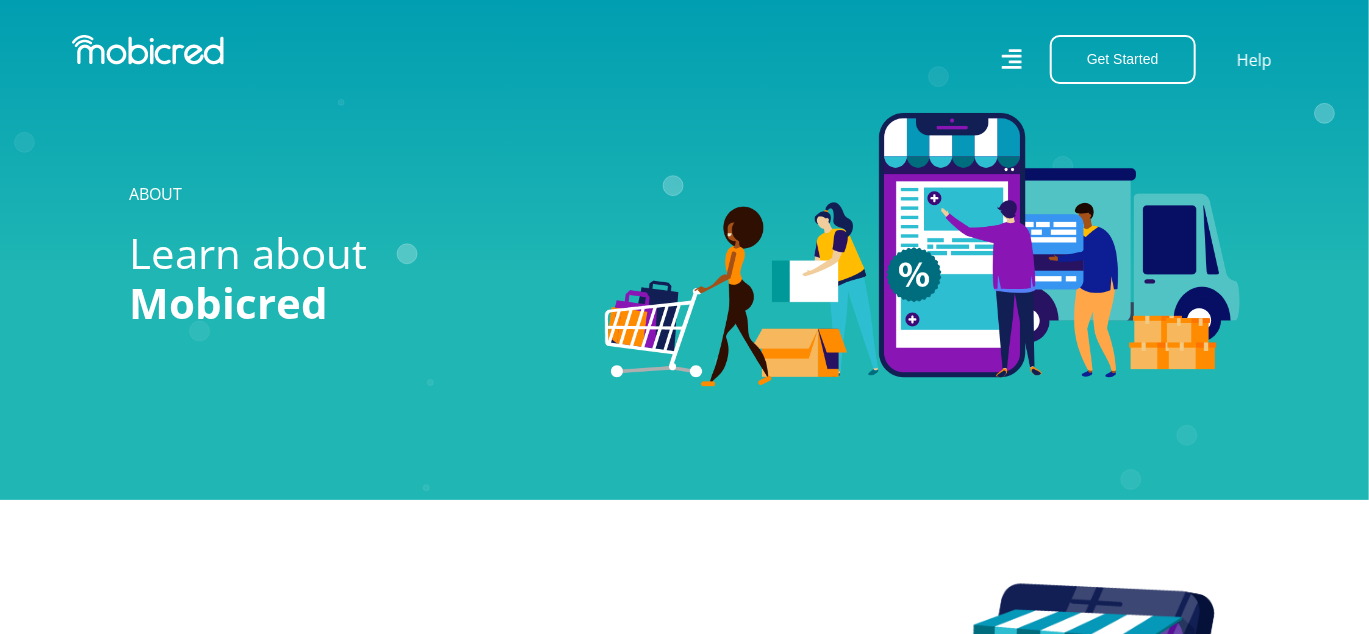 click 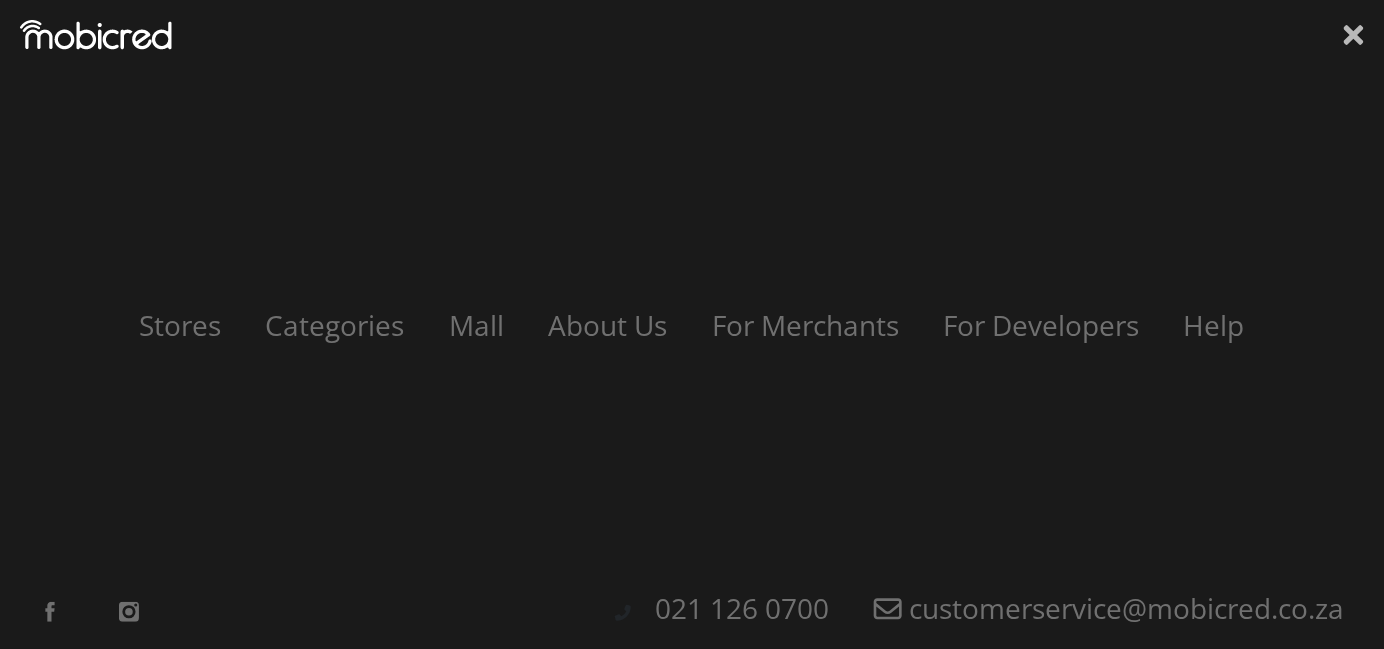 click 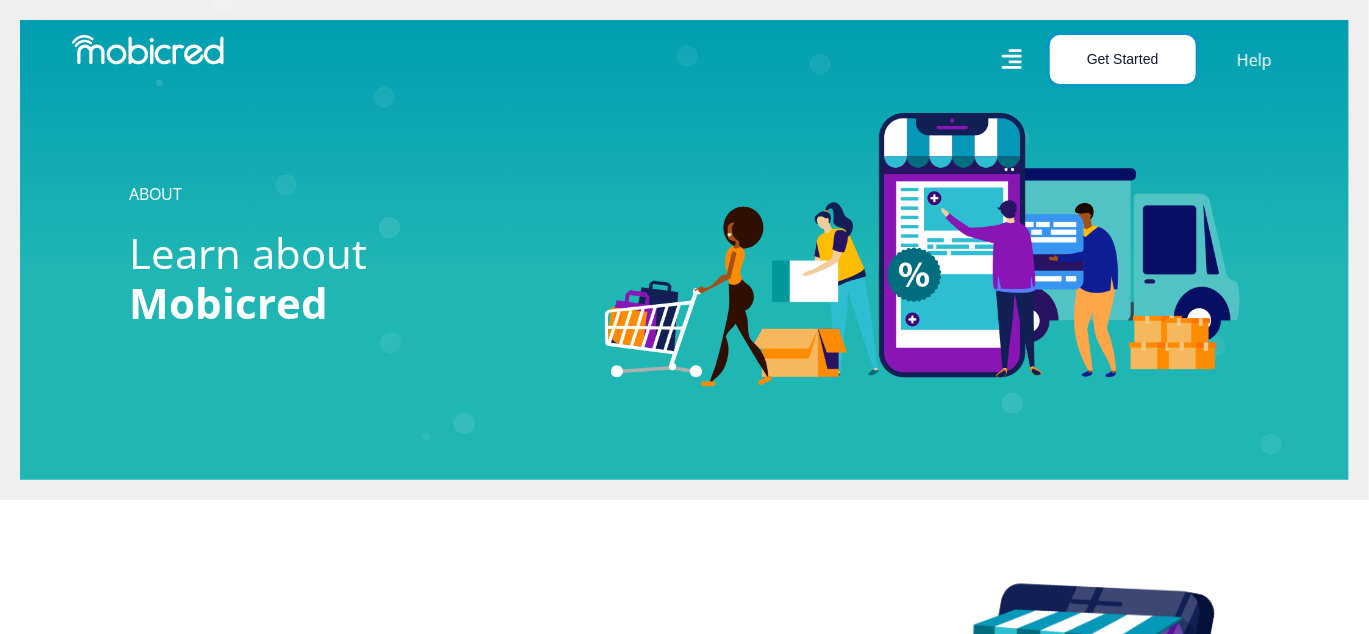 click on "Get Started" at bounding box center (1123, 59) 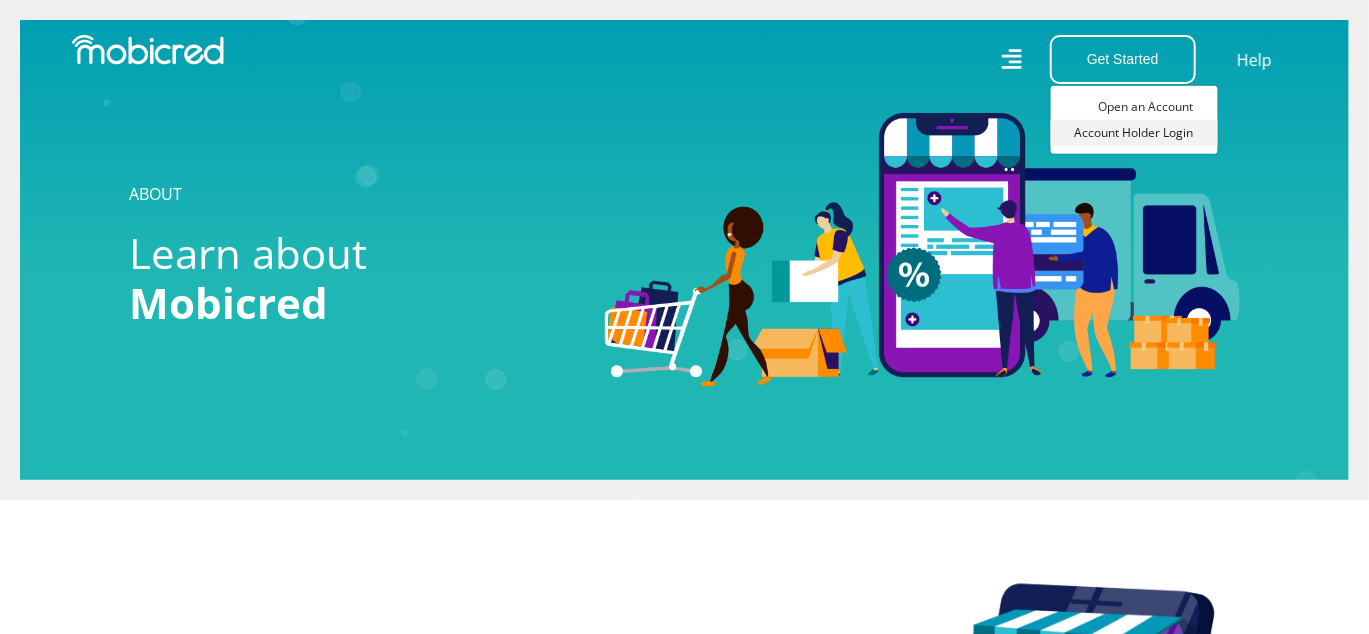 click on "Account Holder Login" at bounding box center (1134, 133) 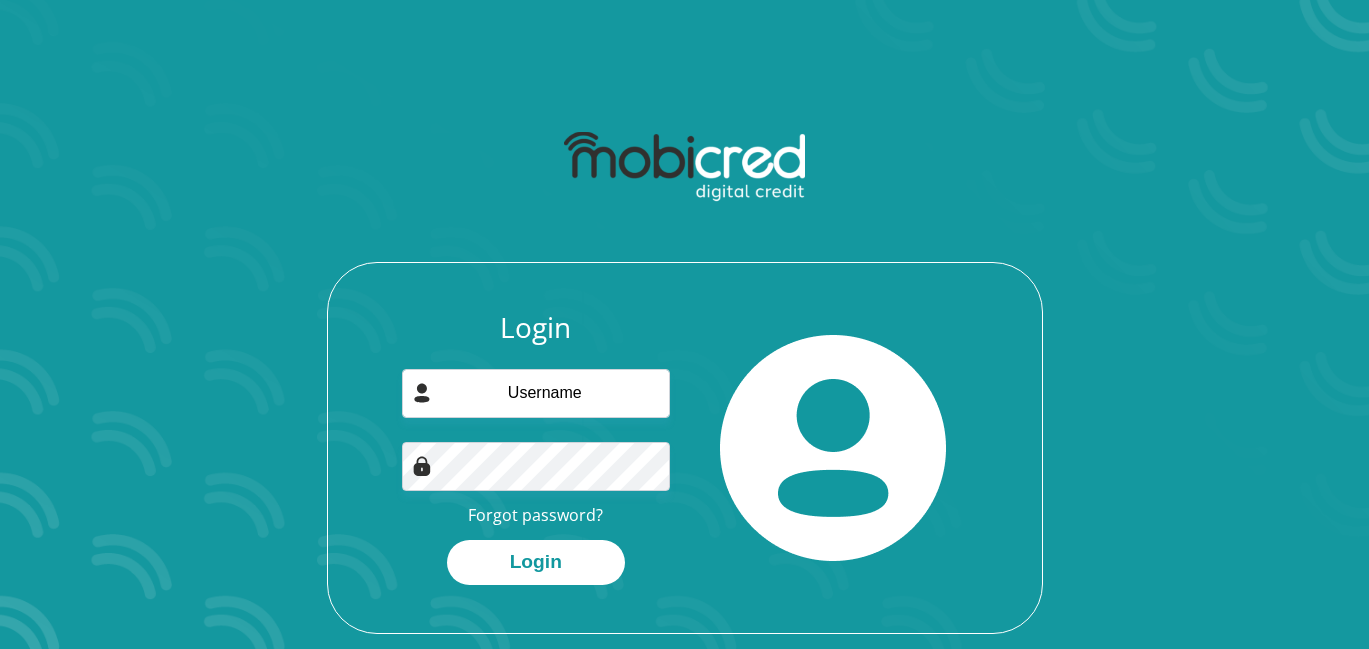 scroll, scrollTop: 0, scrollLeft: 0, axis: both 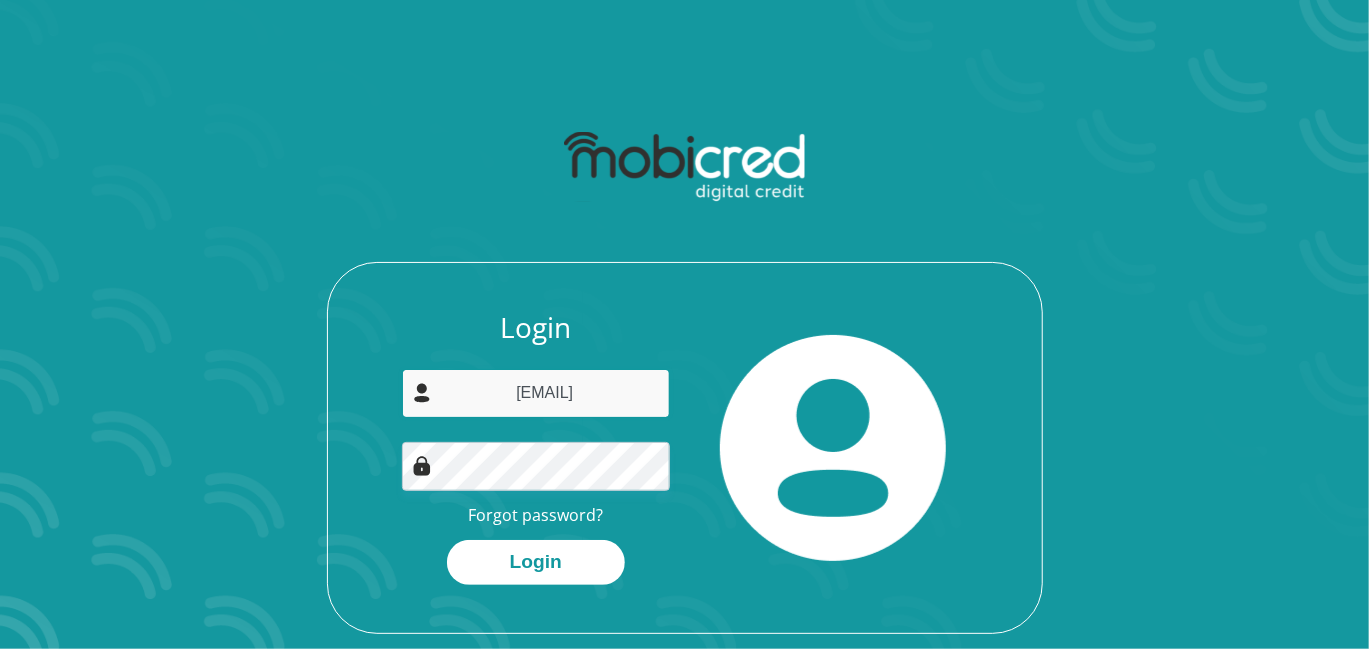 drag, startPoint x: 643, startPoint y: 399, endPoint x: 304, endPoint y: 433, distance: 340.70074 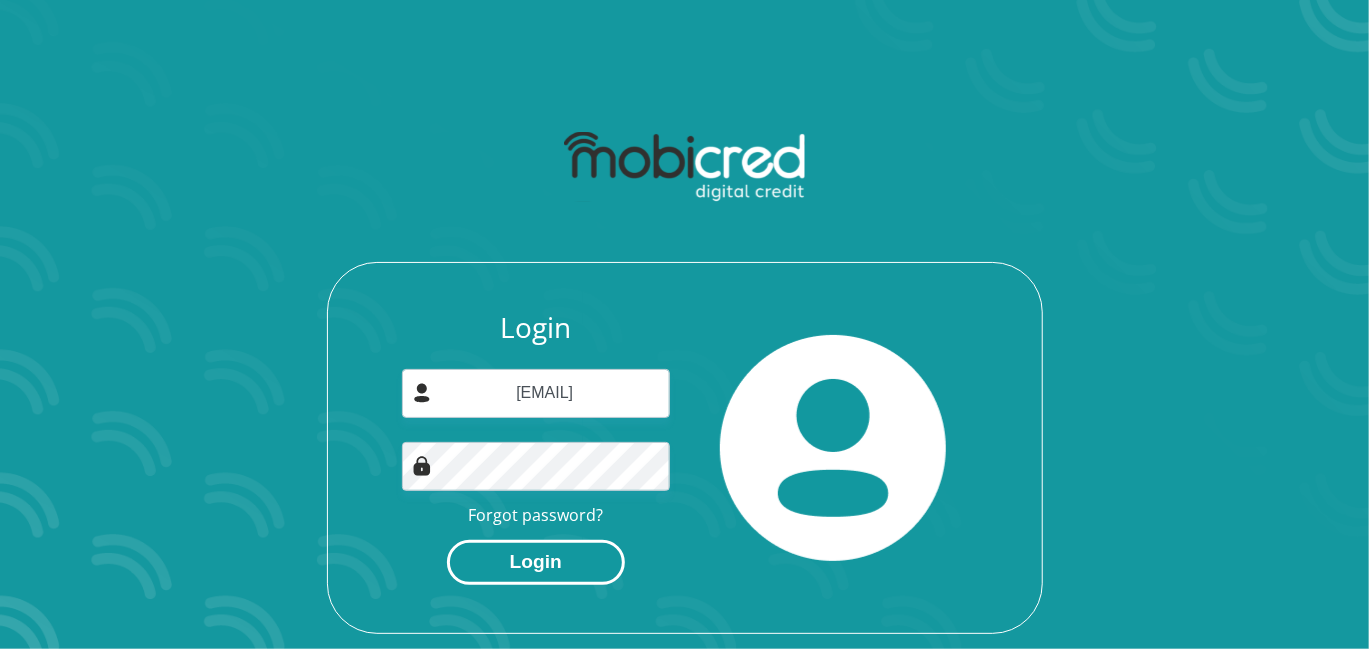 click on "Login" at bounding box center (536, 562) 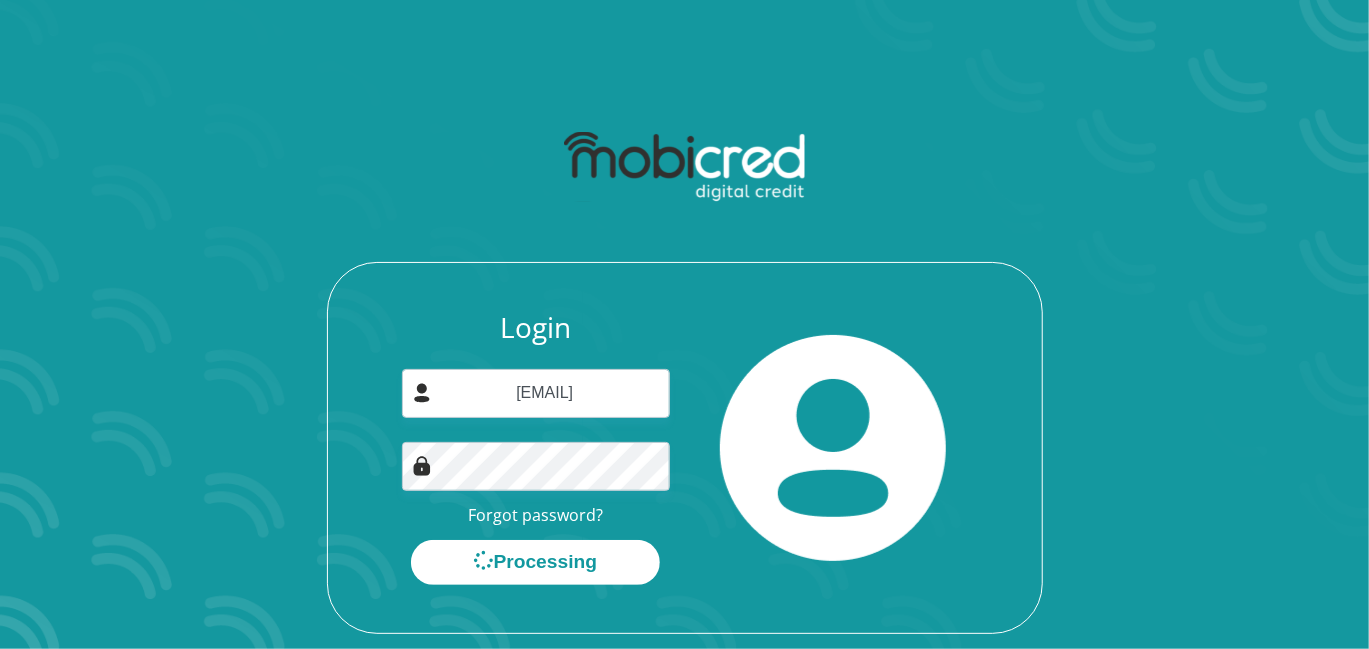scroll, scrollTop: 0, scrollLeft: 0, axis: both 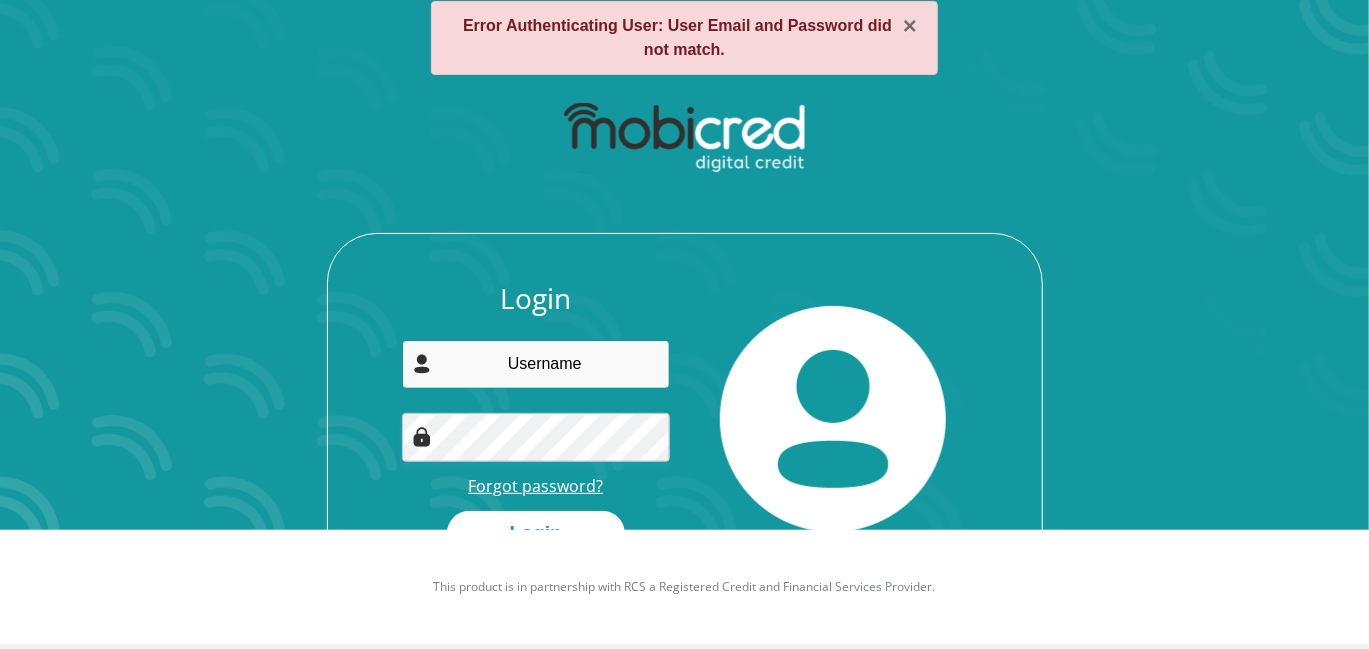 type on "[EMAIL]" 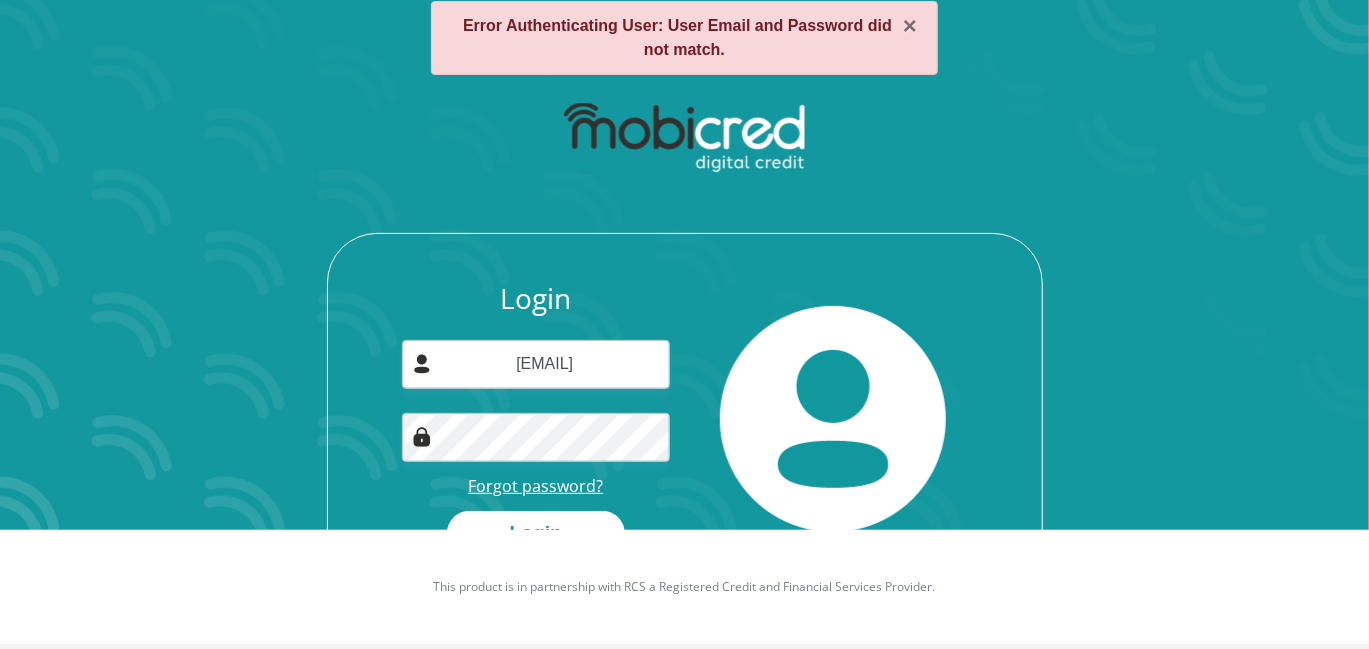 click on "Forgot password?" at bounding box center (535, 486) 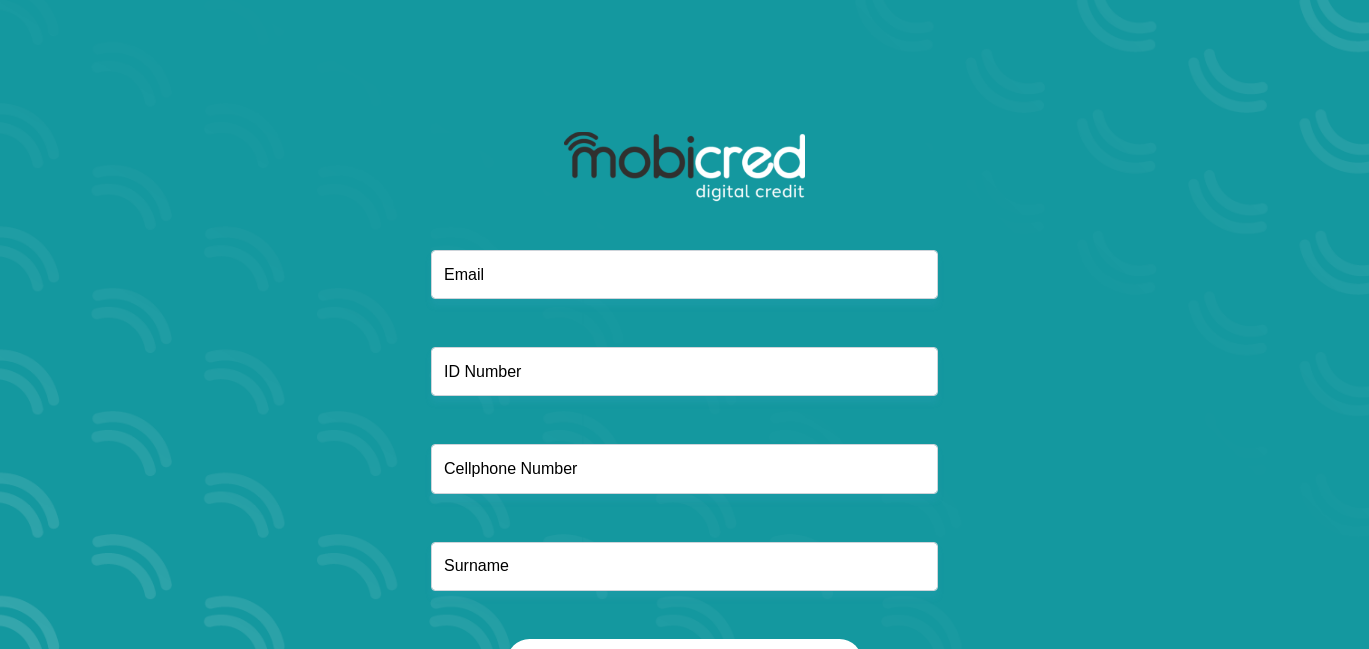 scroll, scrollTop: 0, scrollLeft: 0, axis: both 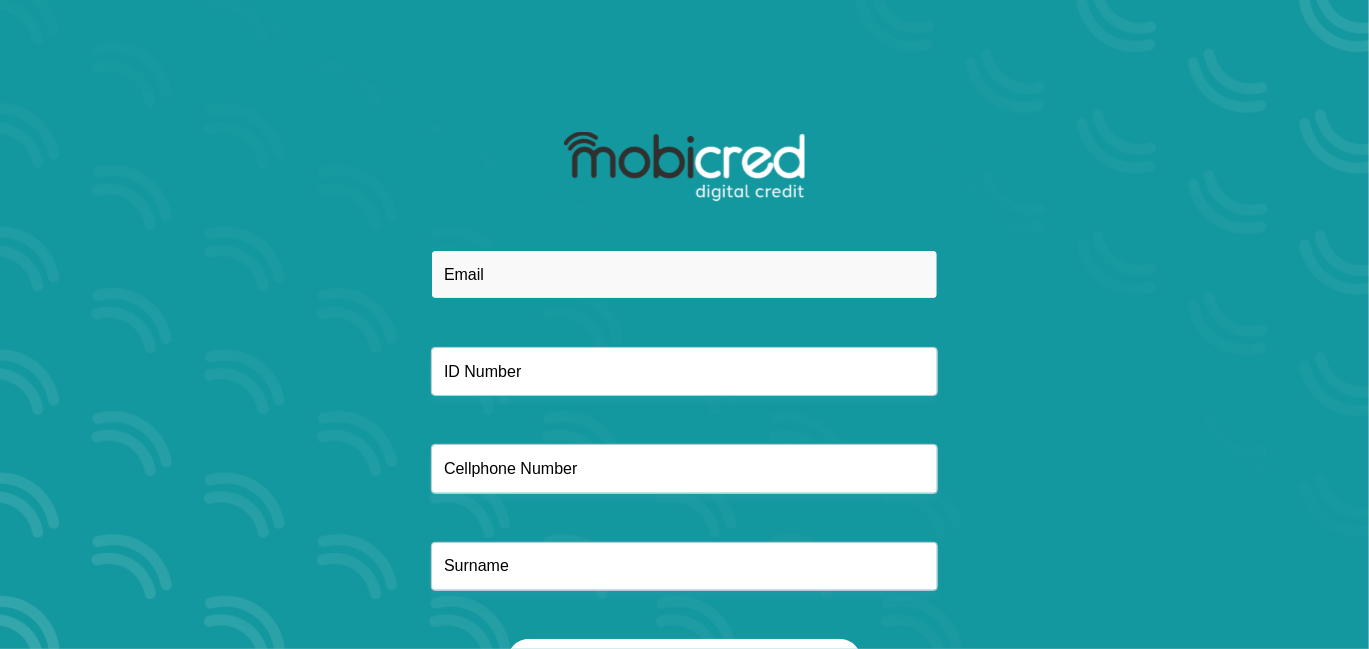 click at bounding box center (684, 274) 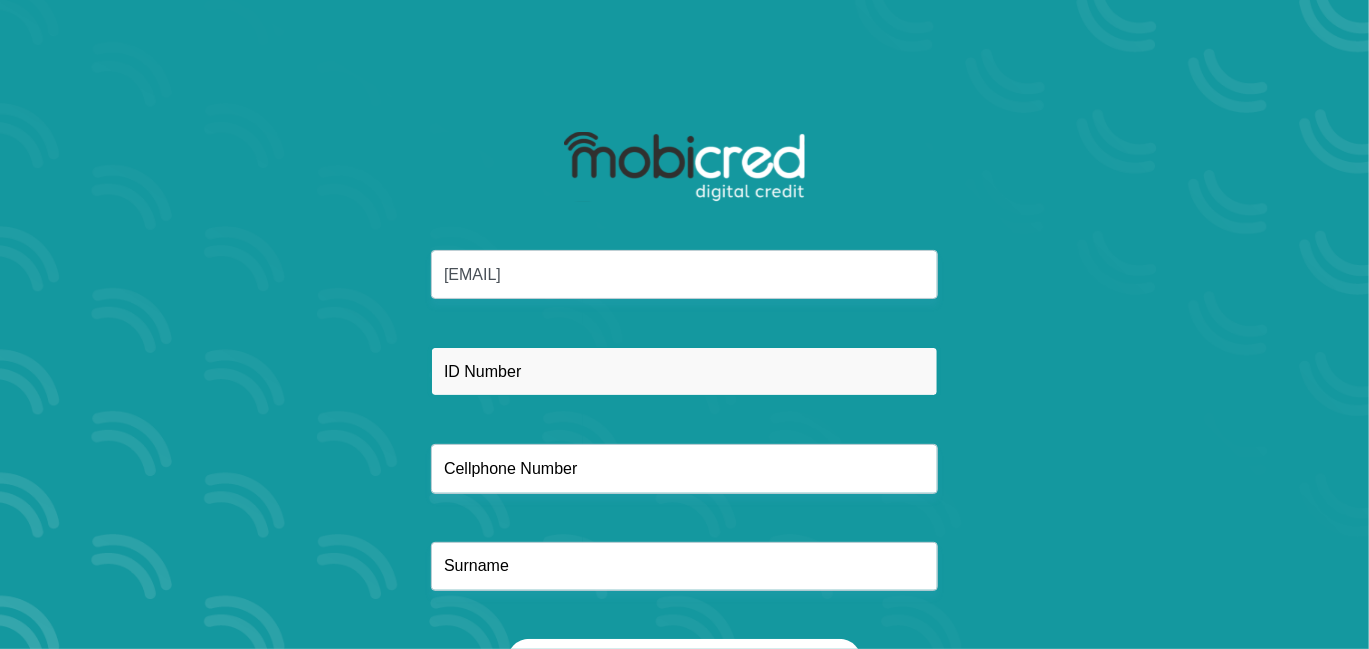 click at bounding box center [684, 371] 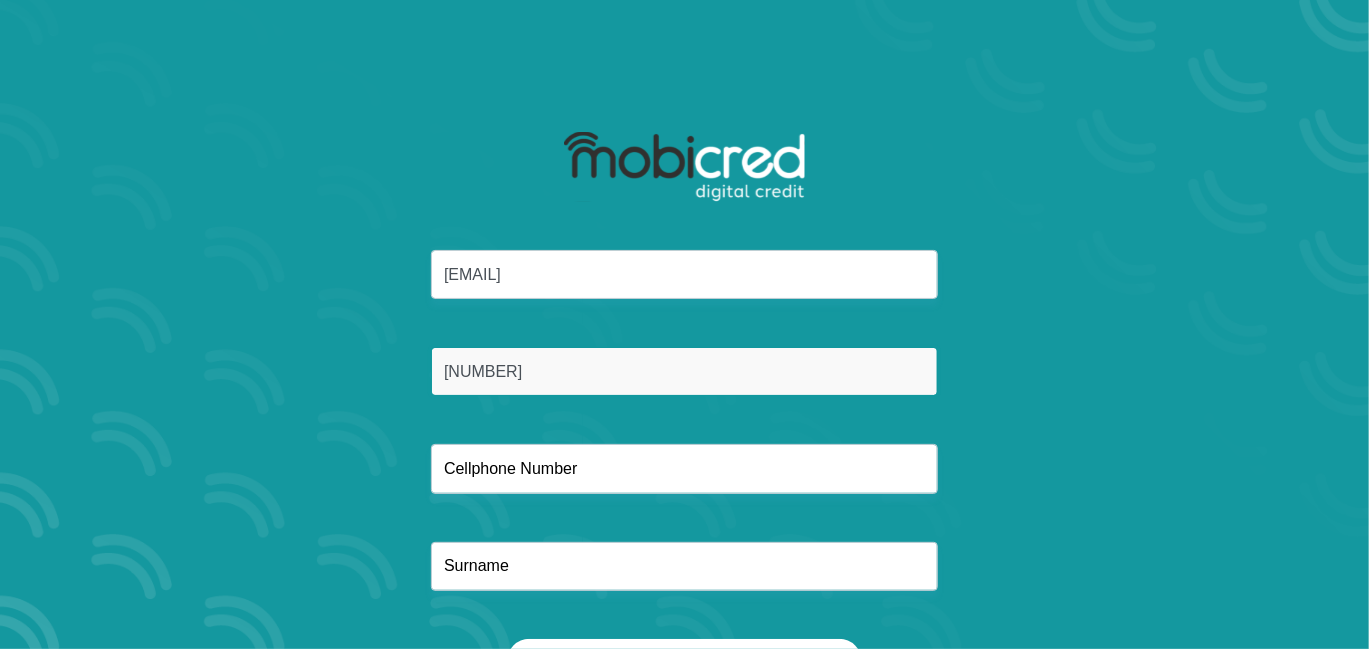 type on "[NUMBER]" 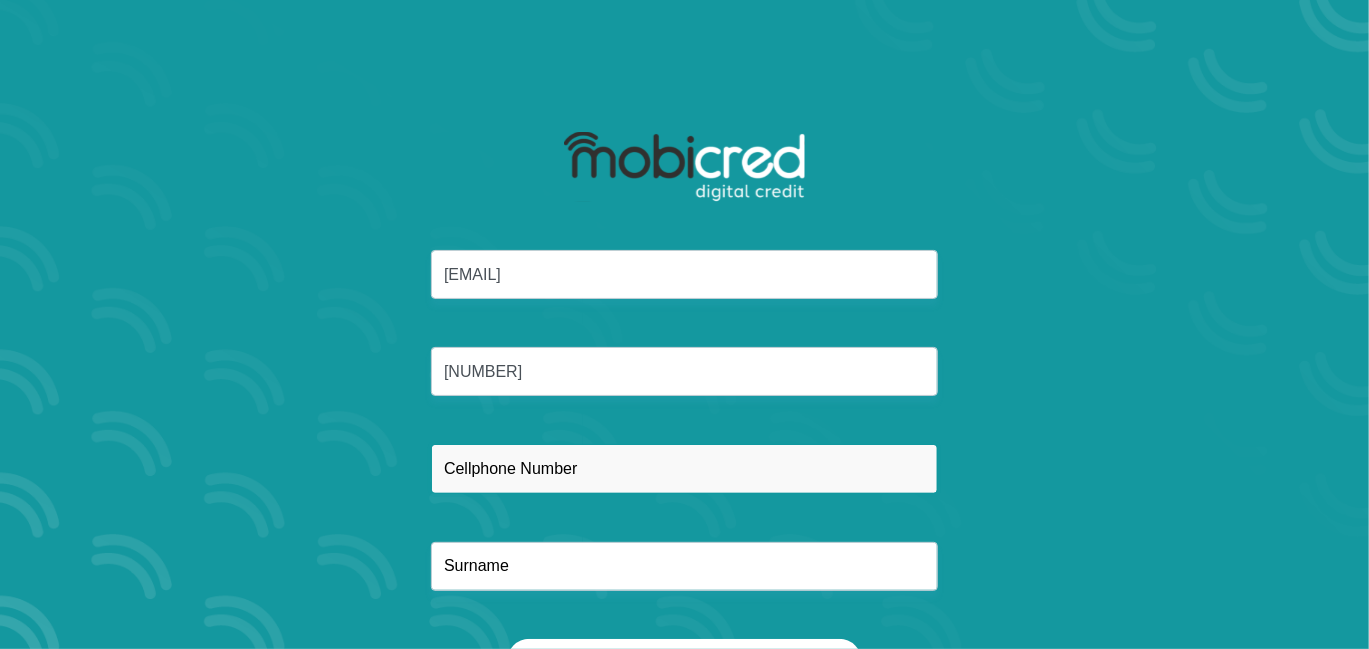 click at bounding box center (684, 468) 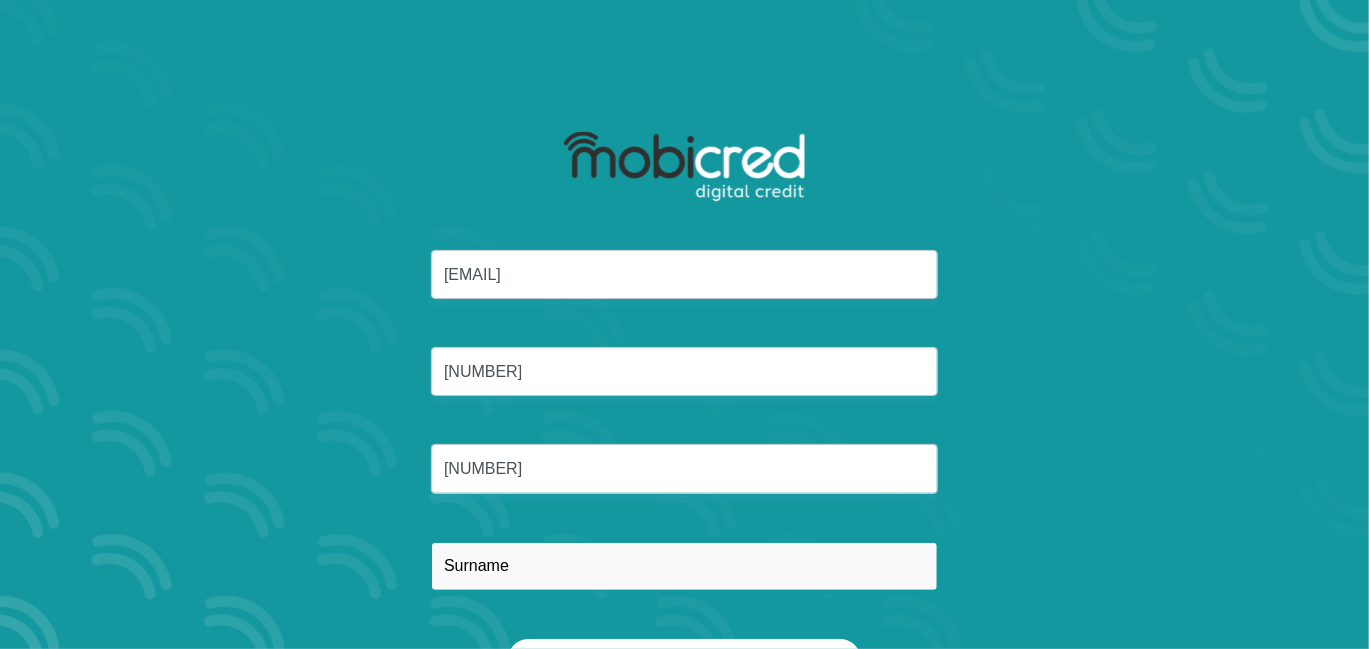 type on "[LAST]" 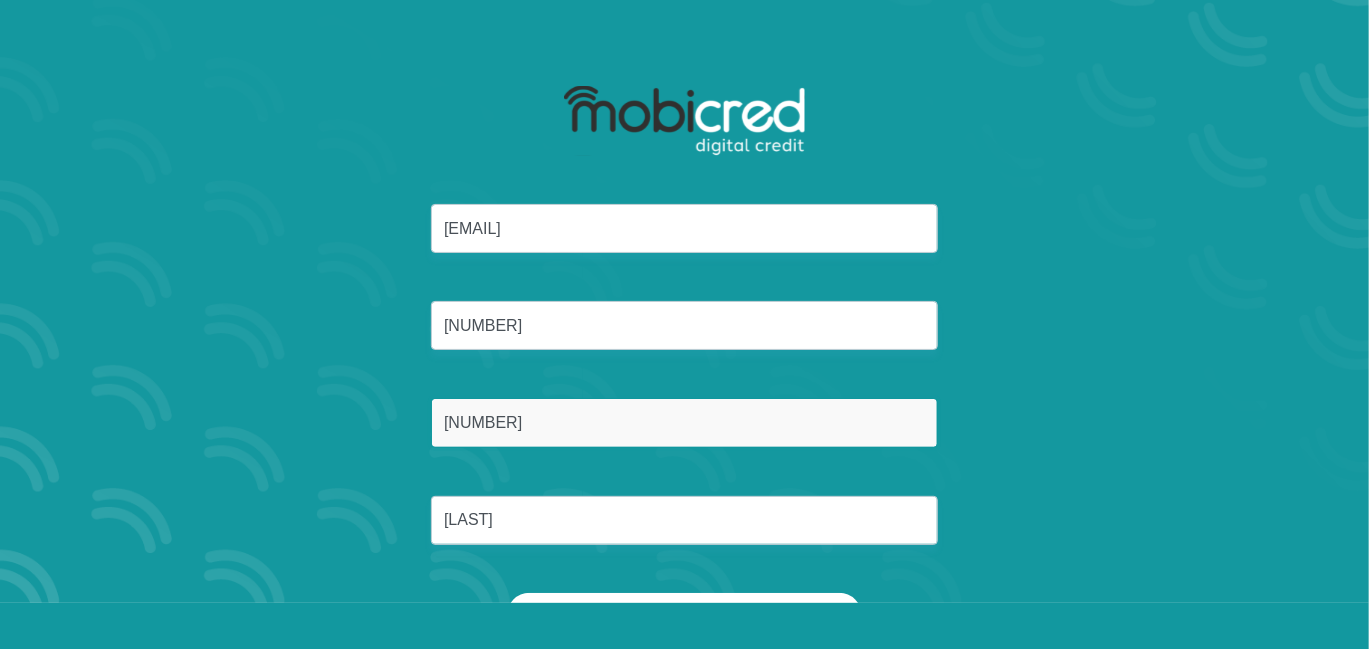 scroll, scrollTop: 113, scrollLeft: 0, axis: vertical 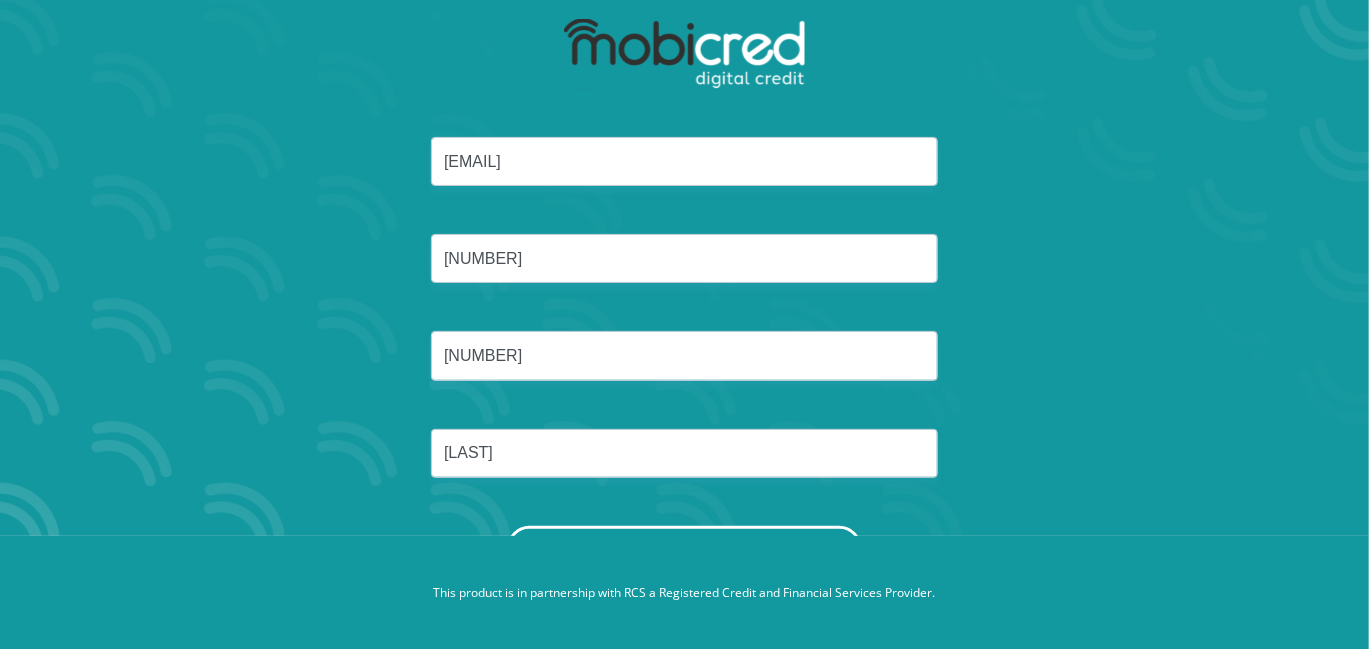click on "Reset Password" at bounding box center [684, 548] 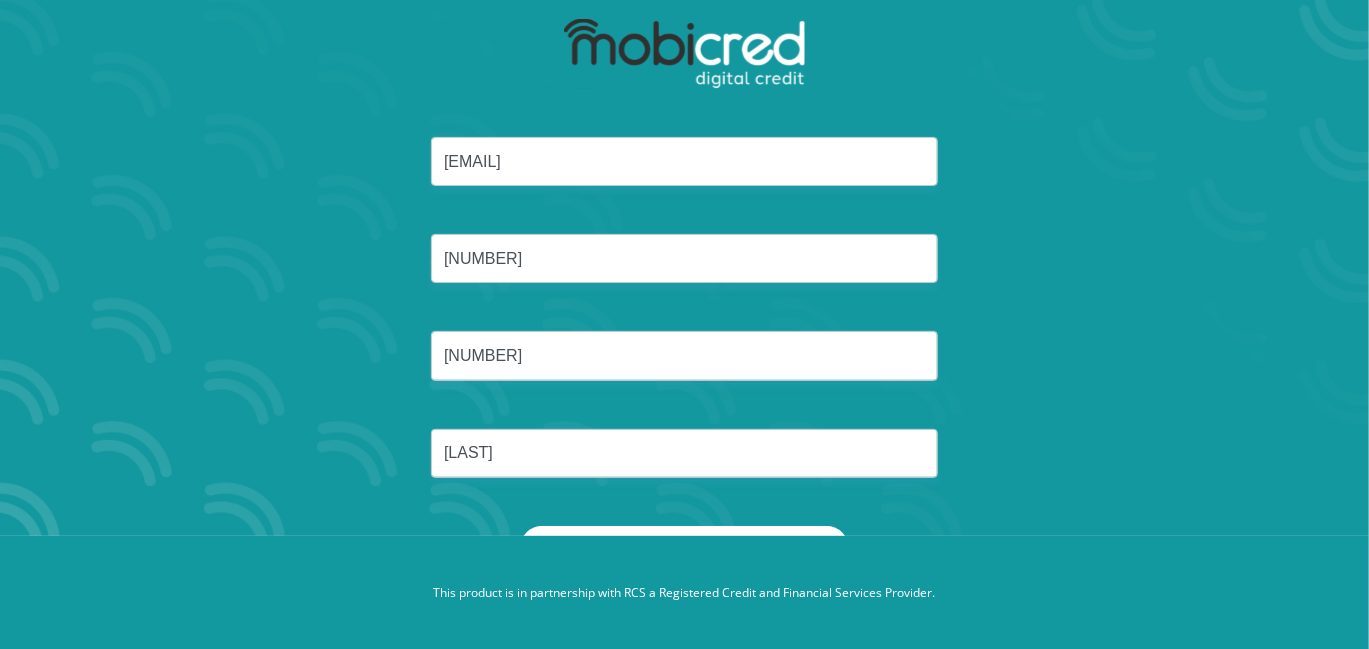 scroll, scrollTop: 0, scrollLeft: 0, axis: both 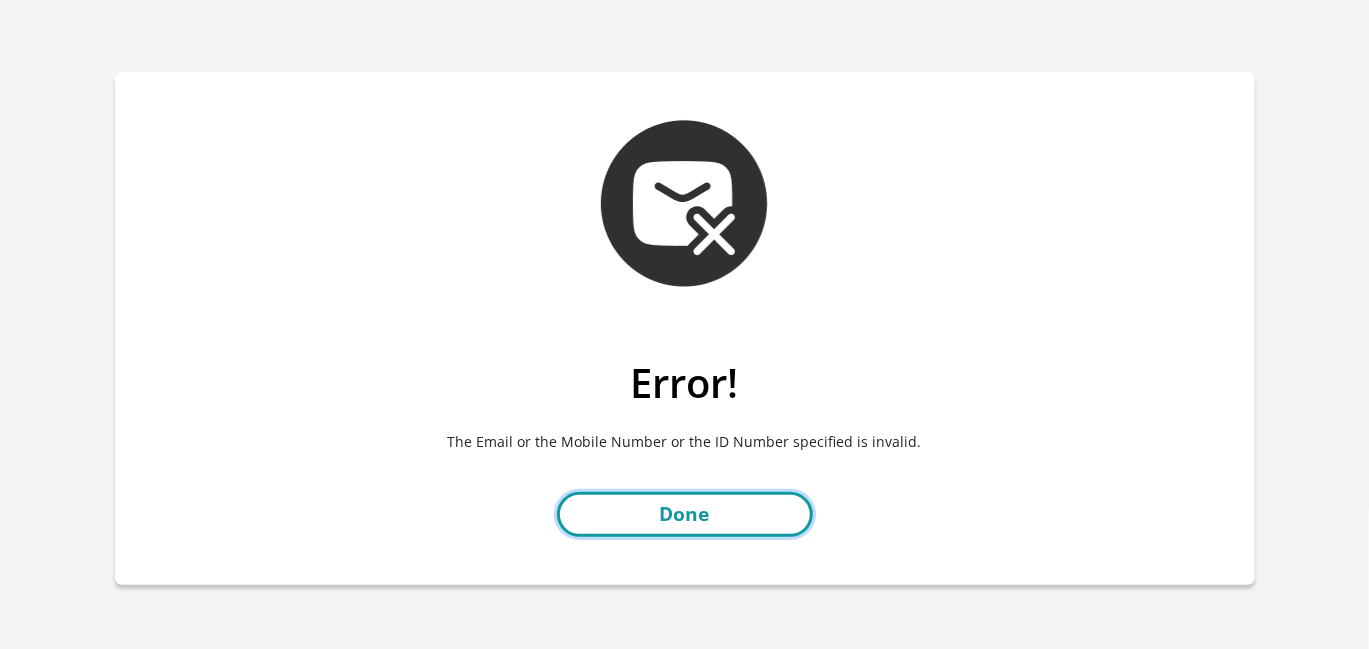 click on "Done" at bounding box center (685, 514) 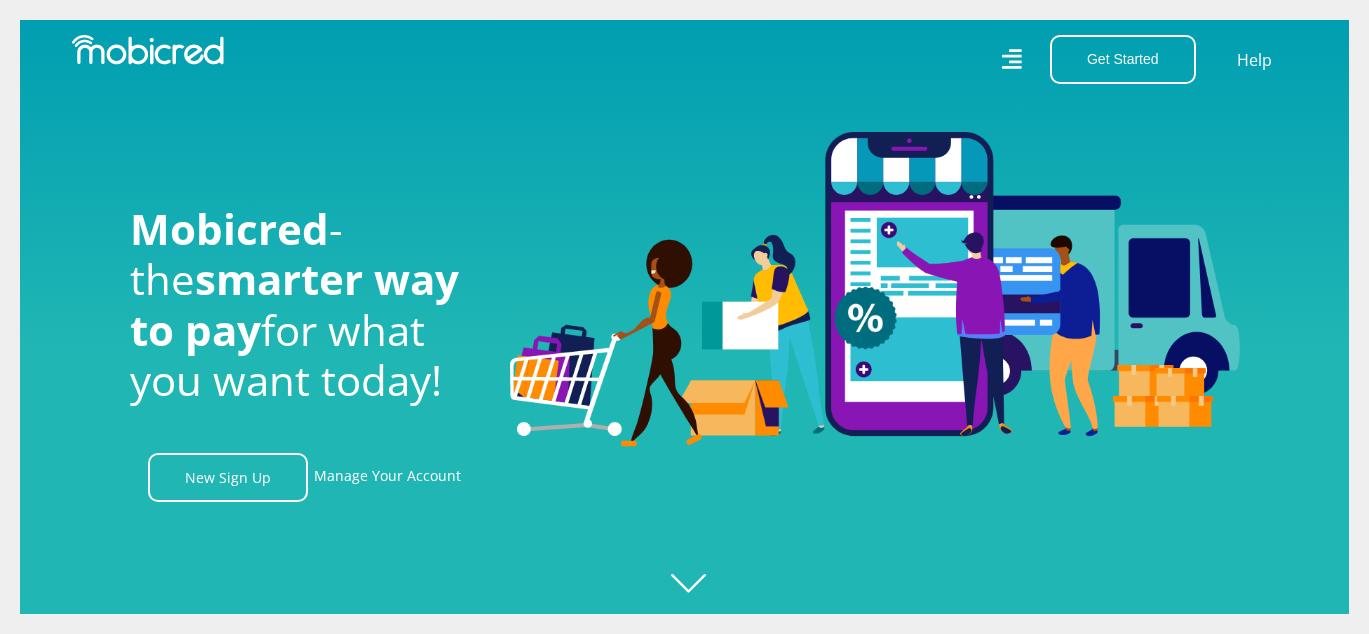 scroll, scrollTop: 0, scrollLeft: 0, axis: both 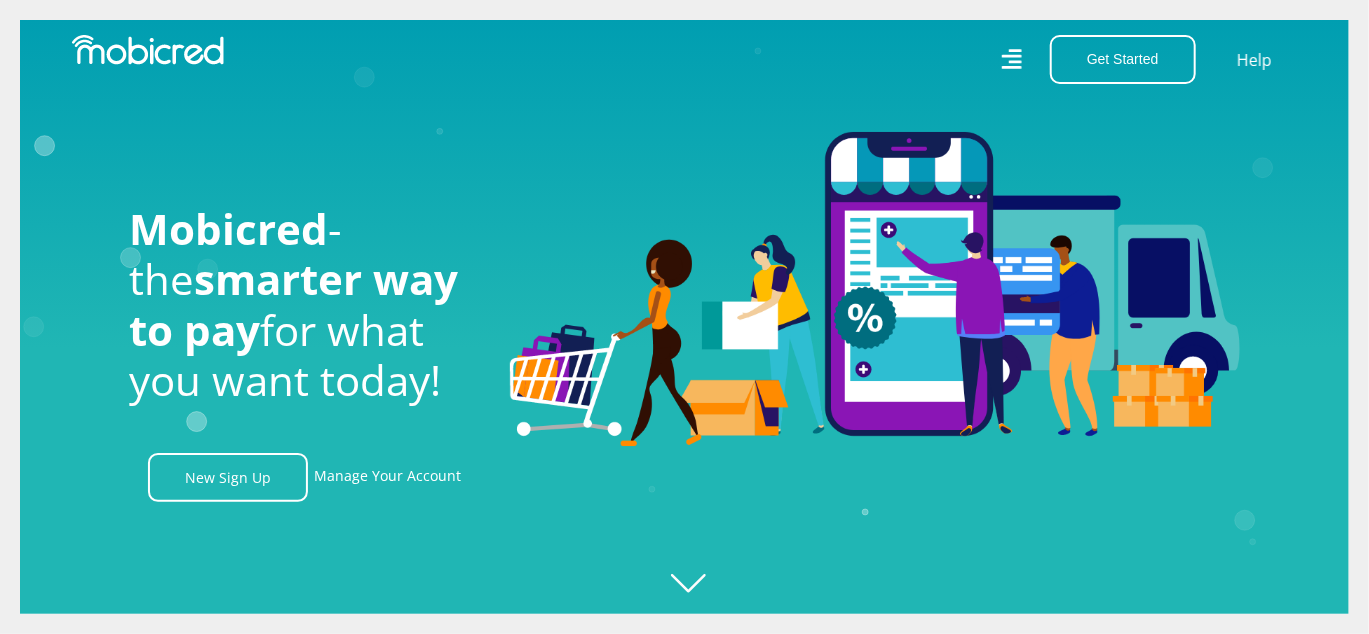 click 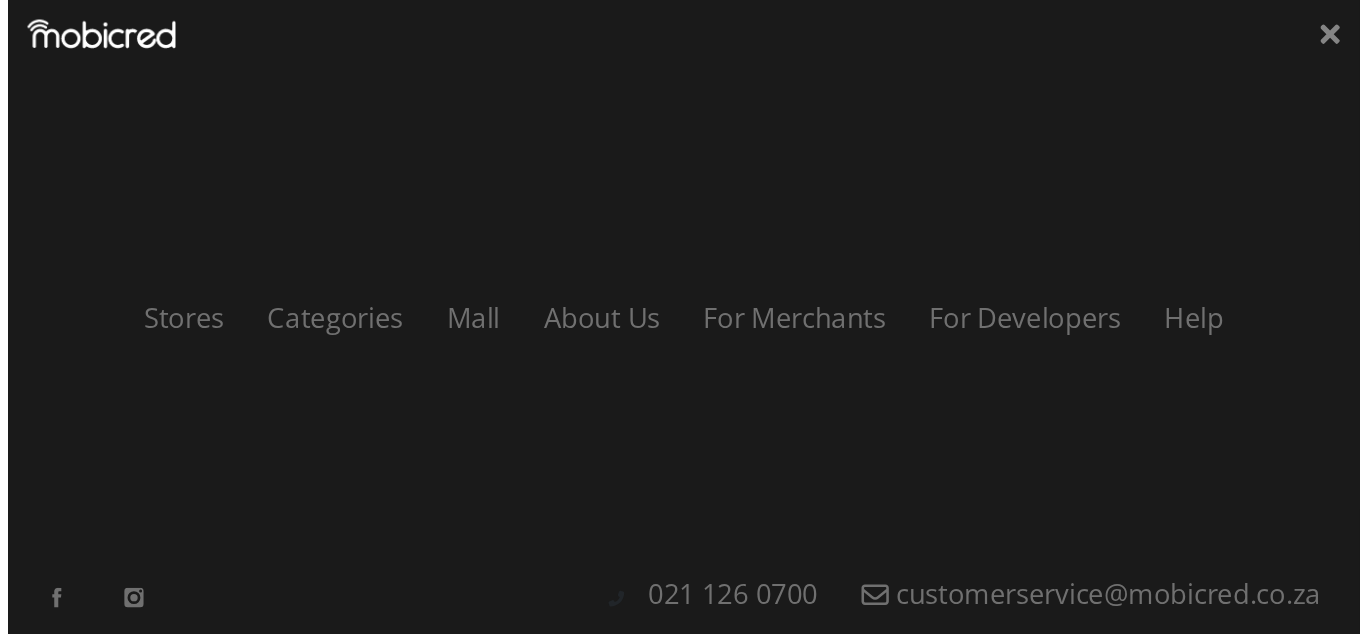 scroll, scrollTop: 0, scrollLeft: 1424, axis: horizontal 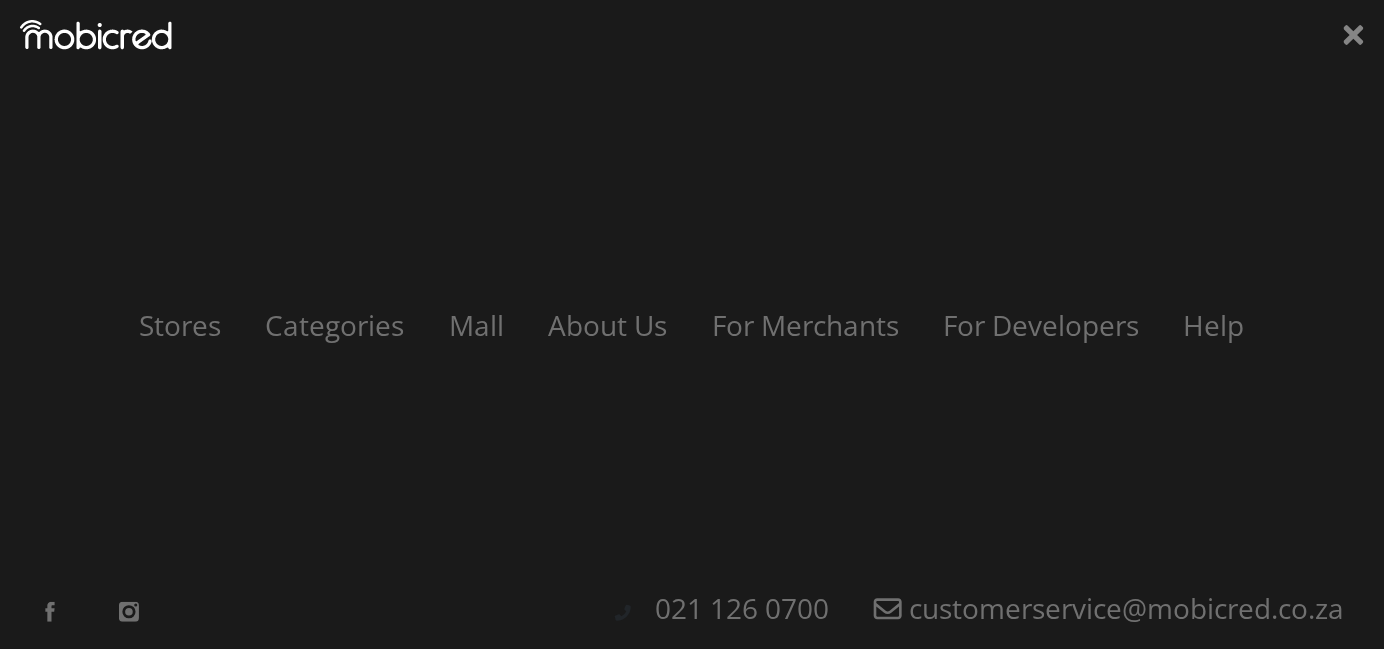 click on "Stores
Categories
Mall
About Us
For Merchants
For Developers
Help
Sign Up
Sign In
[PHONE]
[EMAIL]" at bounding box center (692, 324) 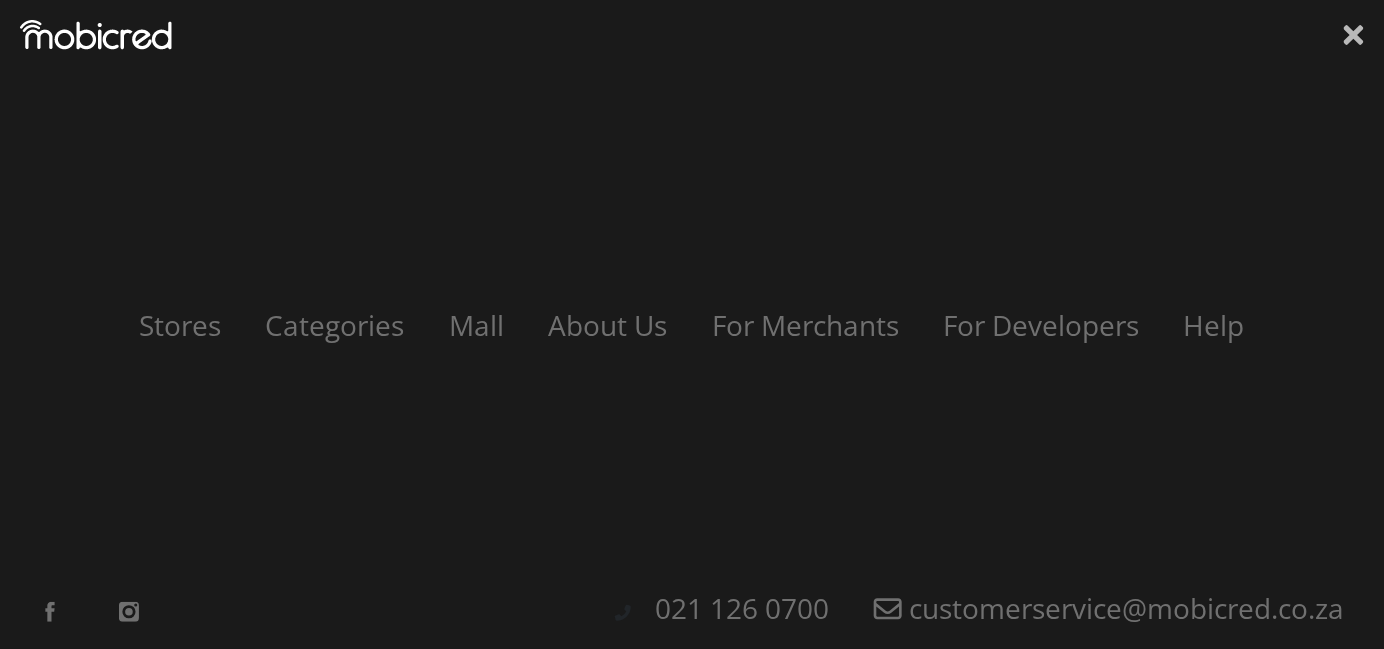 click 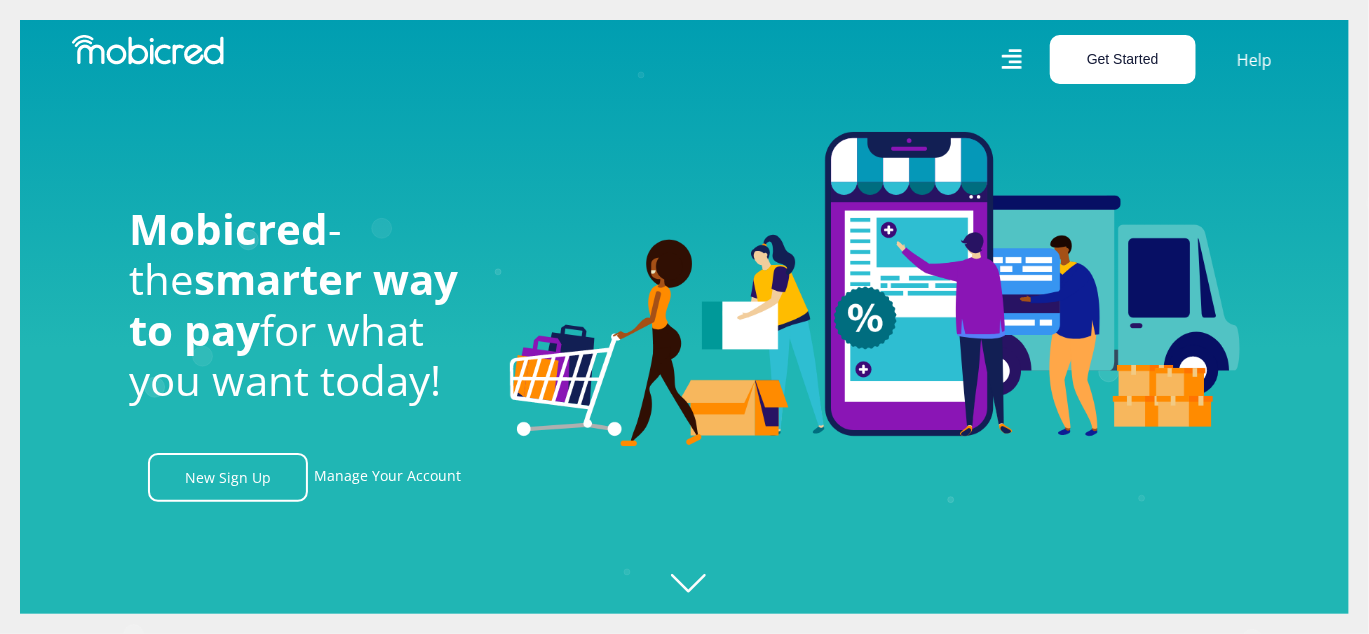 scroll, scrollTop: 0, scrollLeft: 2565, axis: horizontal 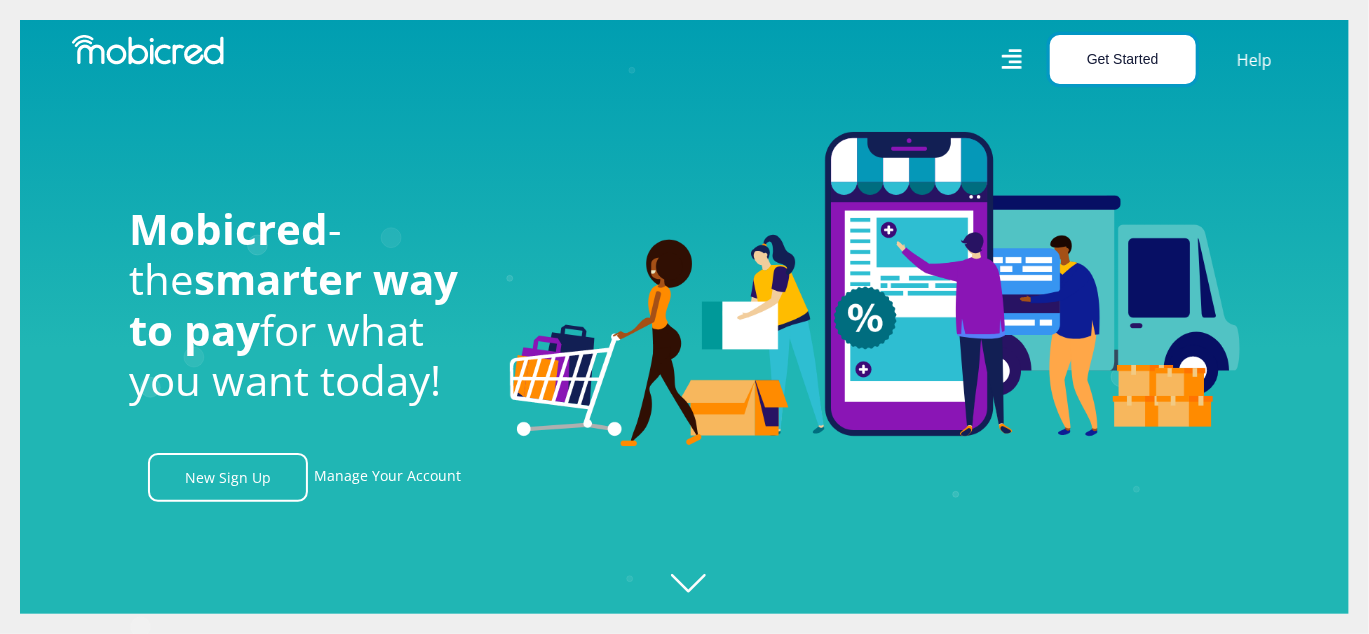 click on "Get Started" at bounding box center [1123, 59] 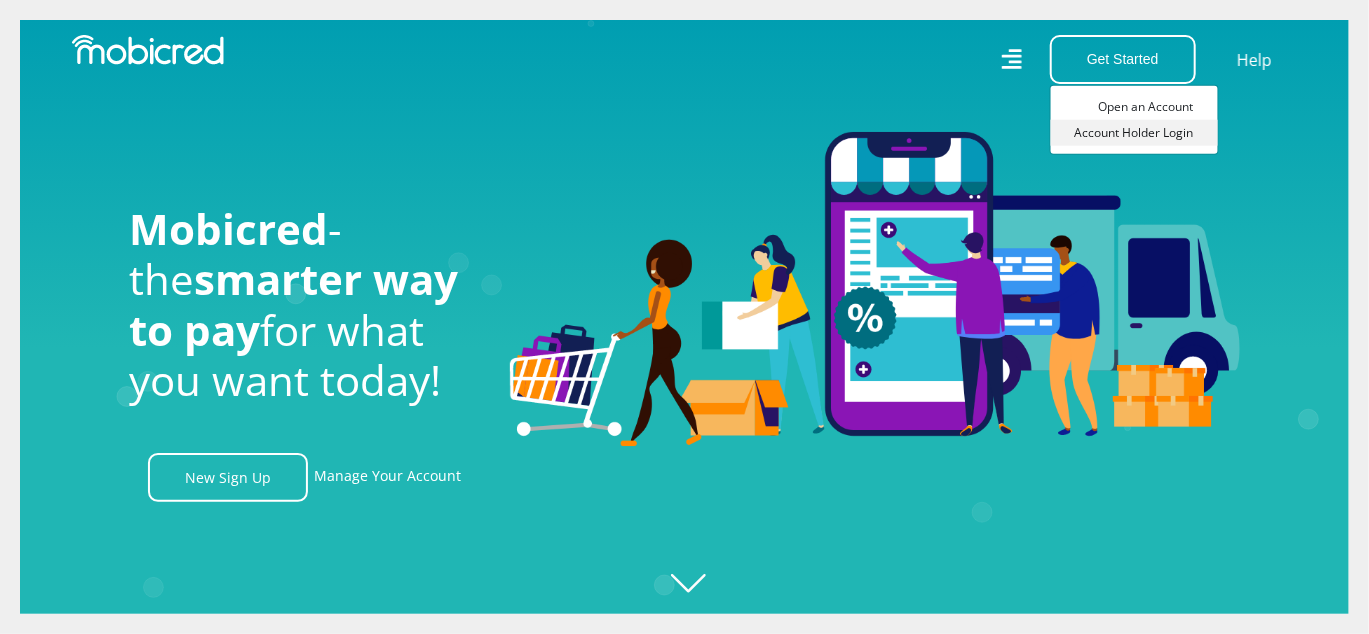 click on "Account Holder Login" at bounding box center [1134, 133] 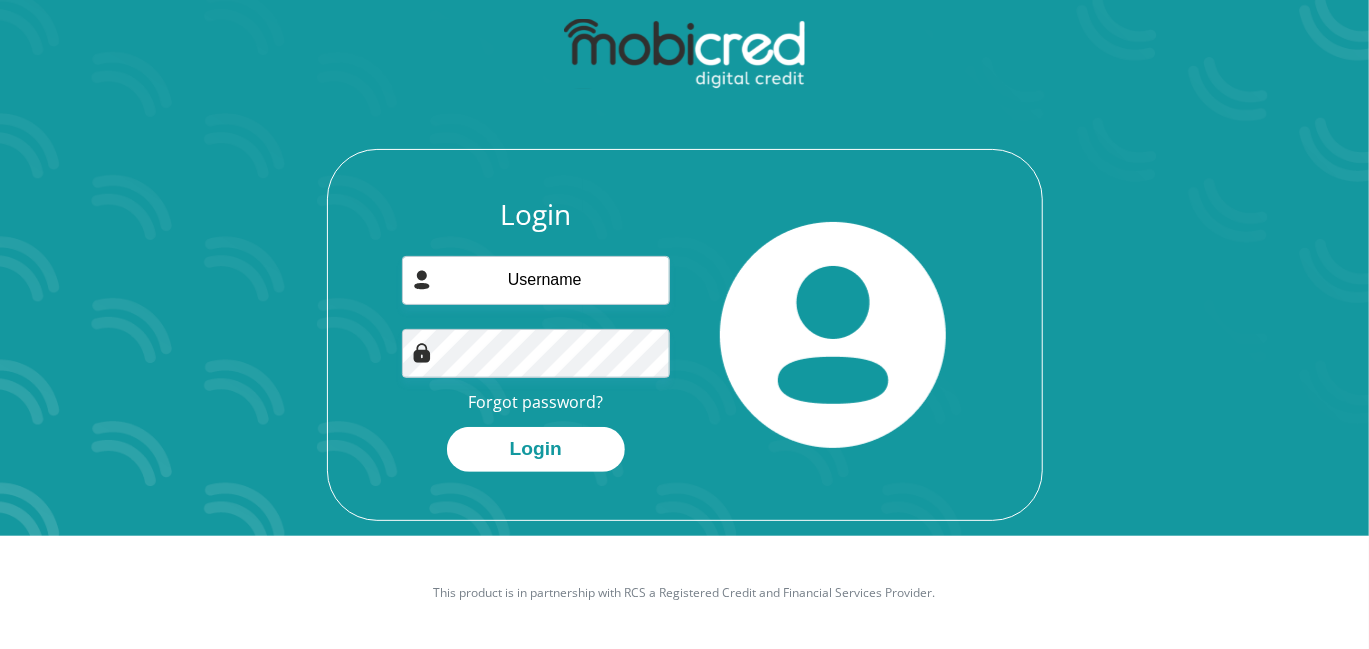 scroll, scrollTop: 113, scrollLeft: 0, axis: vertical 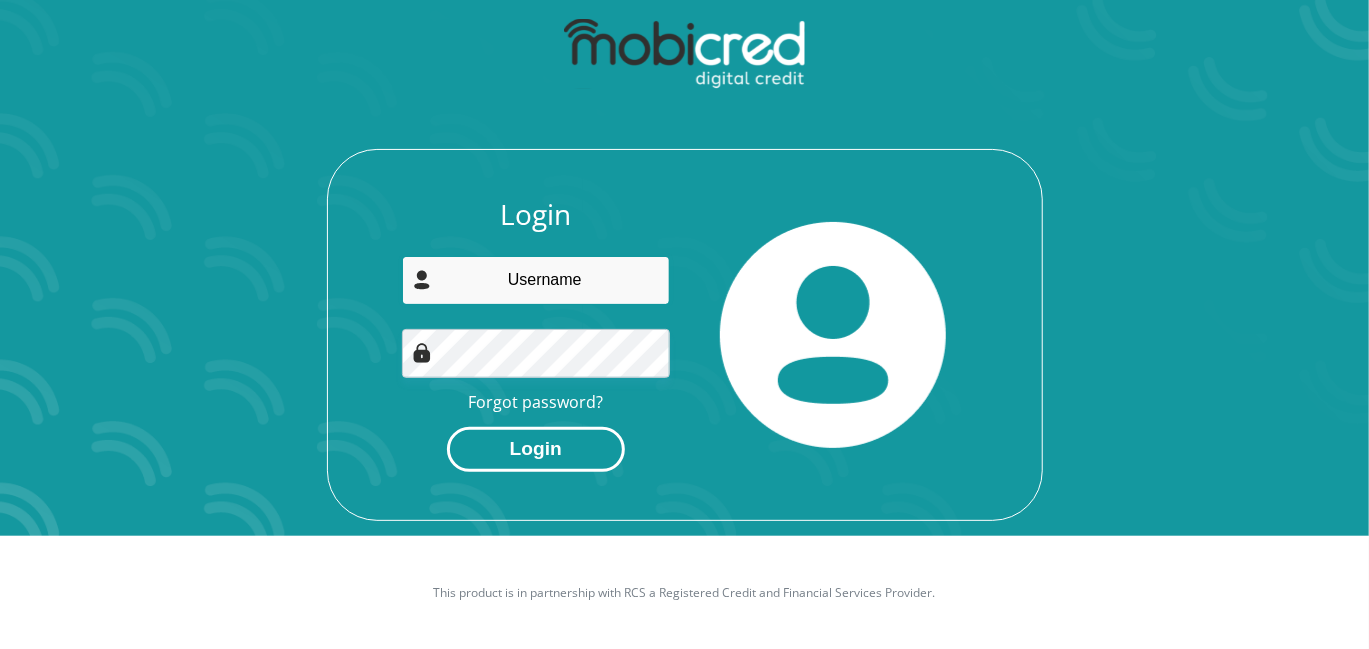type on "[EMAIL]" 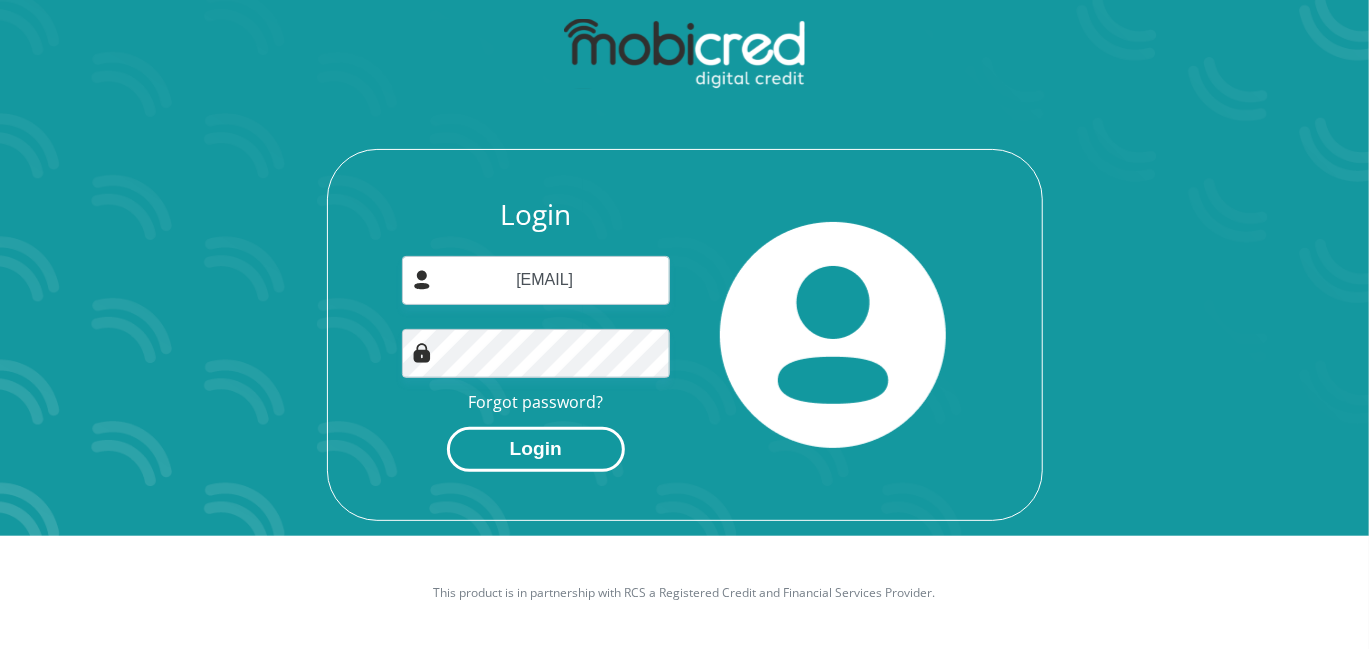 drag, startPoint x: 578, startPoint y: 444, endPoint x: 597, endPoint y: 450, distance: 19.924858 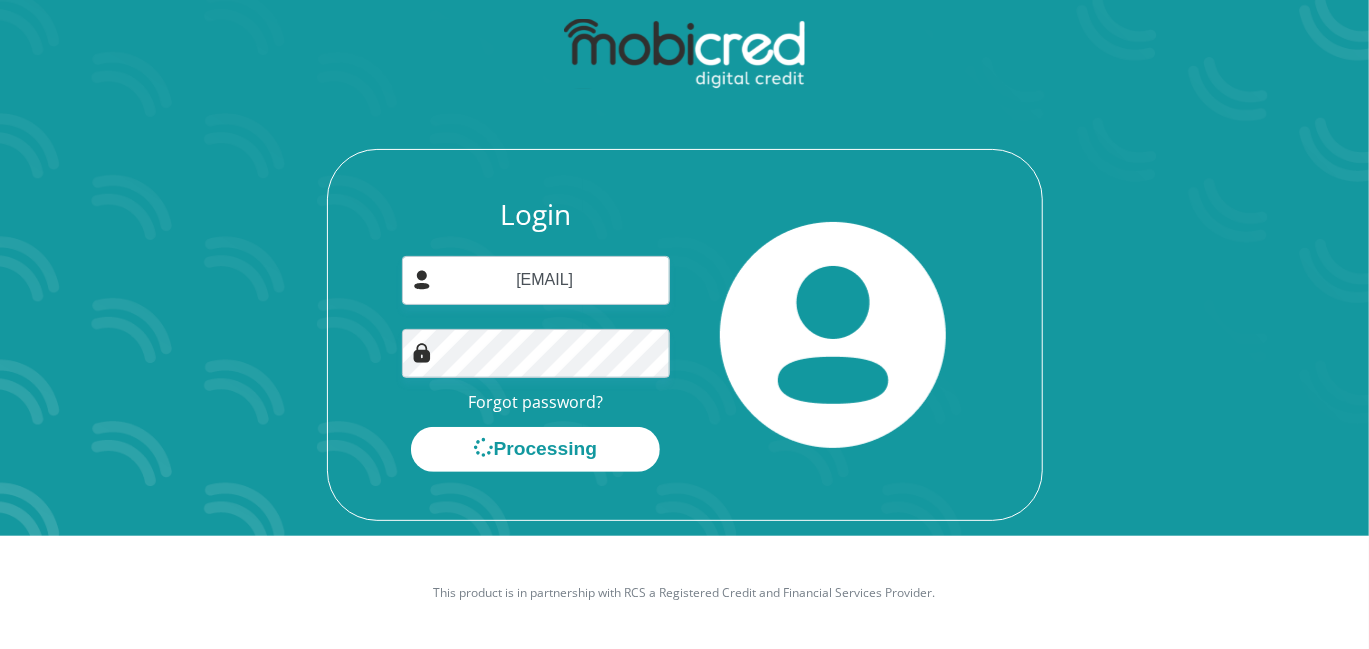 scroll, scrollTop: 0, scrollLeft: 0, axis: both 